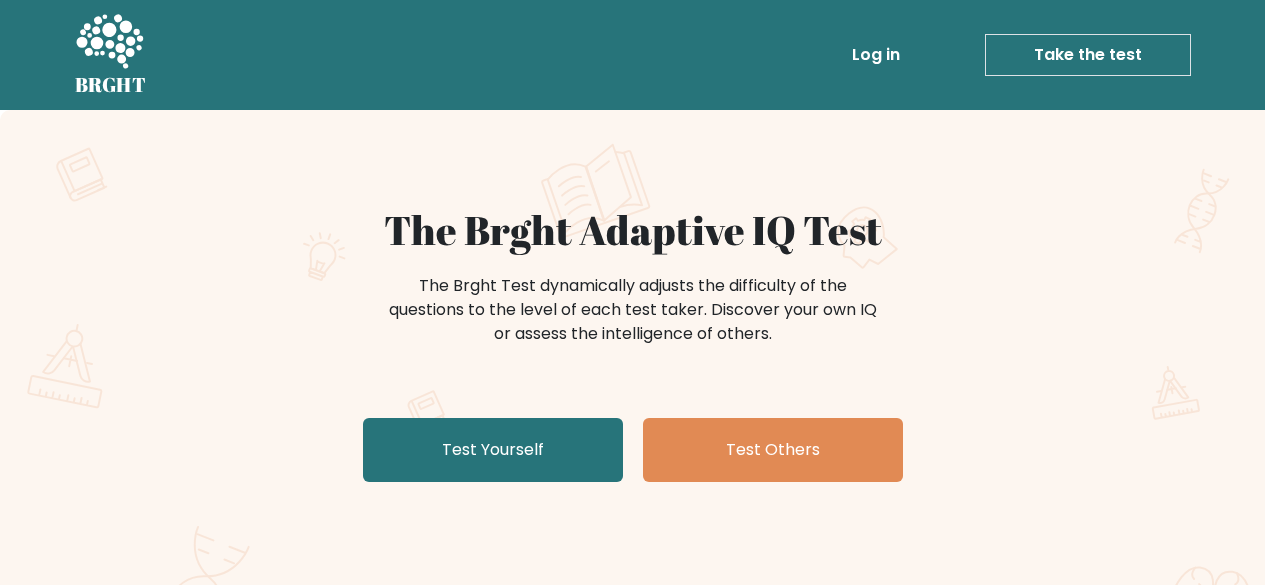 scroll, scrollTop: 0, scrollLeft: 0, axis: both 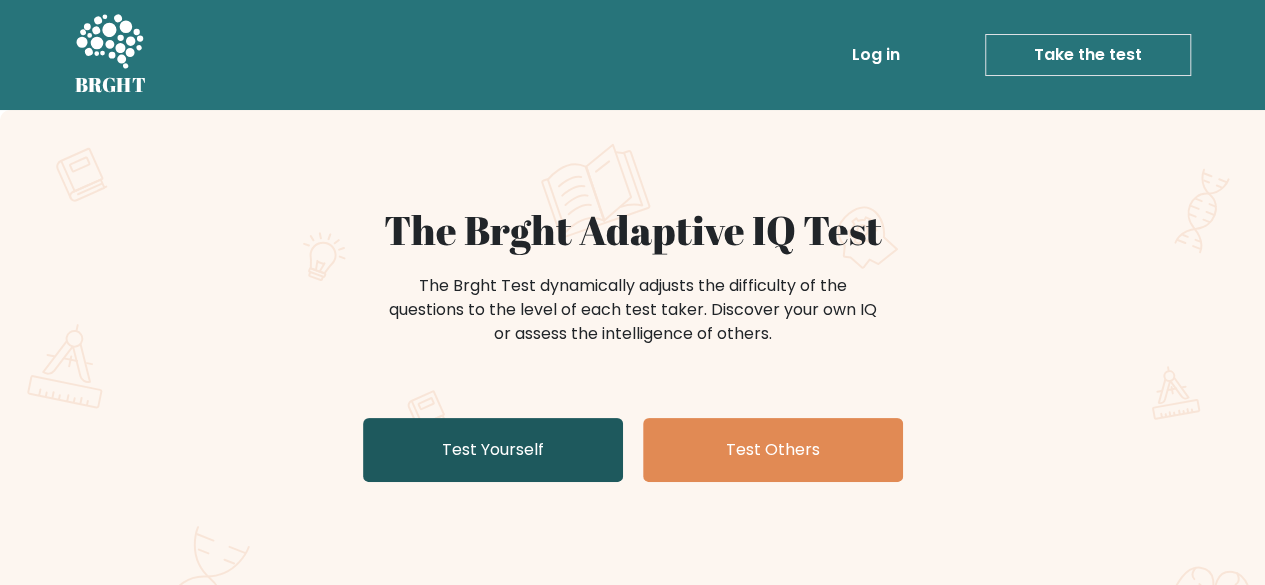 click on "Test Yourself" at bounding box center [493, 450] 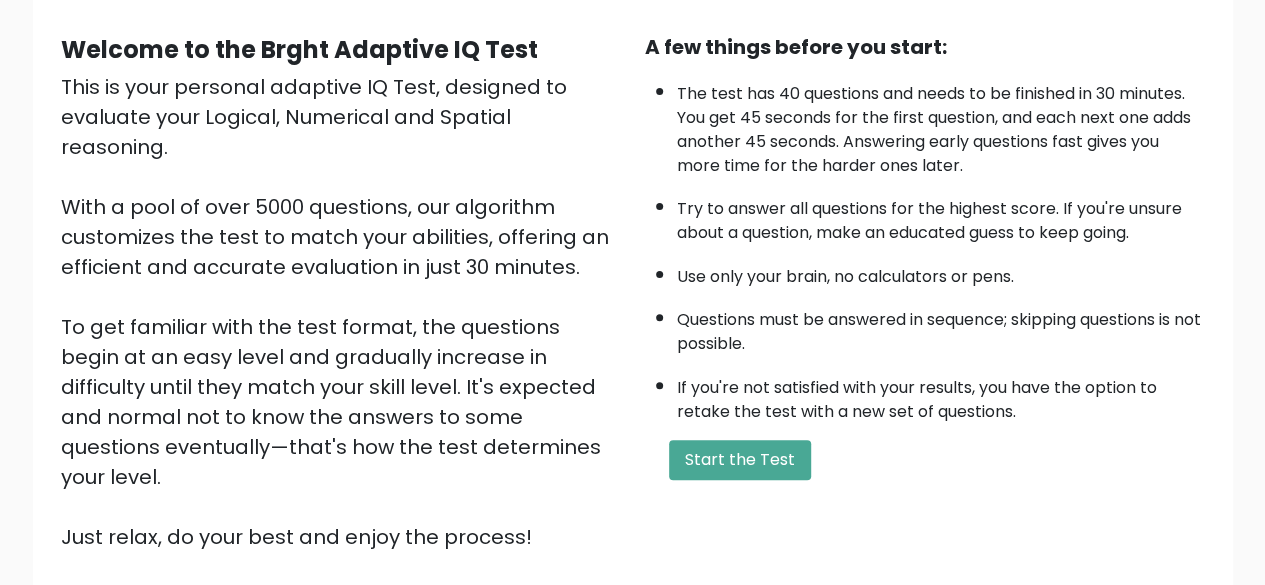 scroll, scrollTop: 330, scrollLeft: 0, axis: vertical 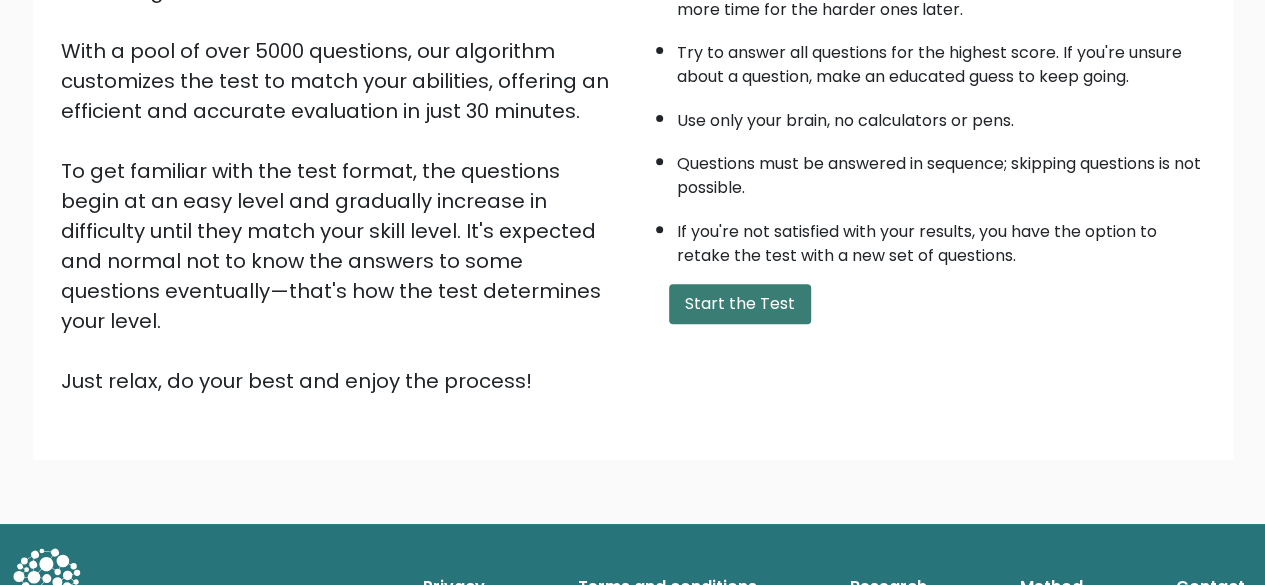 click on "Start the Test" at bounding box center [740, 304] 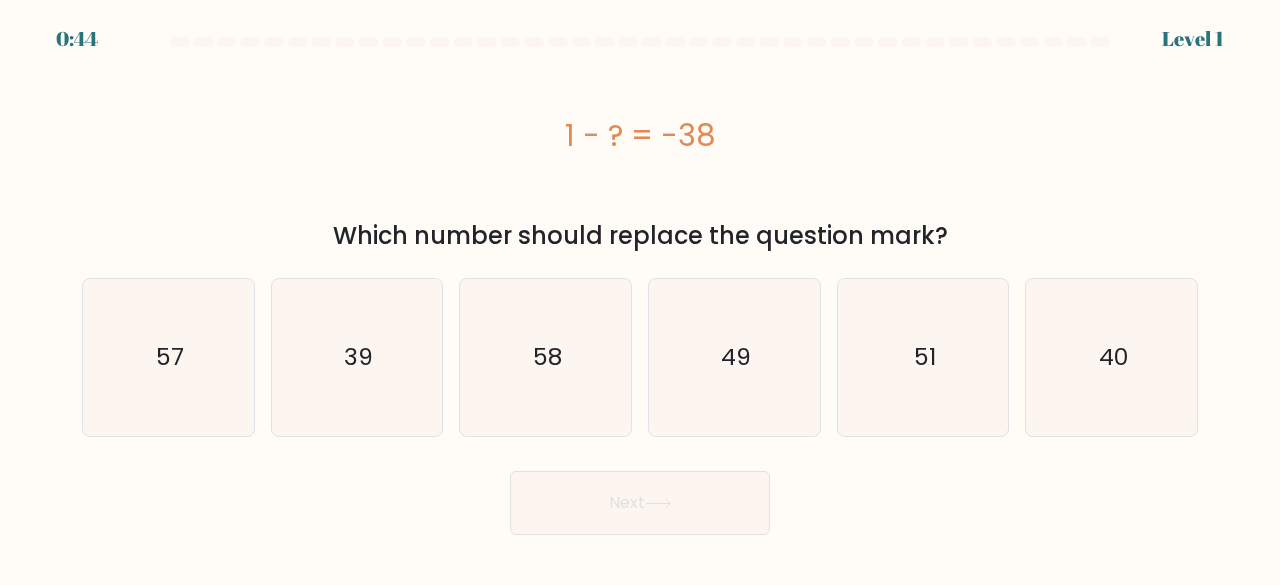 scroll, scrollTop: 0, scrollLeft: 0, axis: both 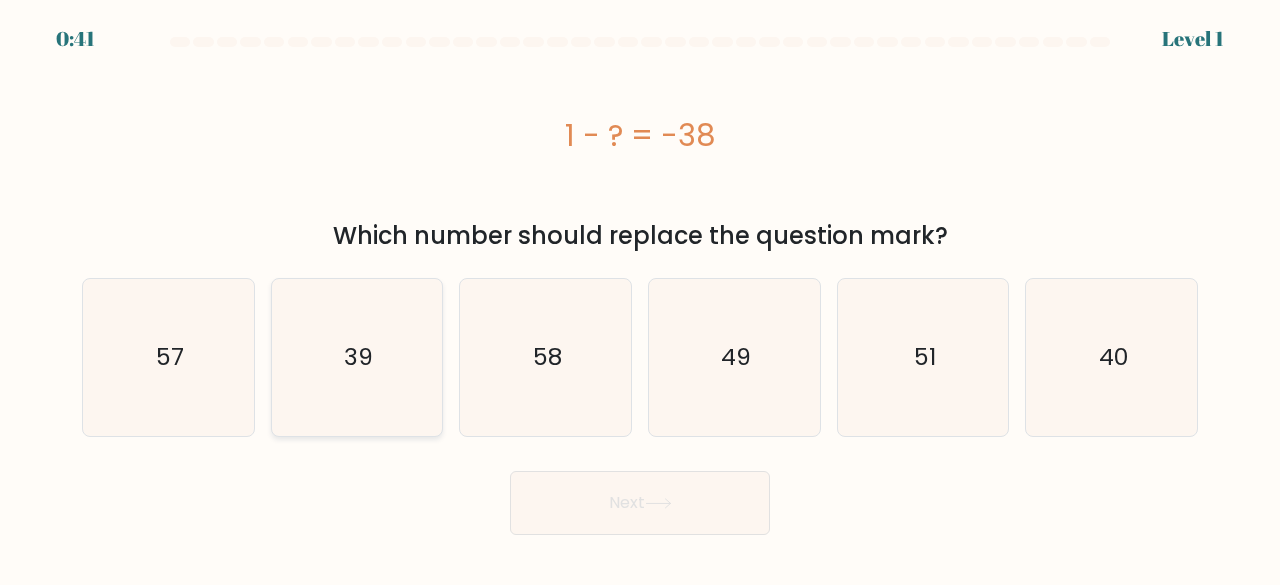 click on "39" 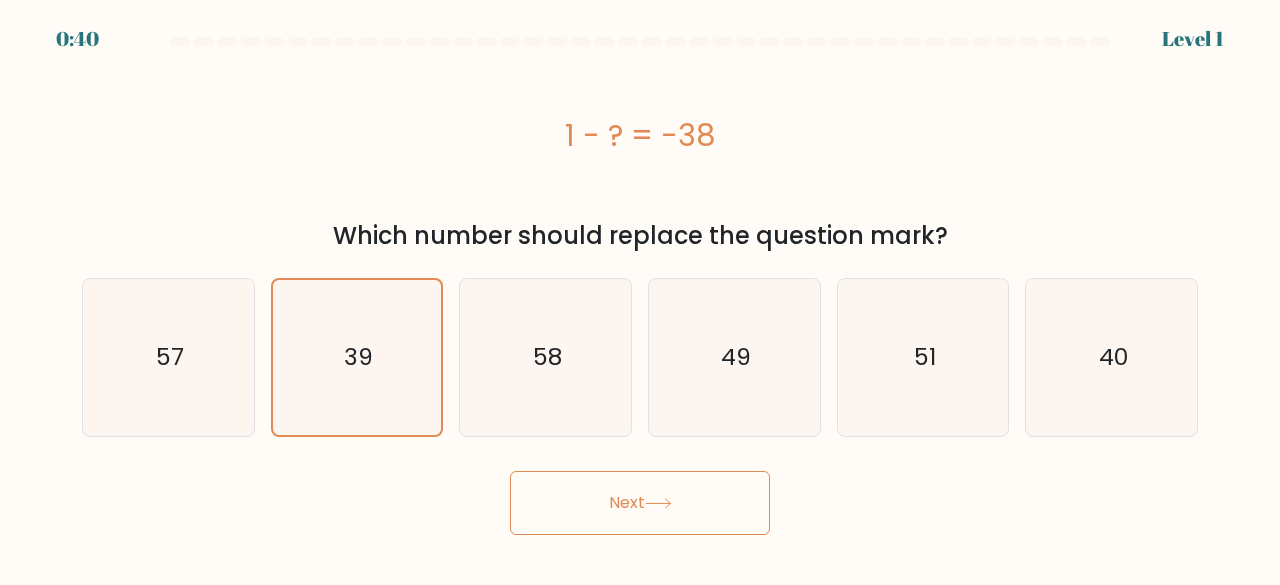 click 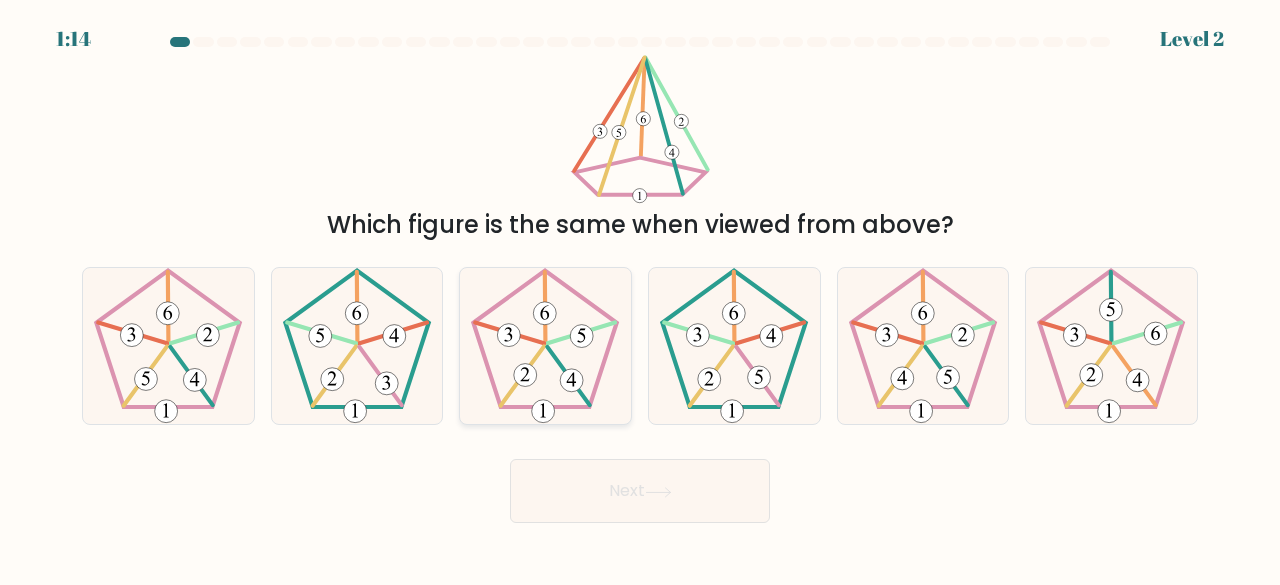 click 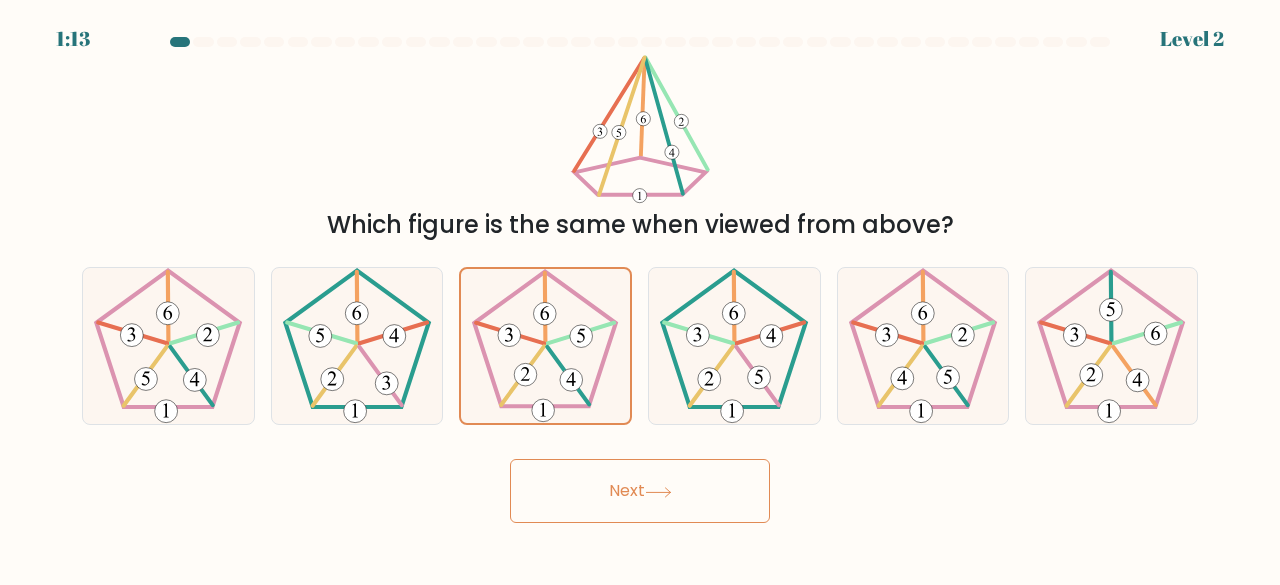 click on "Next" at bounding box center [640, 491] 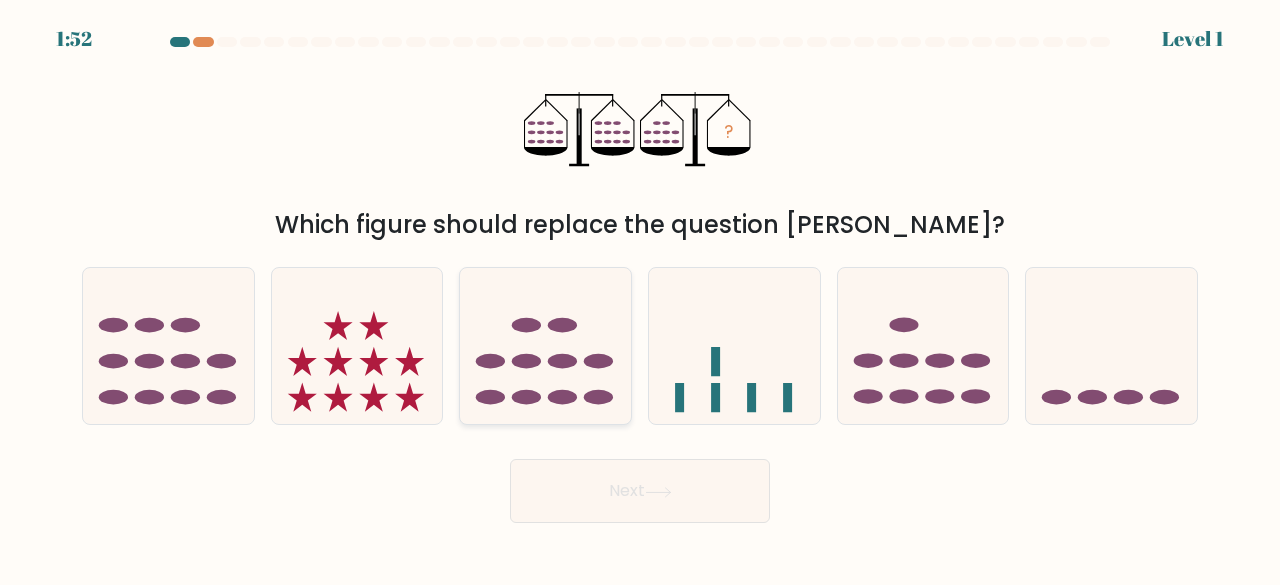 click 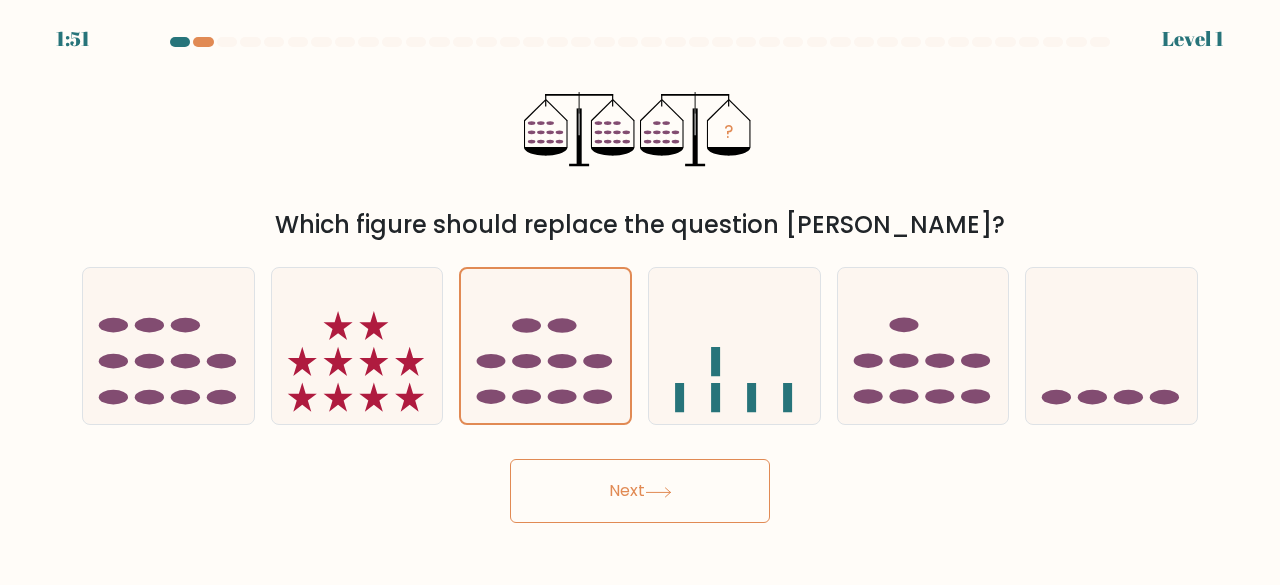 click on "Next" at bounding box center [640, 491] 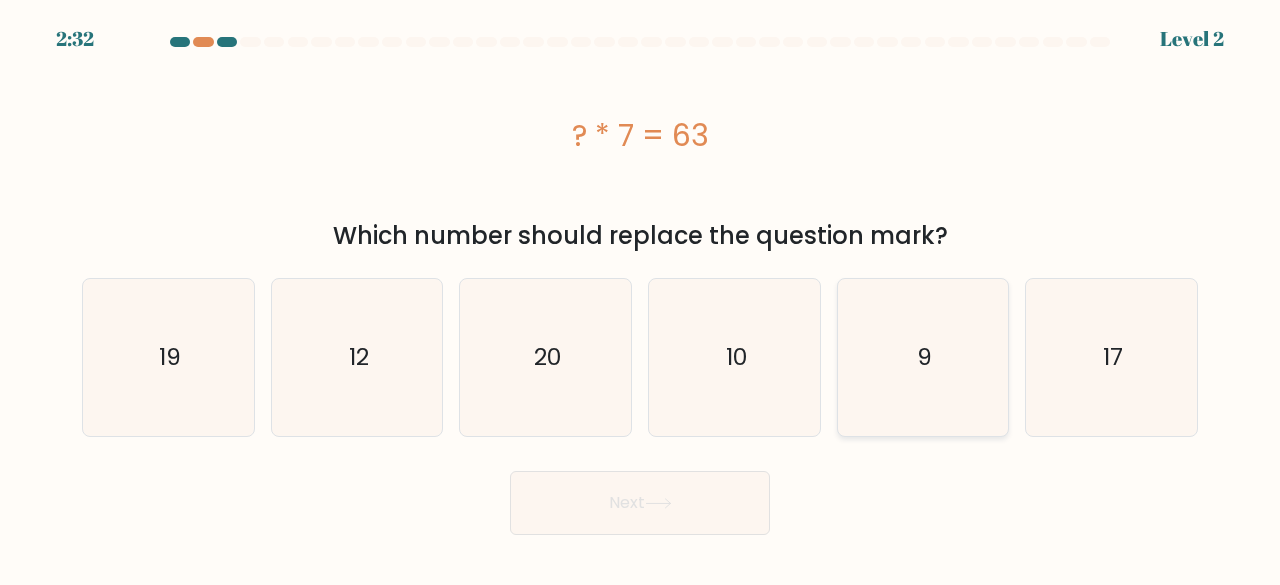 click on "9" 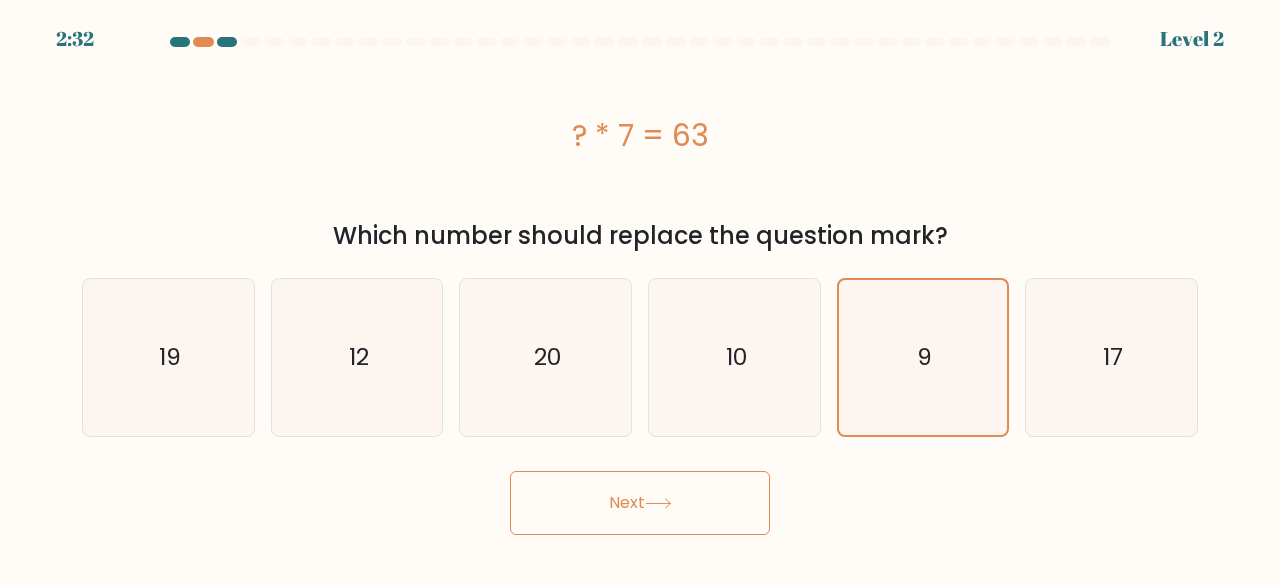 click on "Next" at bounding box center [640, 503] 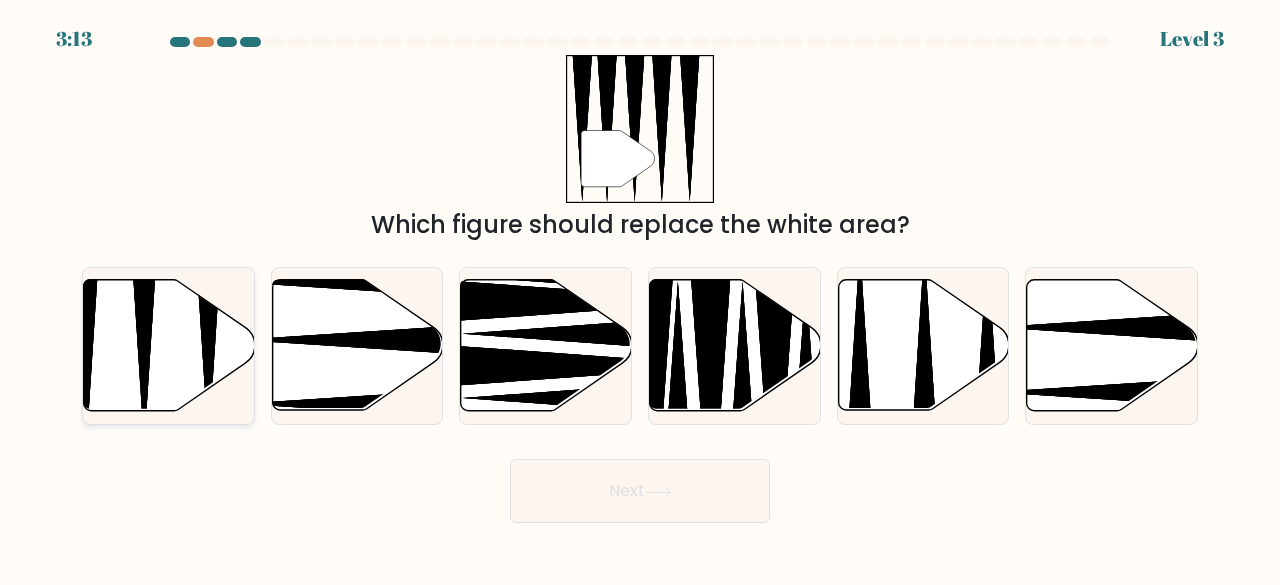 click 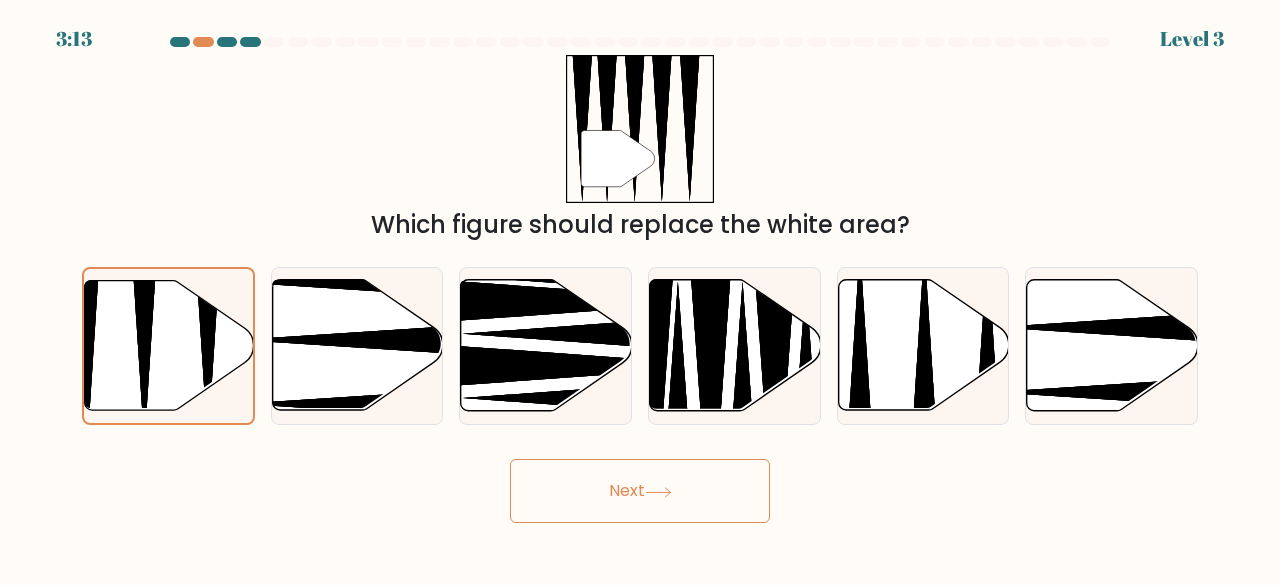 click on "Next" at bounding box center [640, 491] 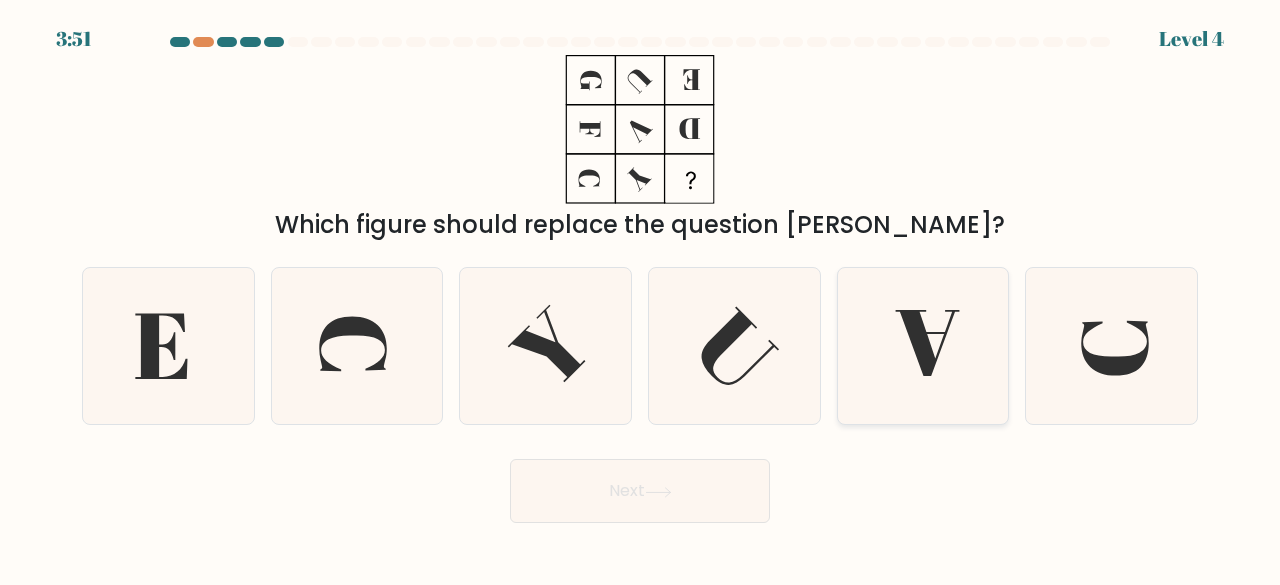 click 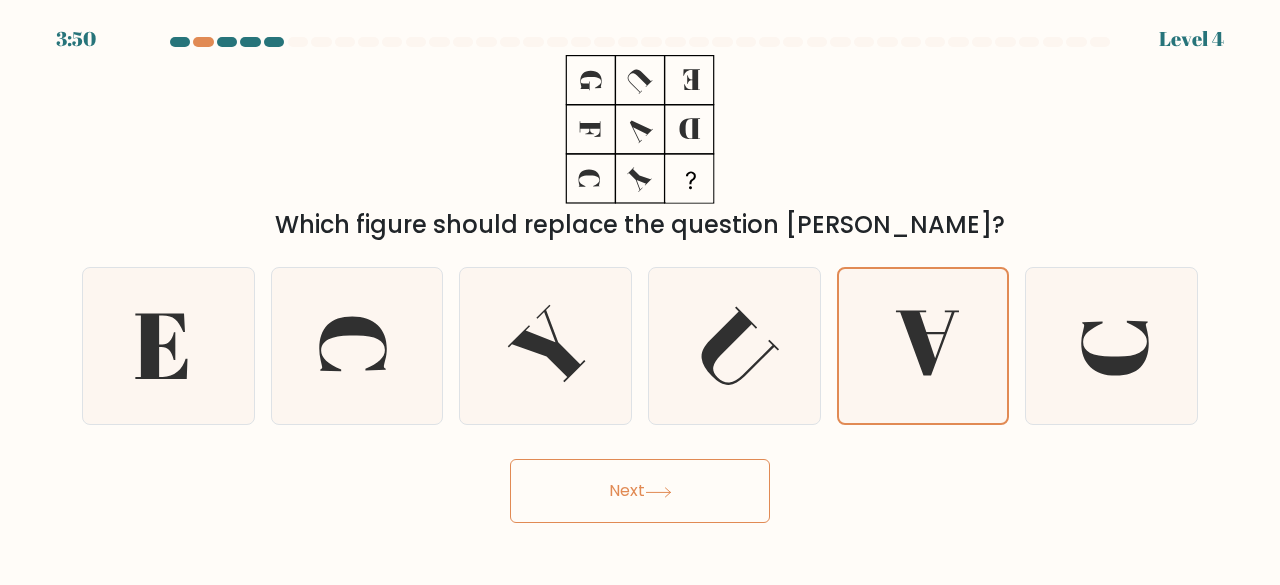 click on "Next" at bounding box center (640, 491) 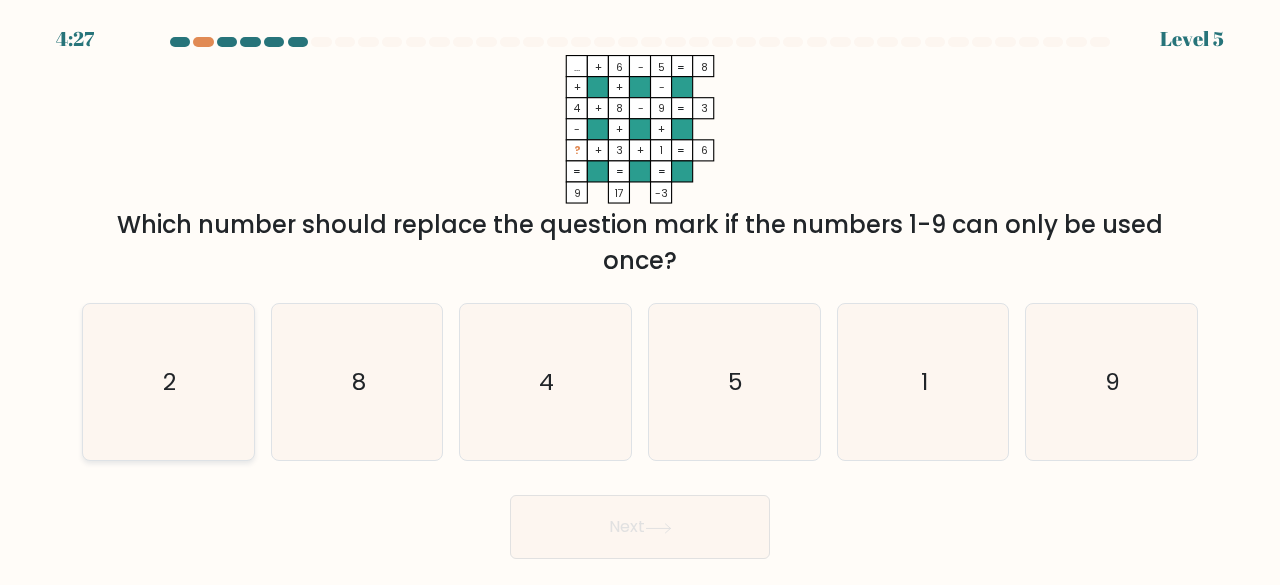 click on "2" 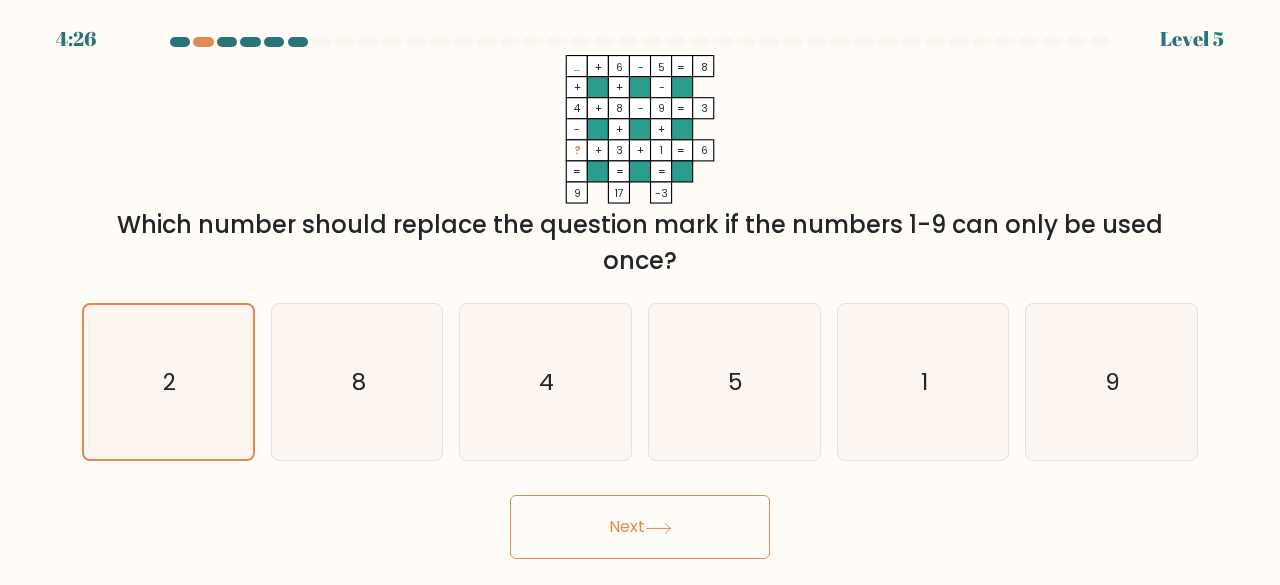 click on "Next" at bounding box center [640, 527] 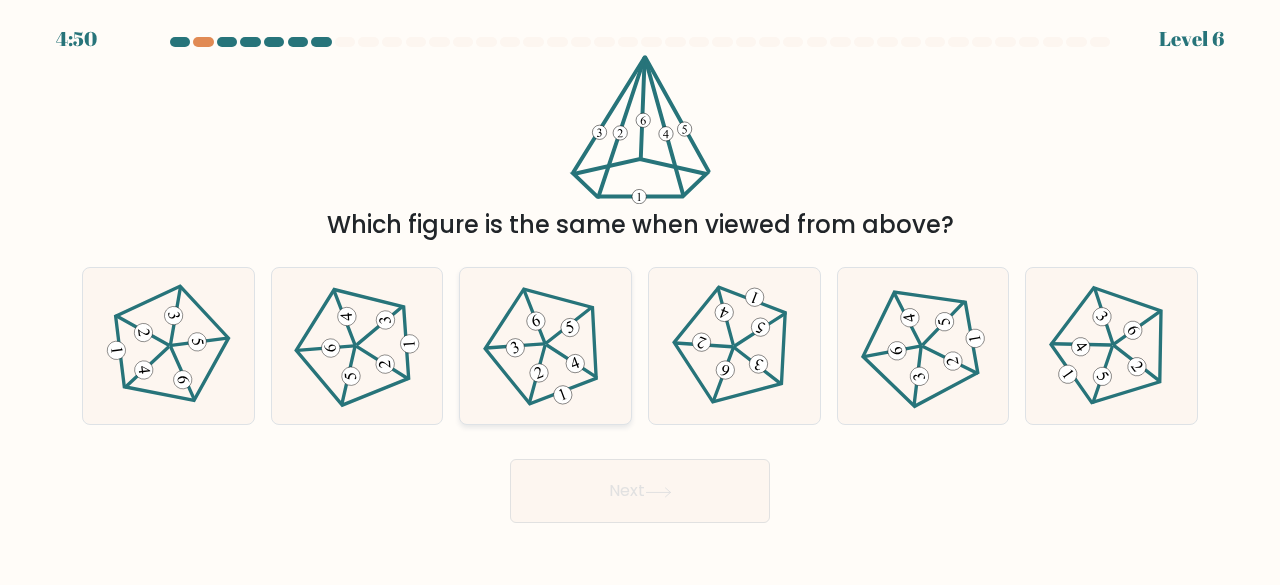 click 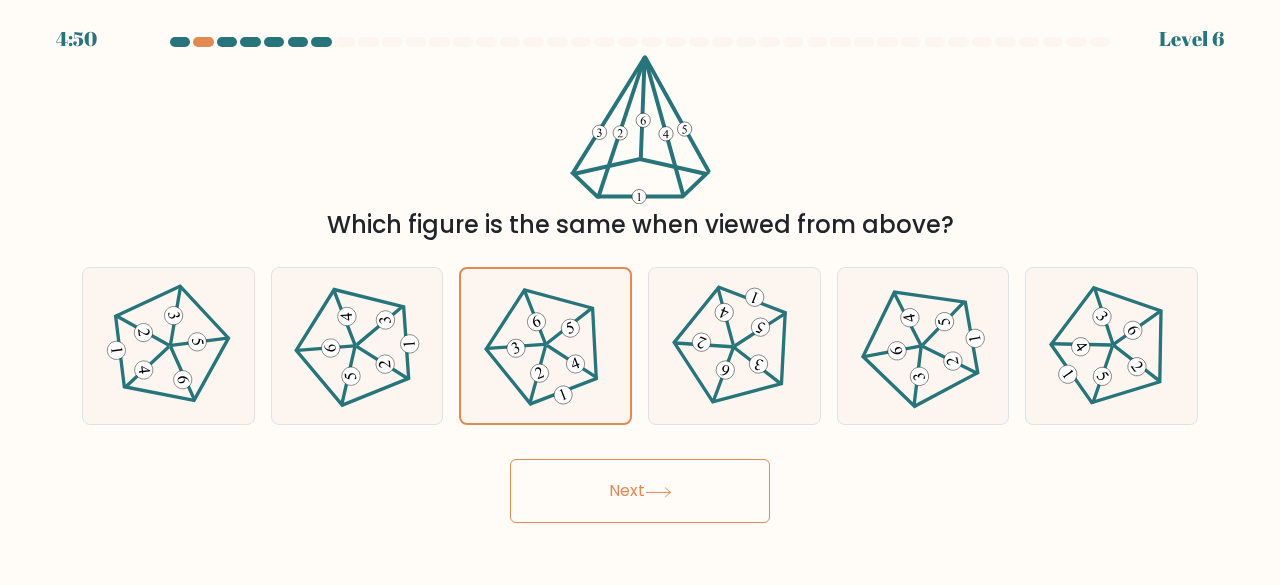 click on "Next" at bounding box center (640, 491) 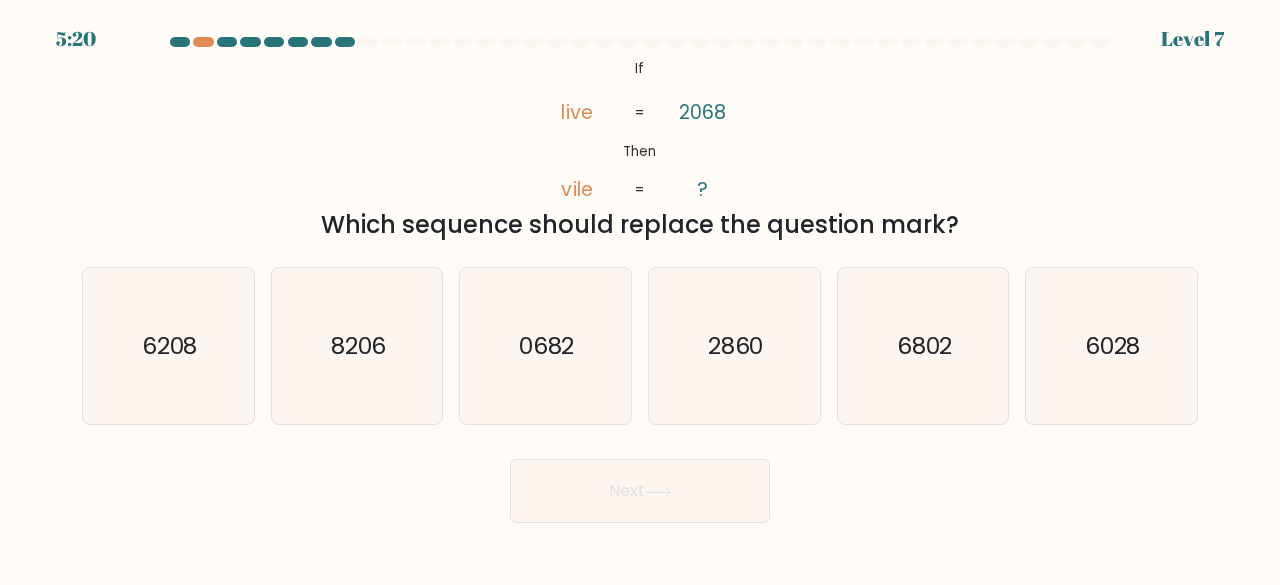 click on "Next" at bounding box center [640, 486] 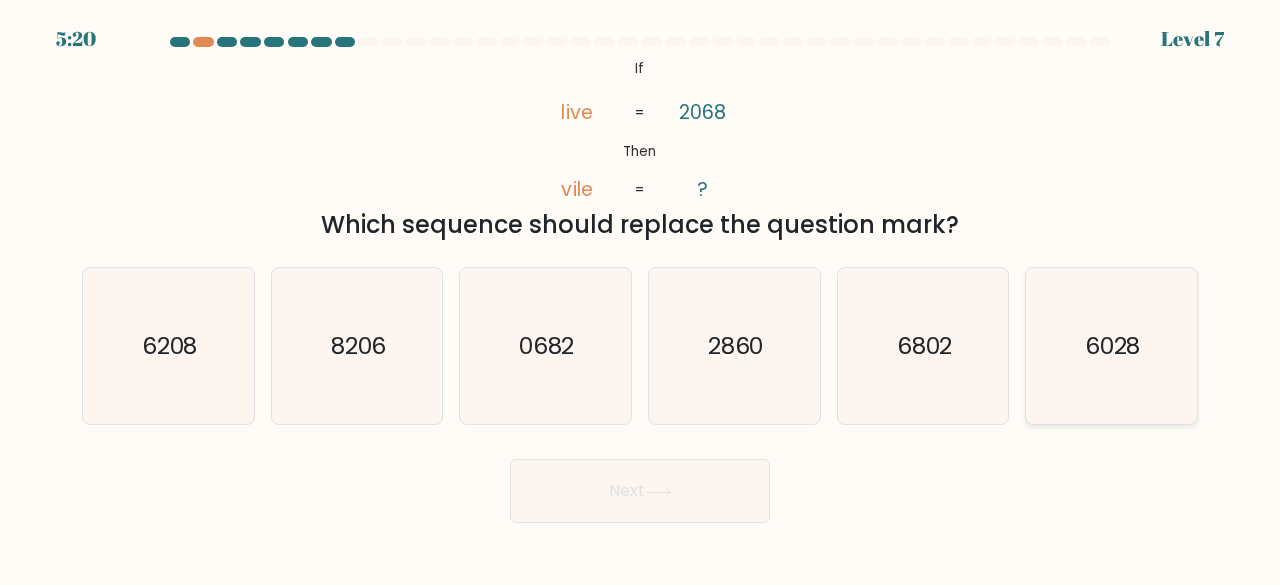 click on "6028" 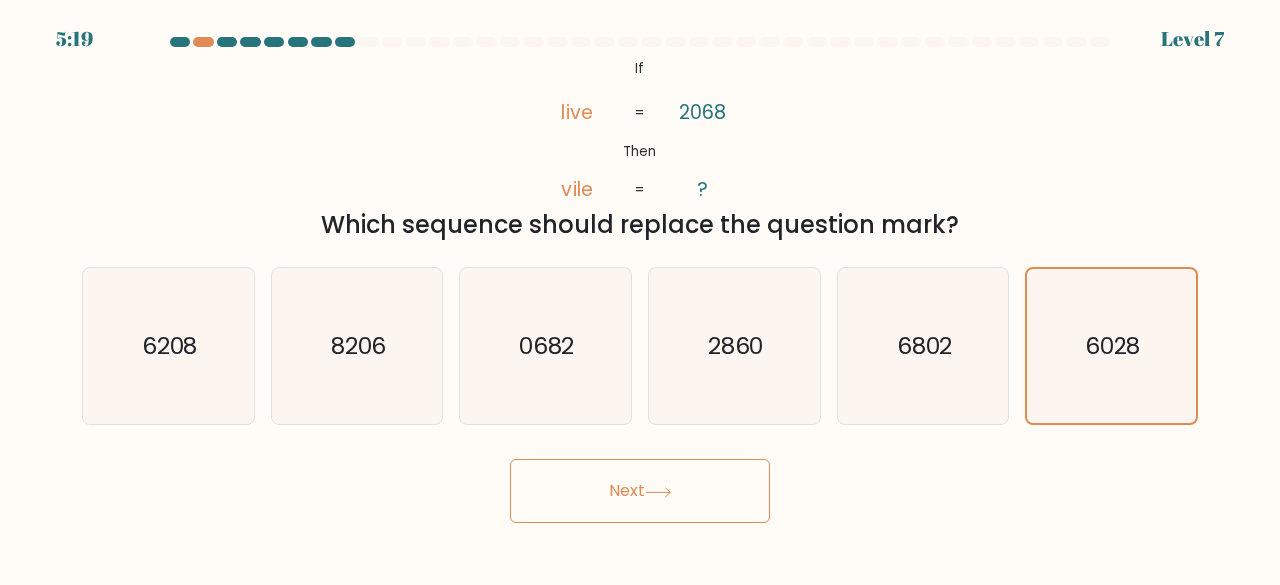 click on "Next" at bounding box center (640, 491) 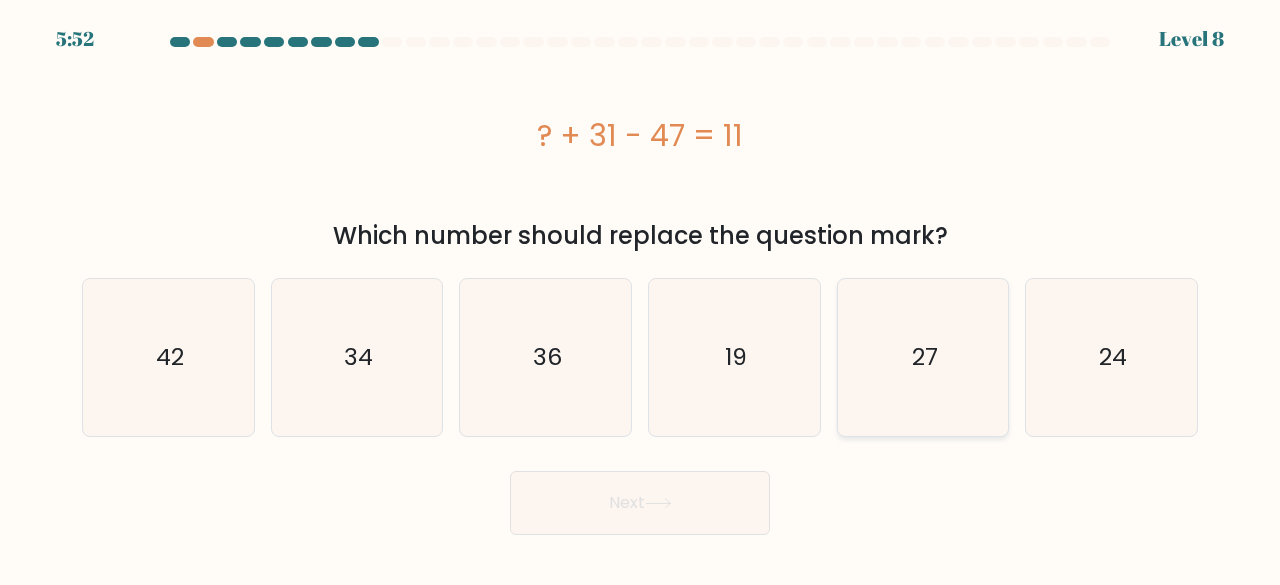 click on "27" 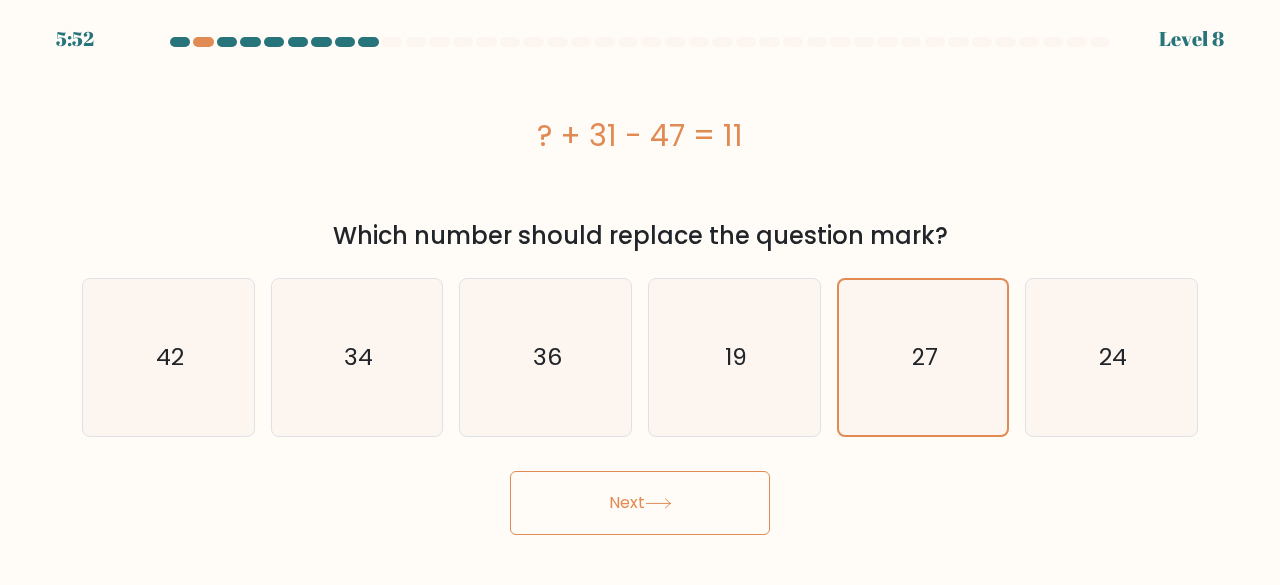 drag, startPoint x: 622, startPoint y: 456, endPoint x: 628, endPoint y: 497, distance: 41.4367 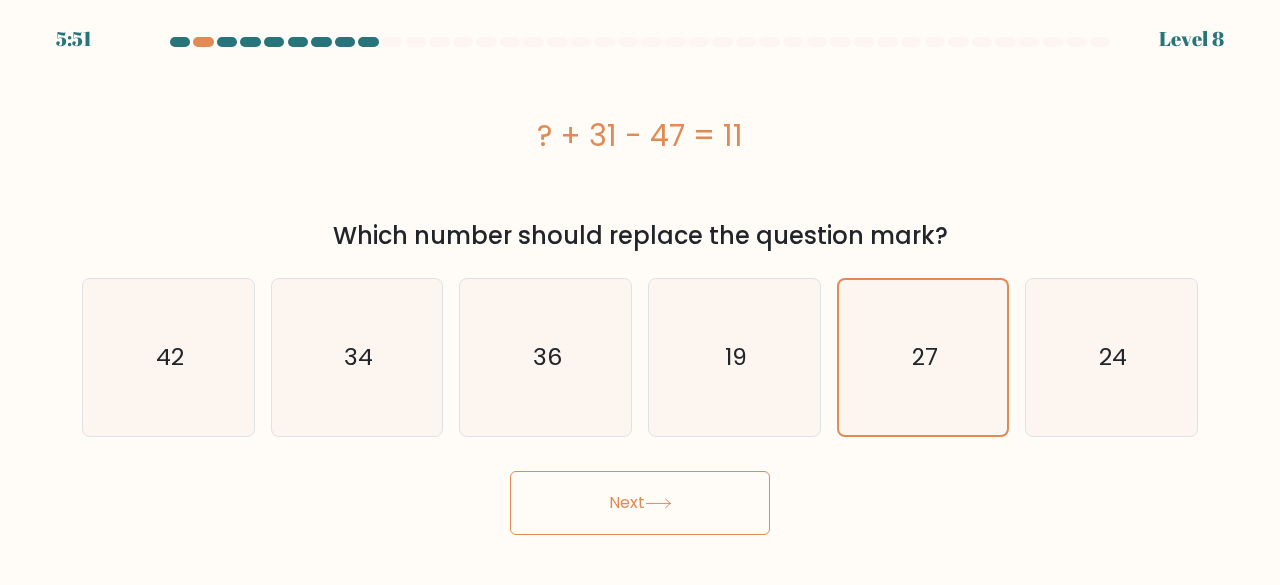 click on "Next" at bounding box center (640, 503) 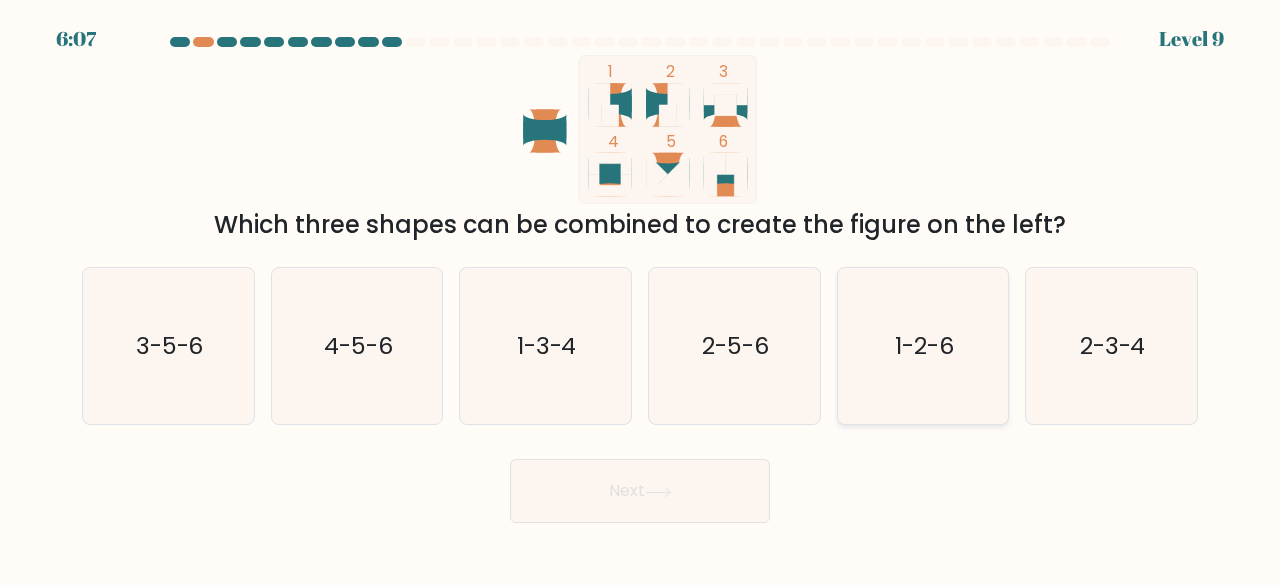 click on "1-2-6" 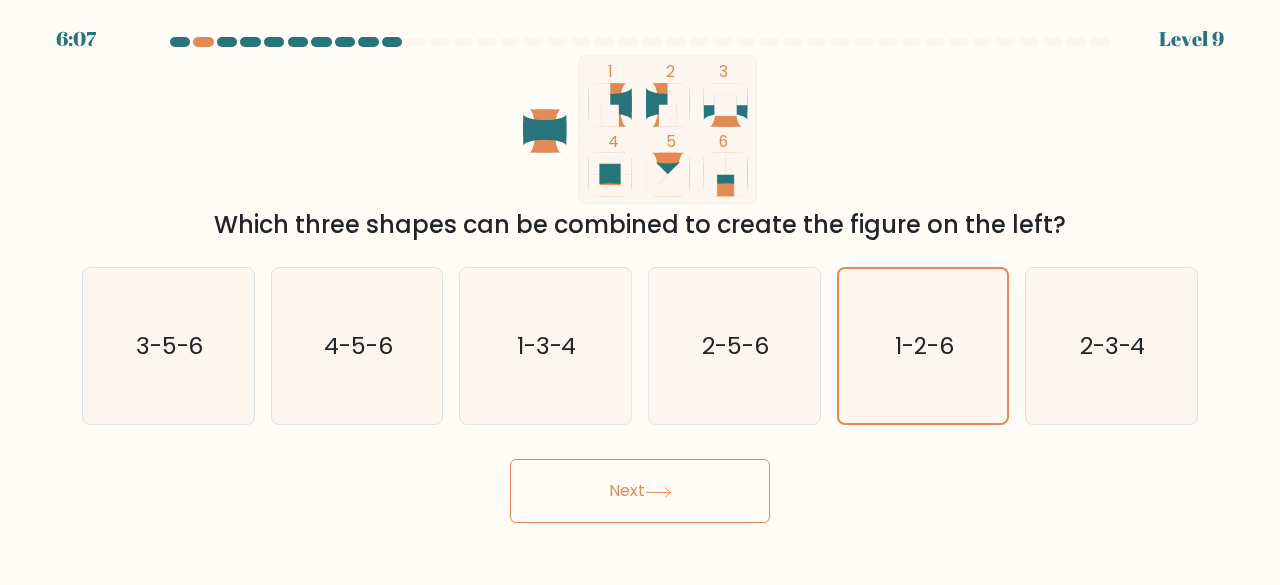 click on "Next" at bounding box center (640, 491) 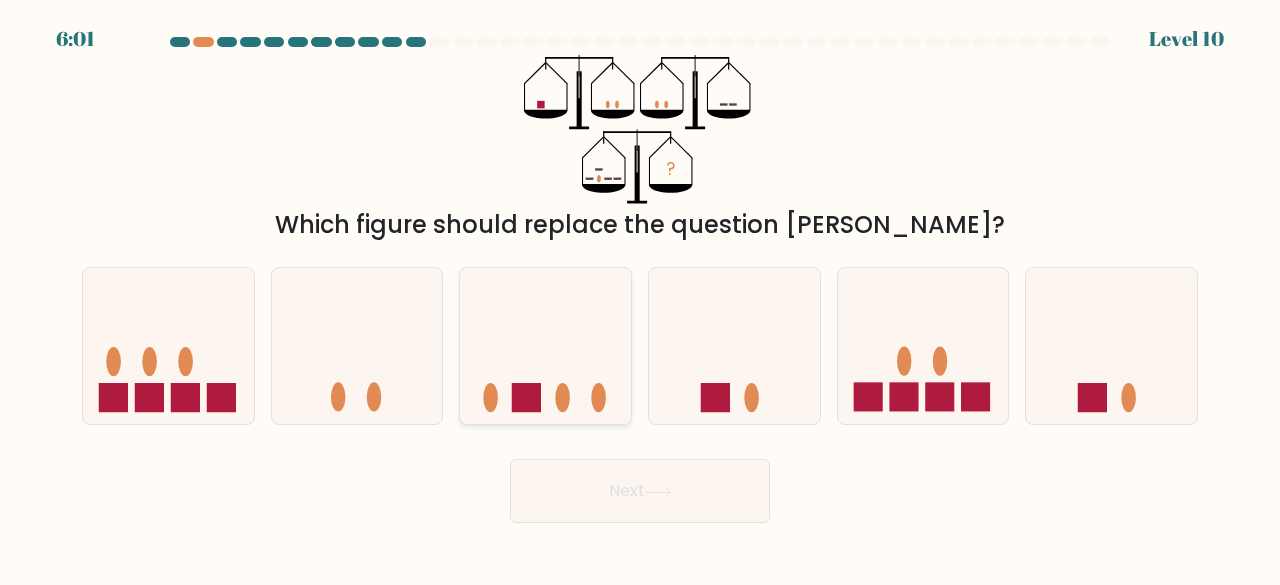 click 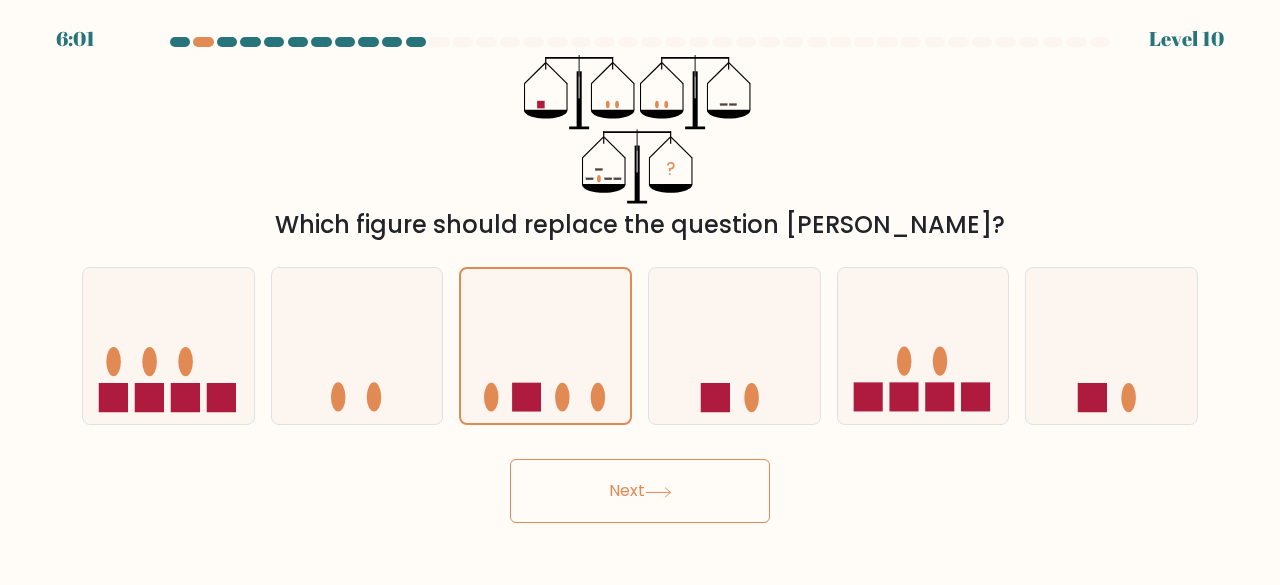 click on "Next" at bounding box center (640, 491) 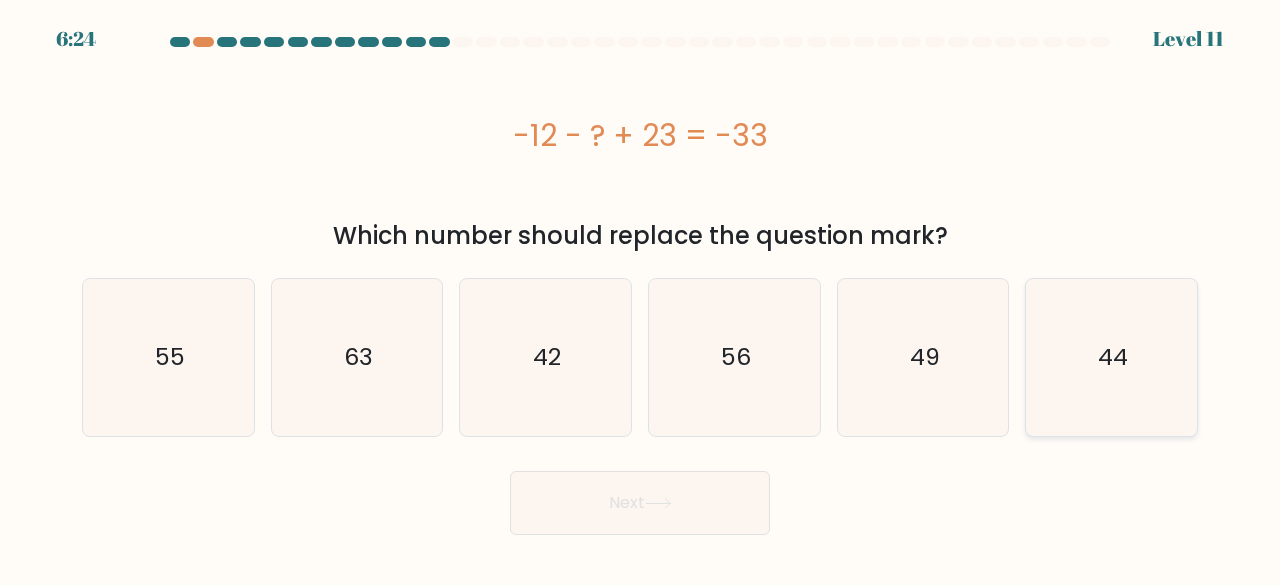 click on "44" 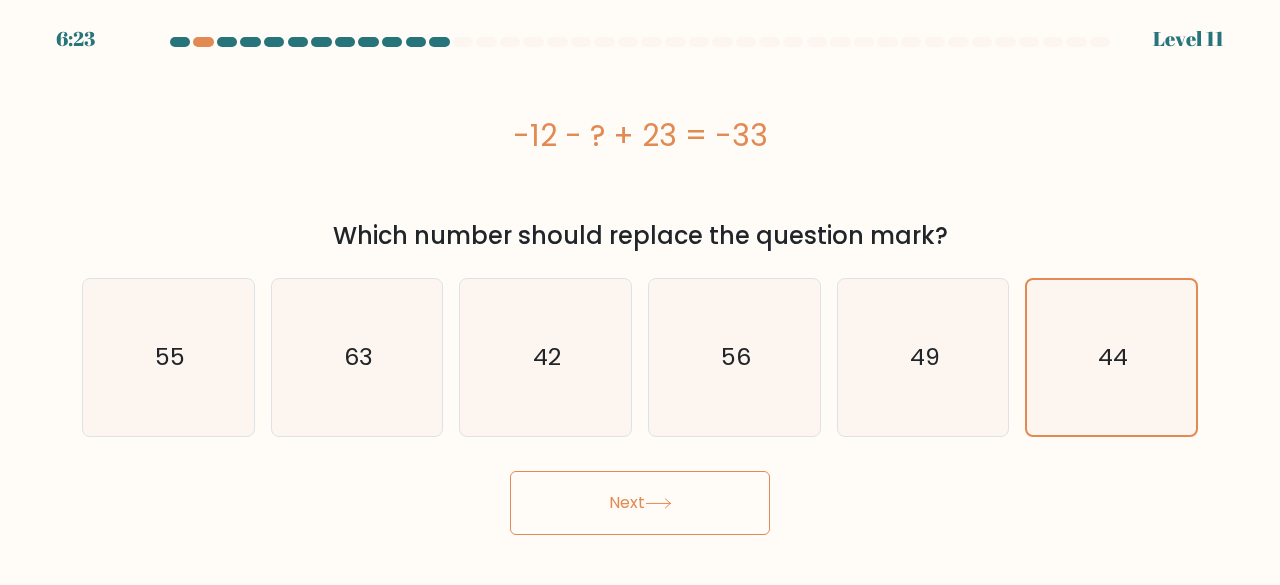 click on "Next" at bounding box center [640, 503] 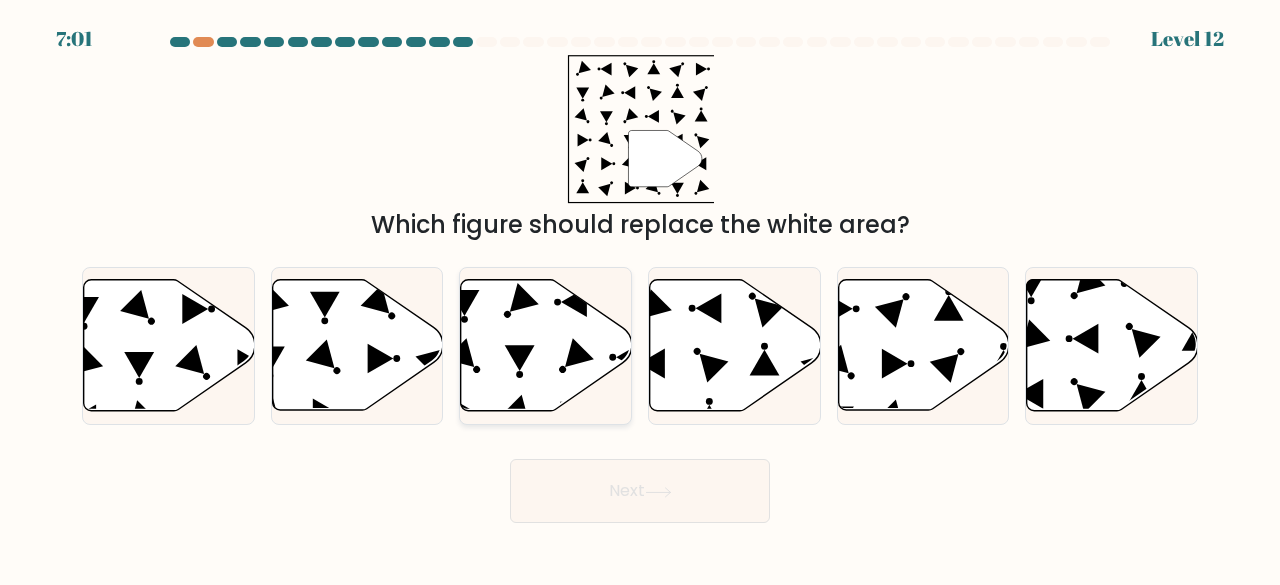 click 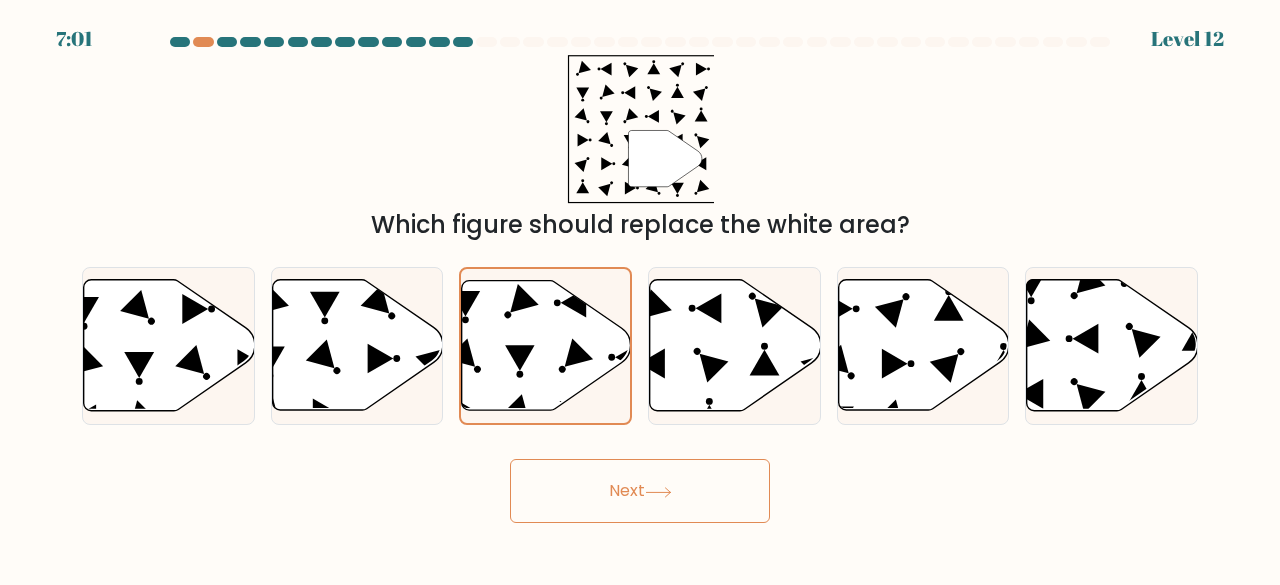 click on "Next" at bounding box center [640, 491] 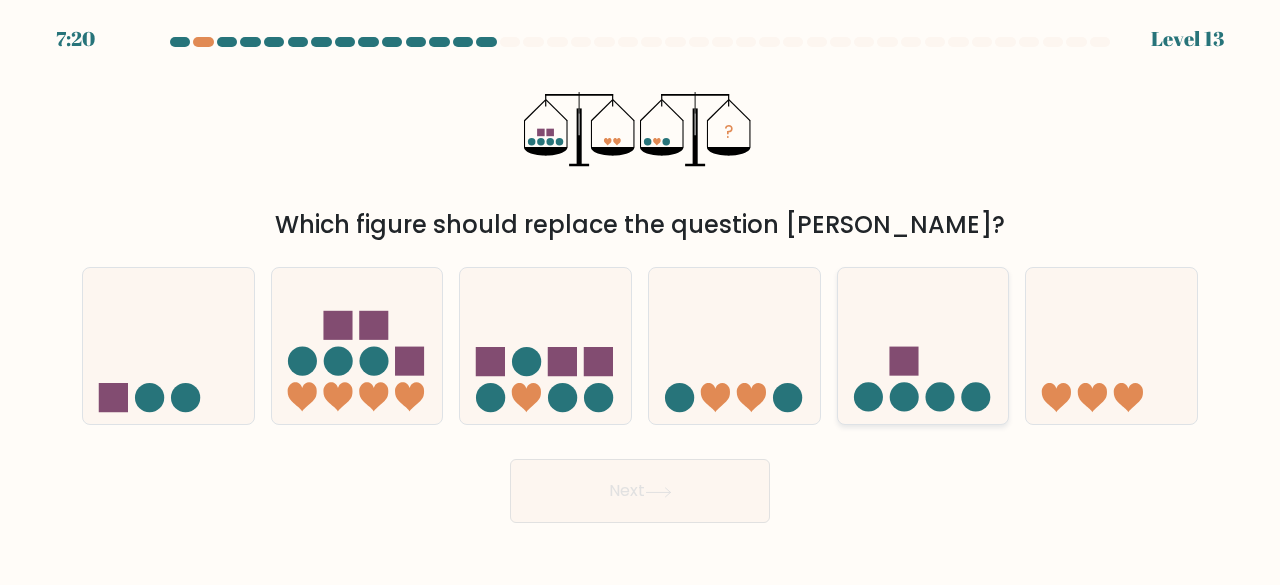 click 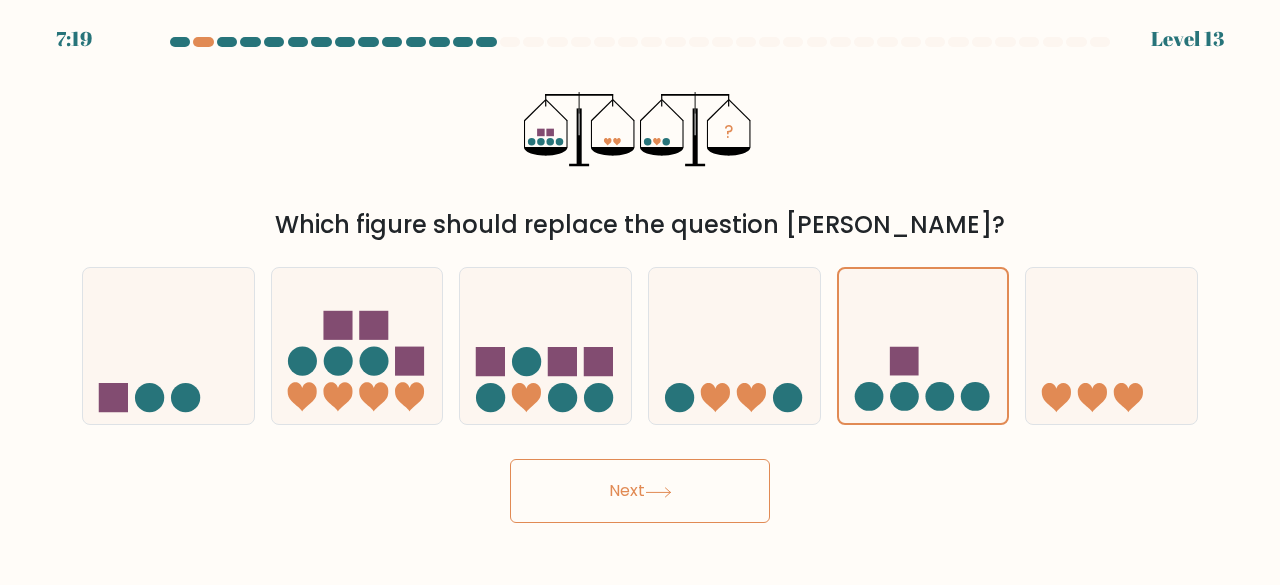click on "Next" at bounding box center (640, 491) 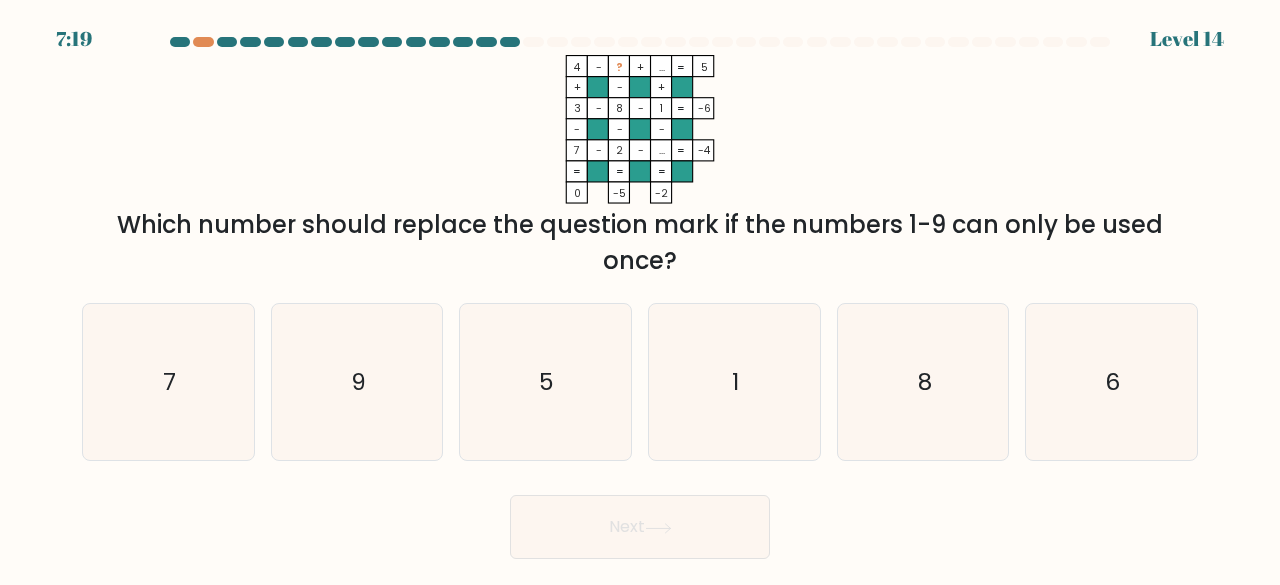 click at bounding box center [640, 298] 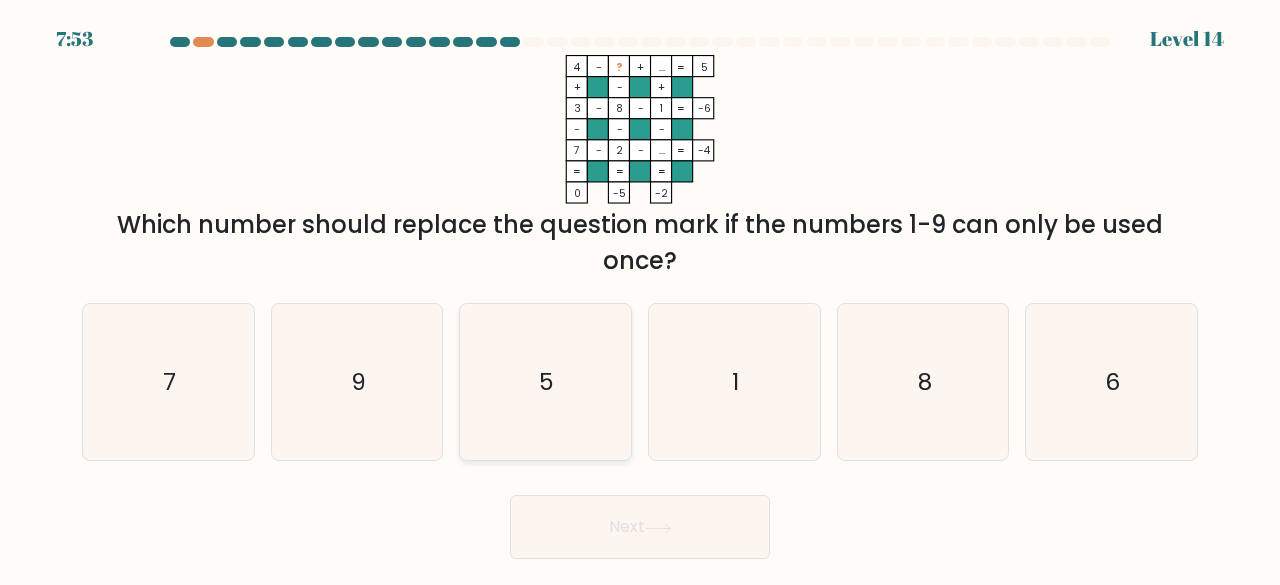 click on "5" 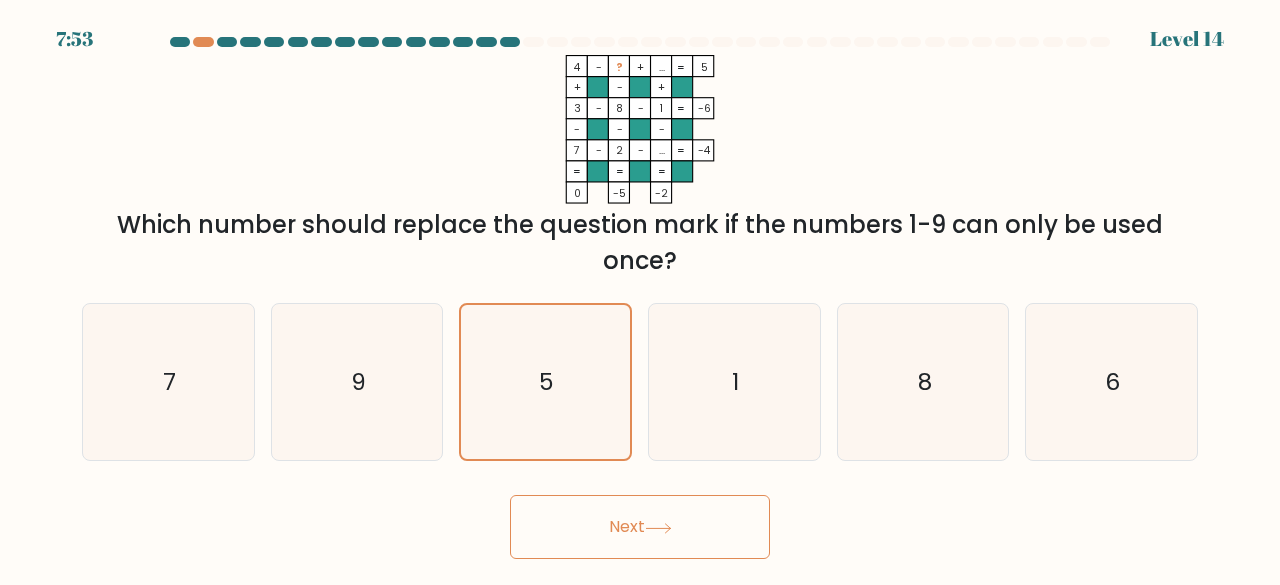 click on "Next" at bounding box center (640, 527) 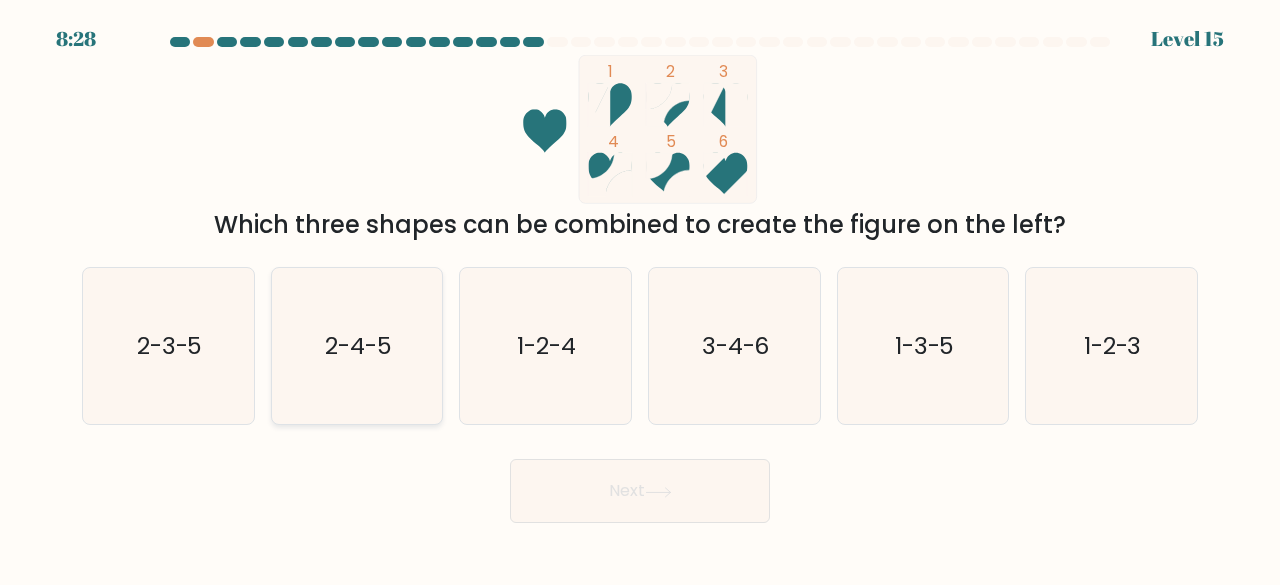 click on "2-4-5" 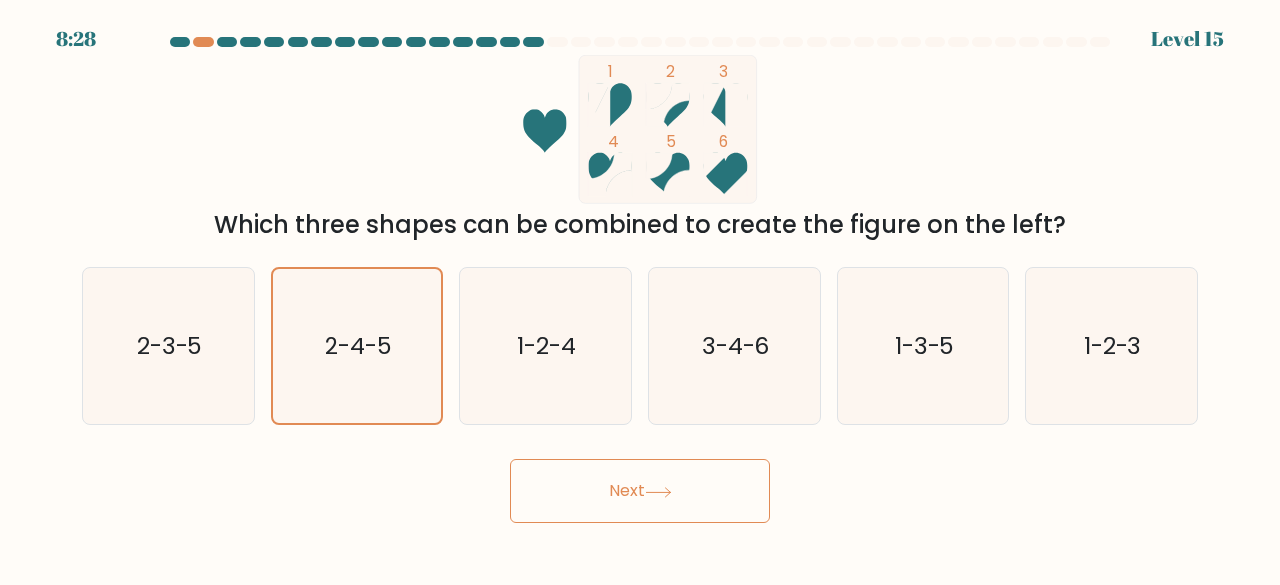 click on "Next" at bounding box center (640, 491) 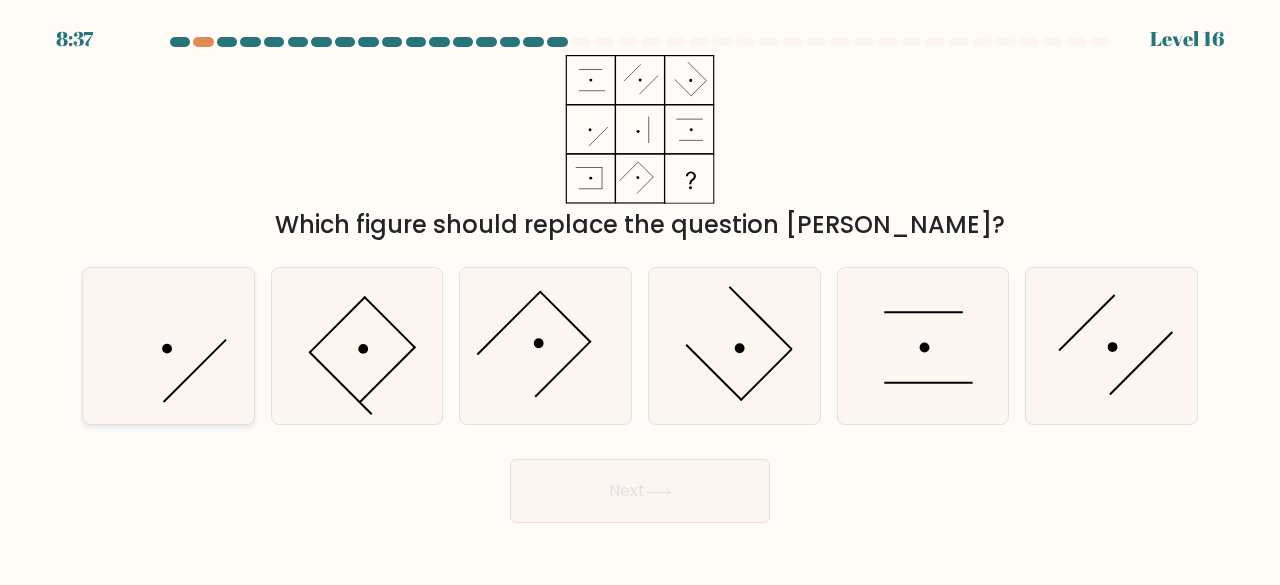 click 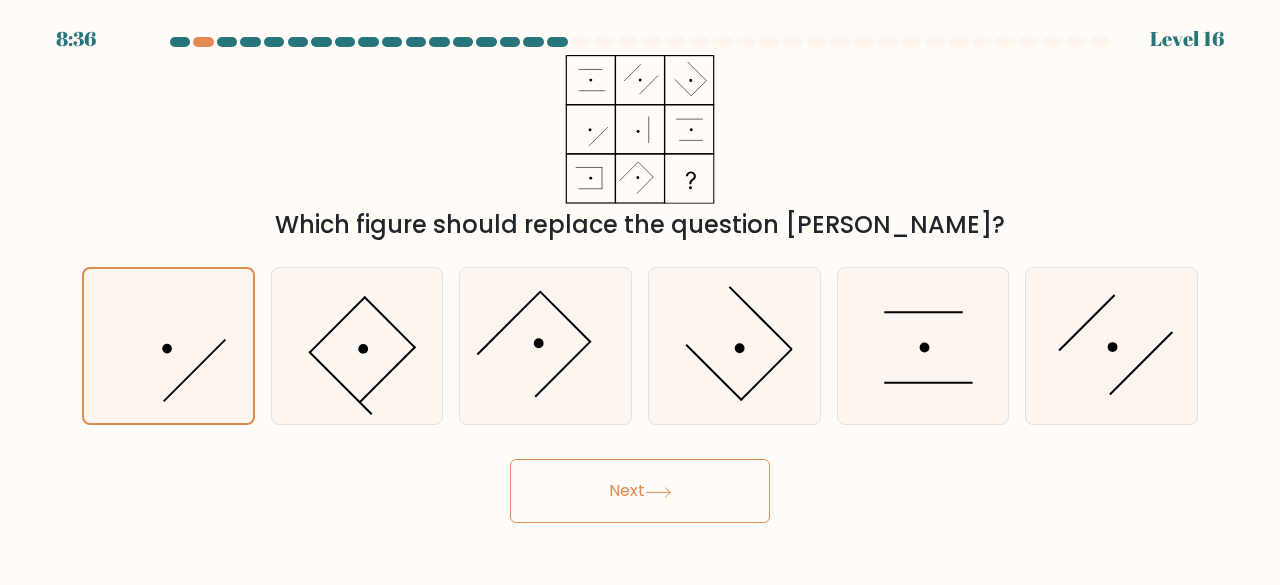 click on "Next" at bounding box center [640, 491] 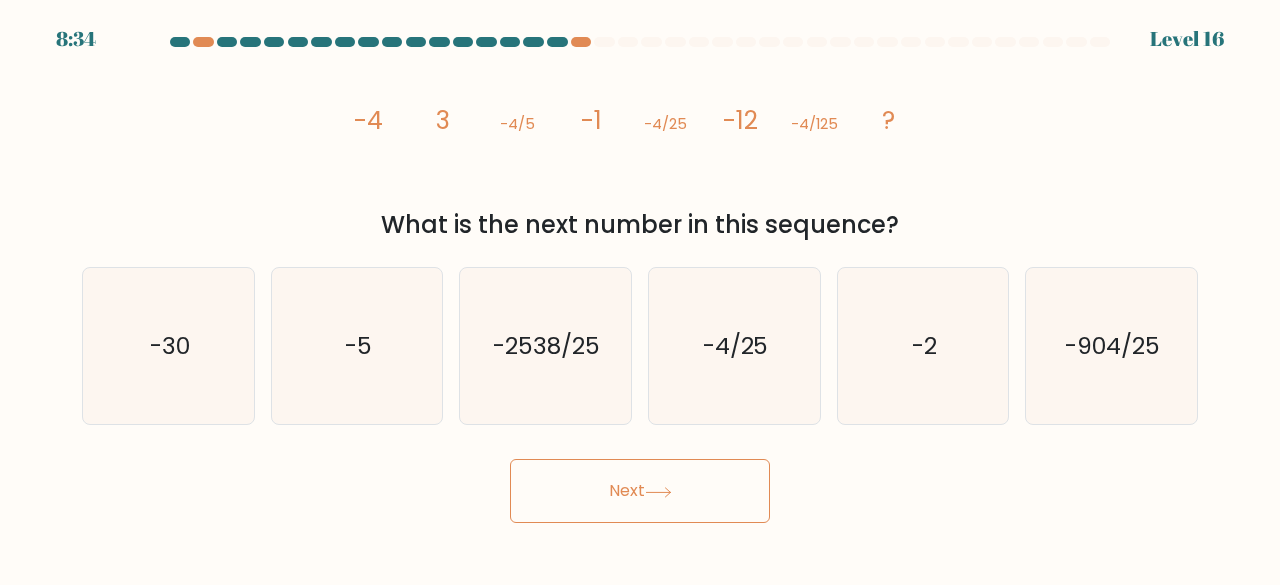 click on "Next" at bounding box center (640, 491) 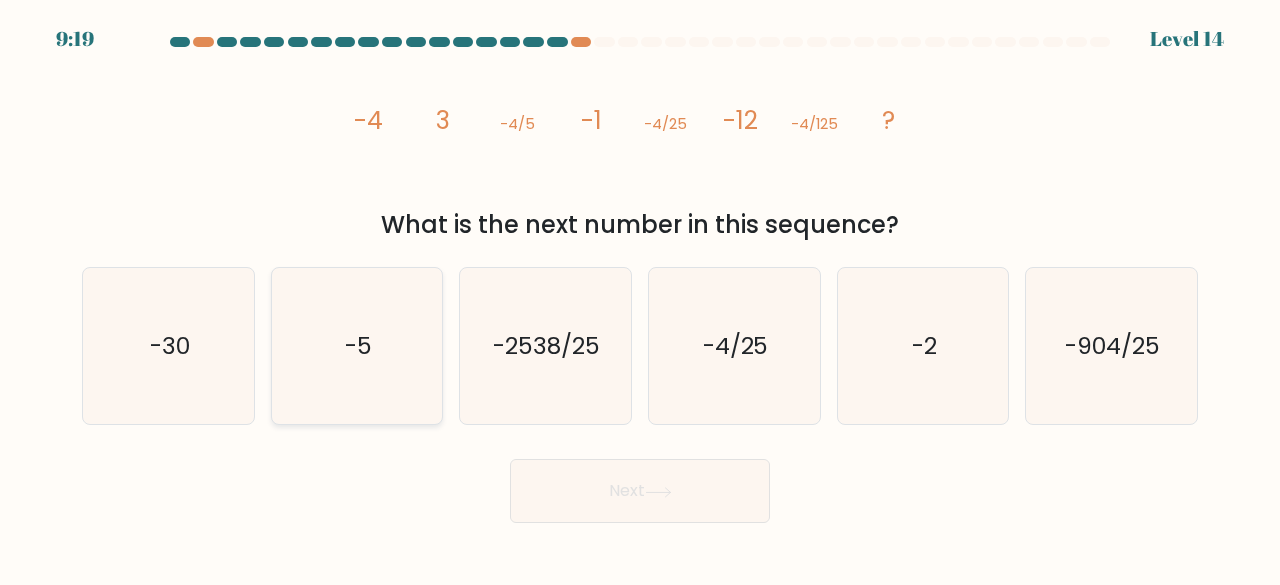 click on "-5" at bounding box center [357, 346] 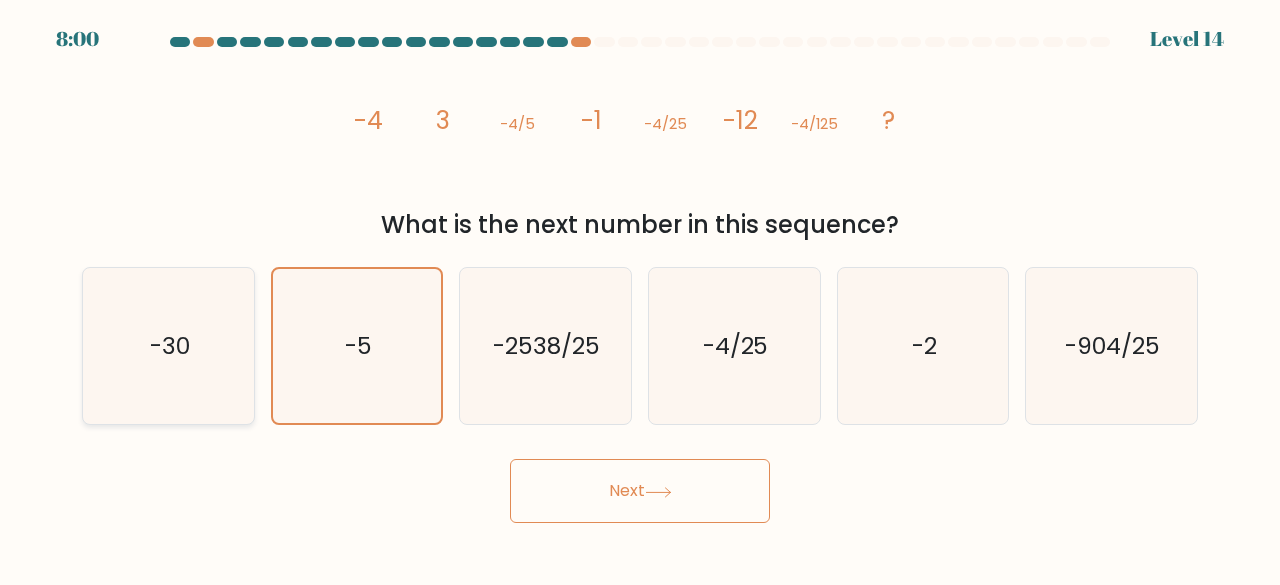 click on "-30" 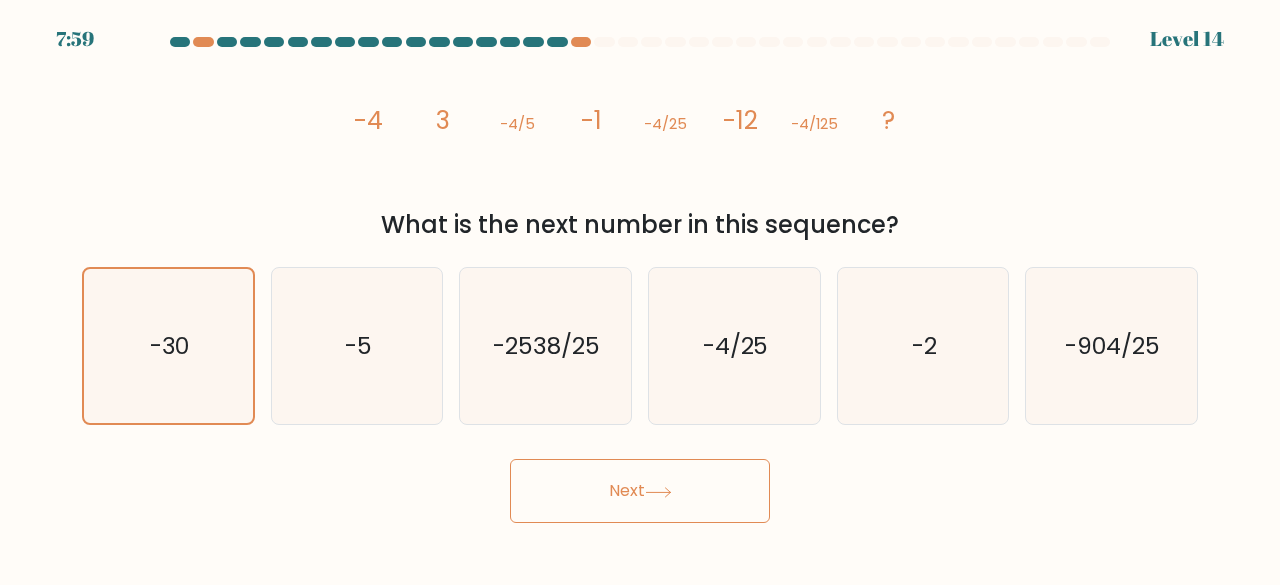 click on "Next" at bounding box center [640, 491] 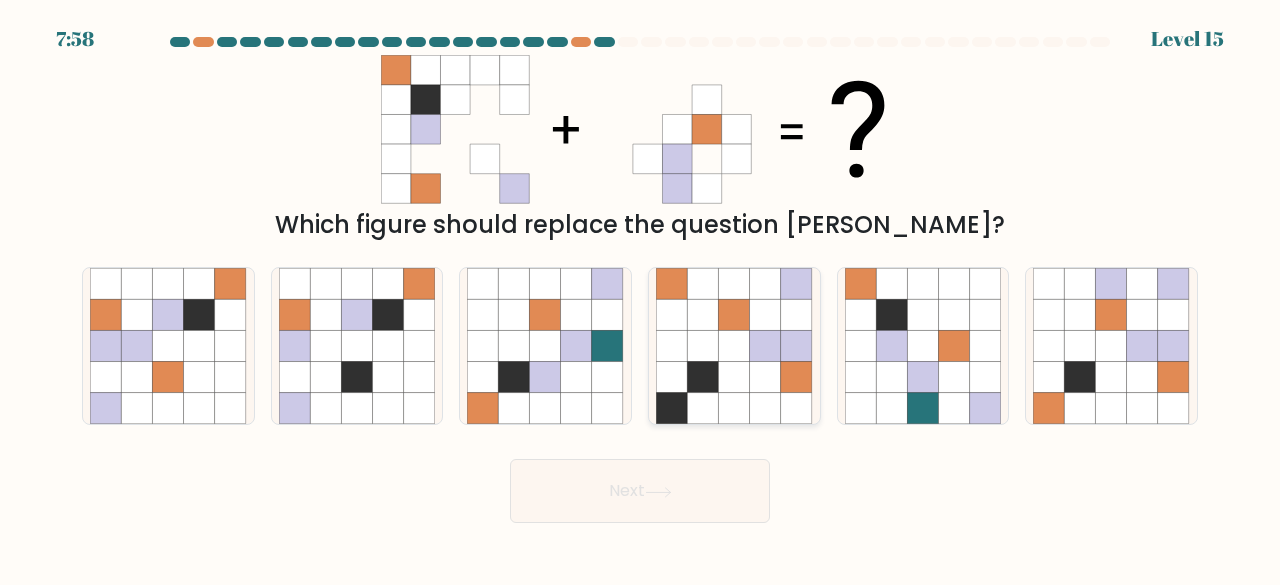 click 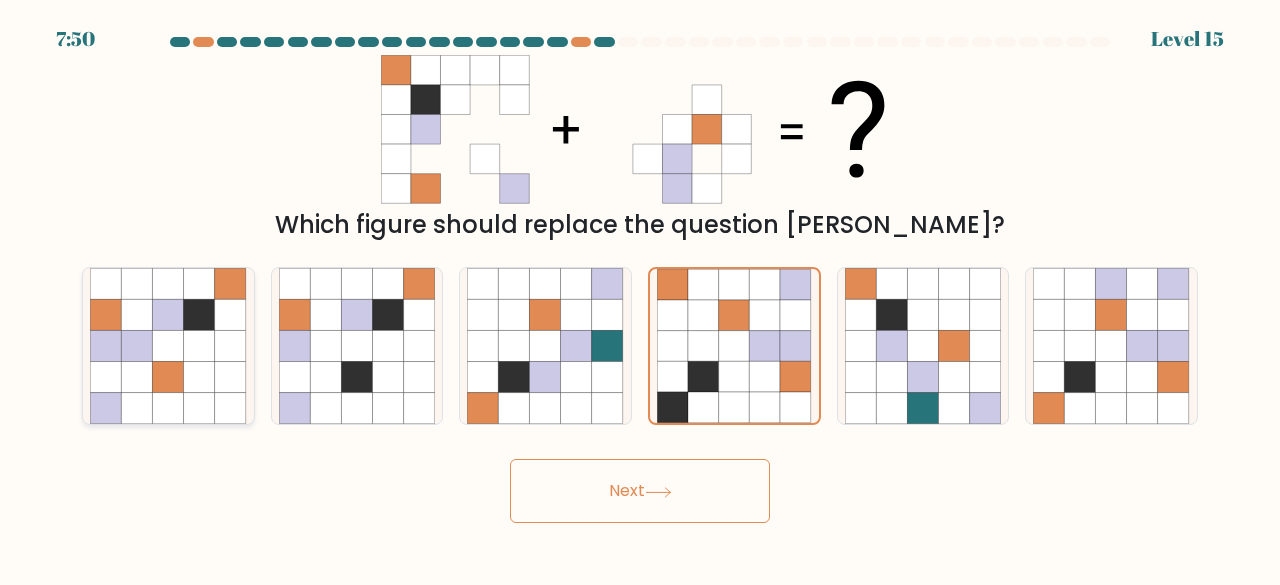 click 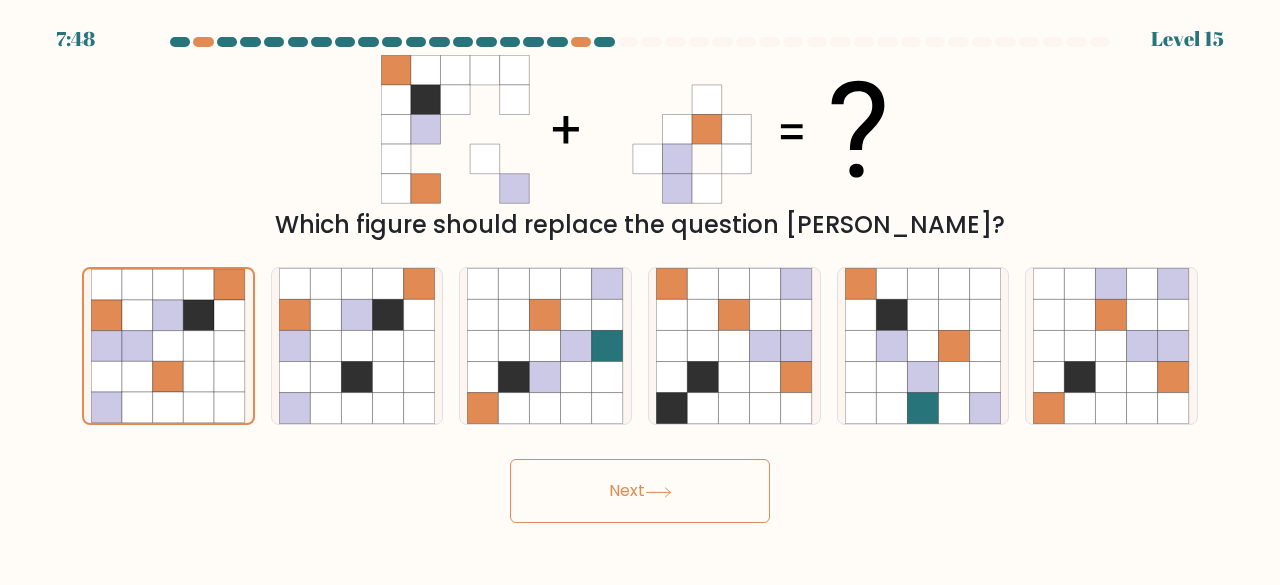 click on "Next" at bounding box center (640, 491) 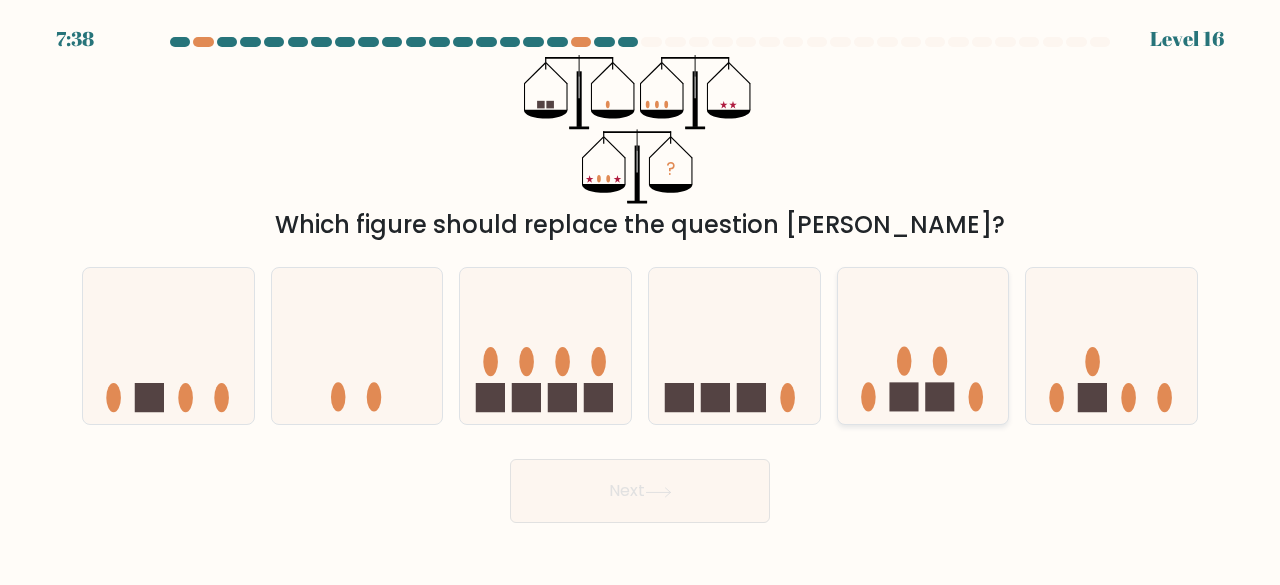 click 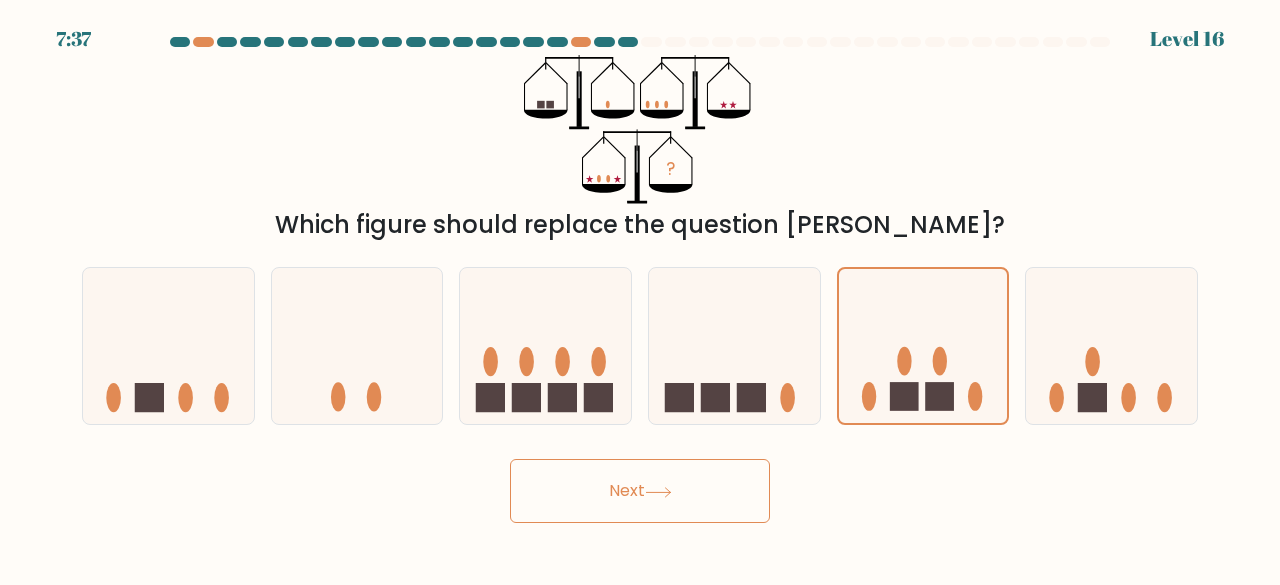click on "Next" at bounding box center (640, 491) 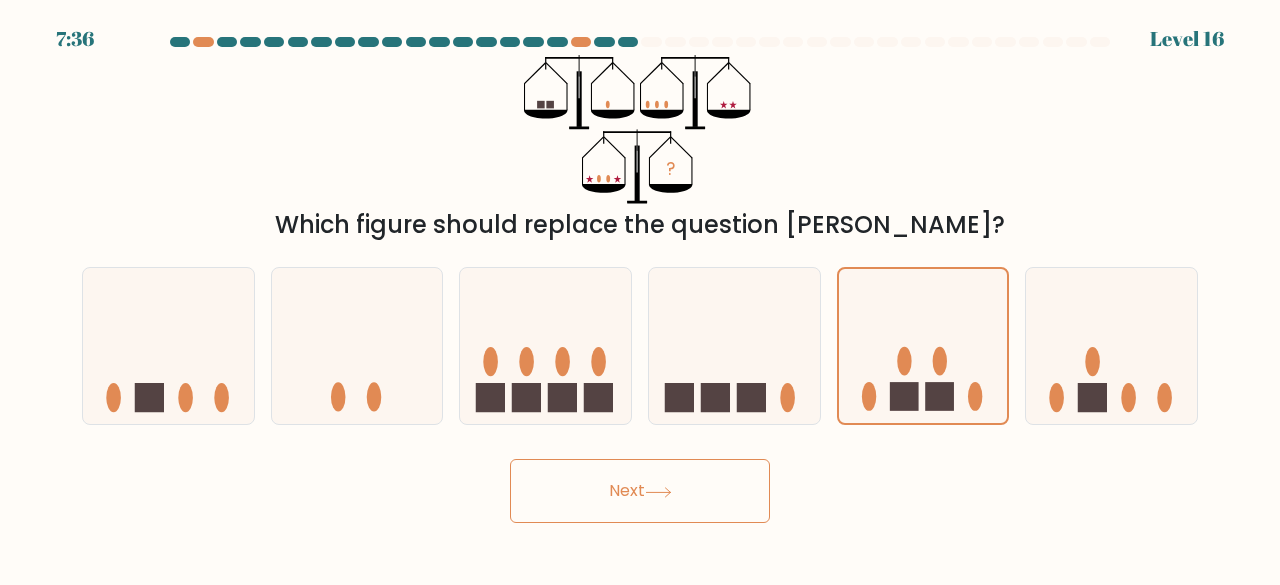 click on "Next" at bounding box center [640, 491] 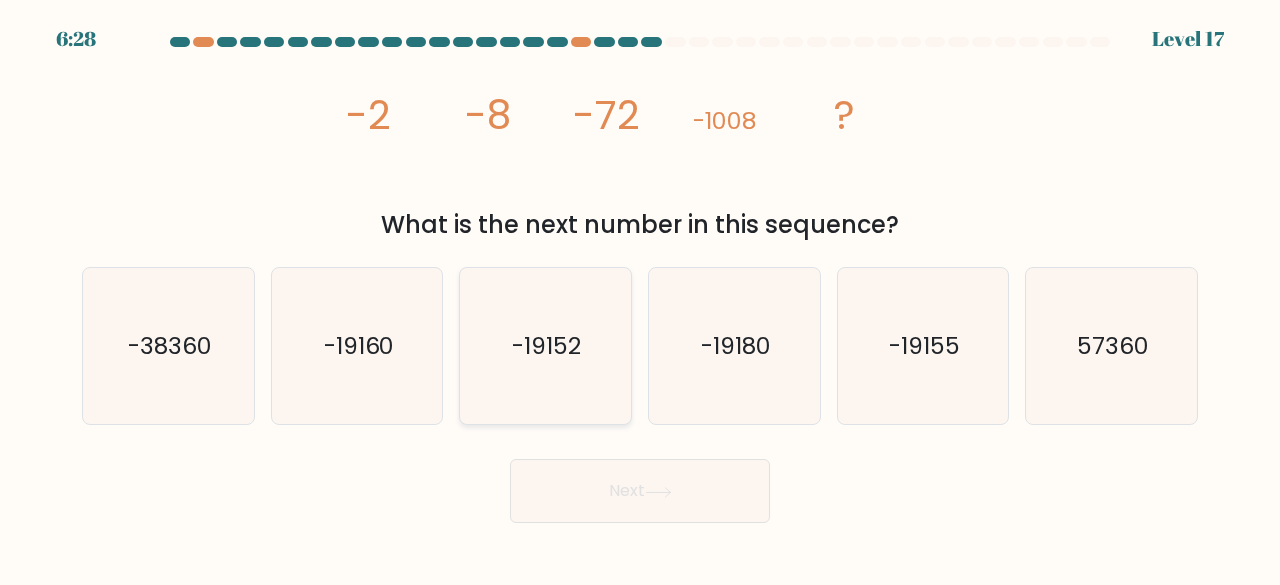 click on "-19152" 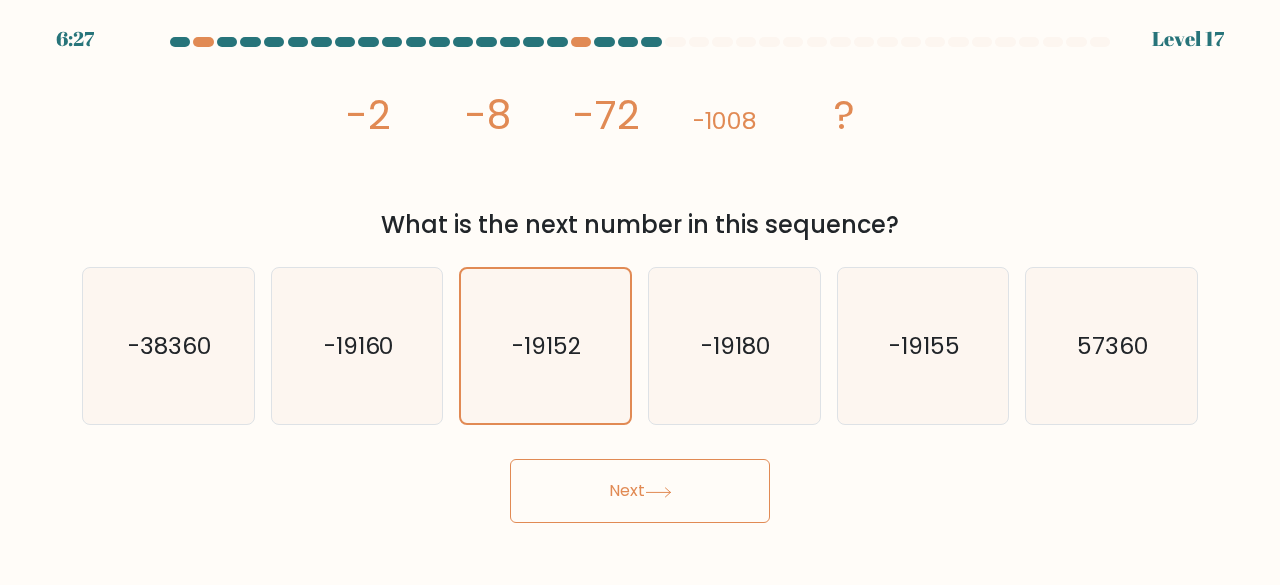 click on "Next" at bounding box center (640, 491) 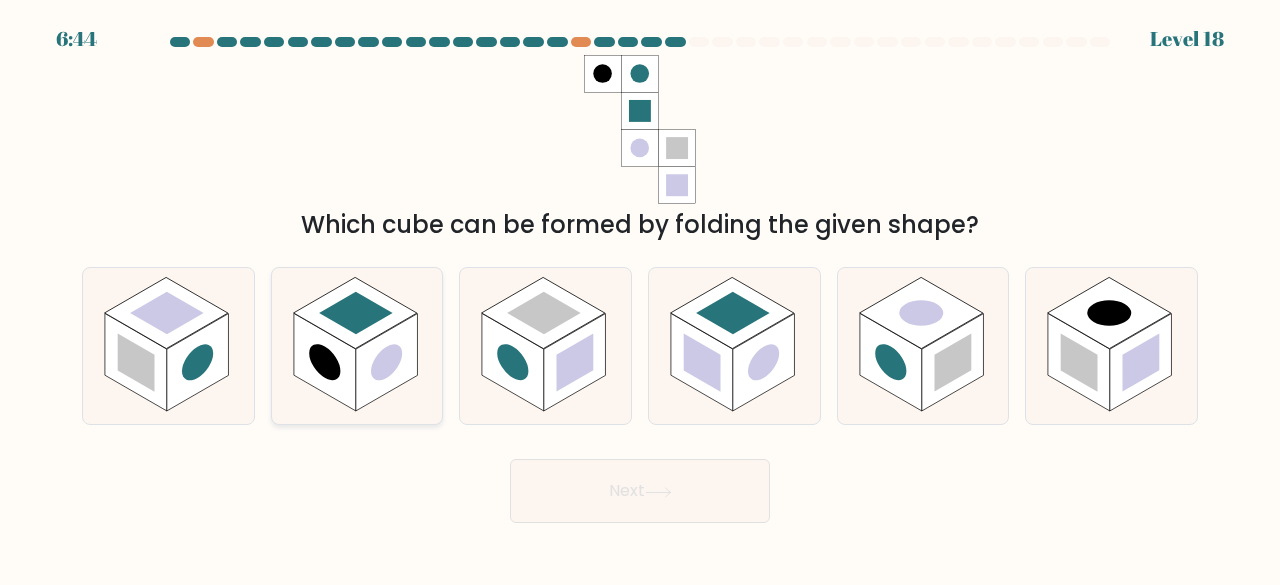 click 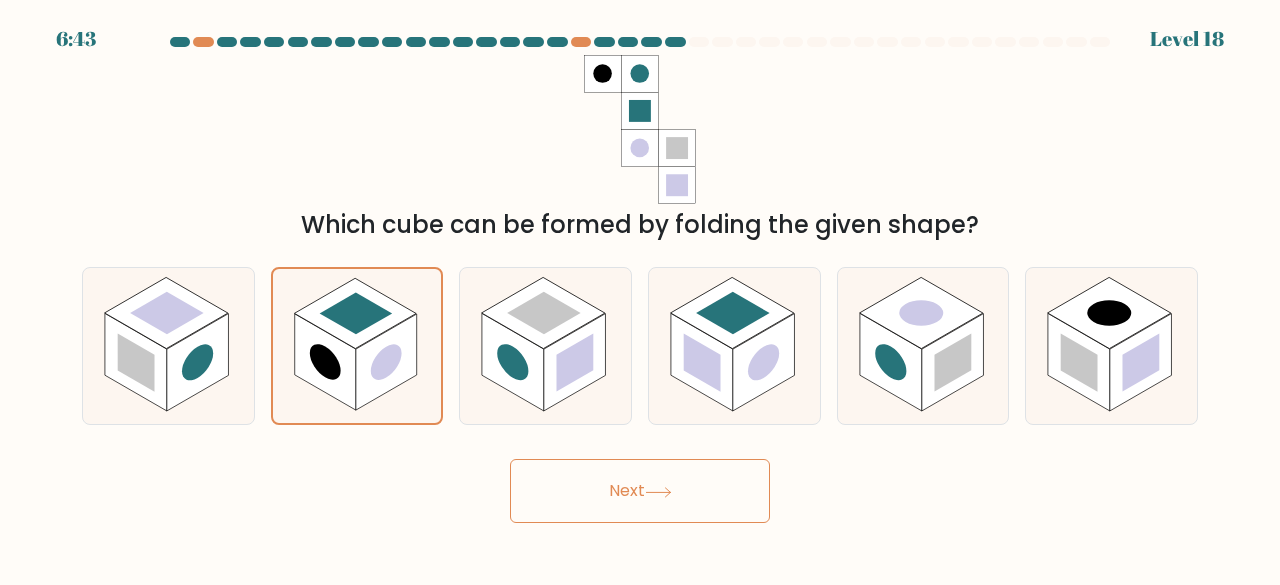 click on "Next" at bounding box center (640, 491) 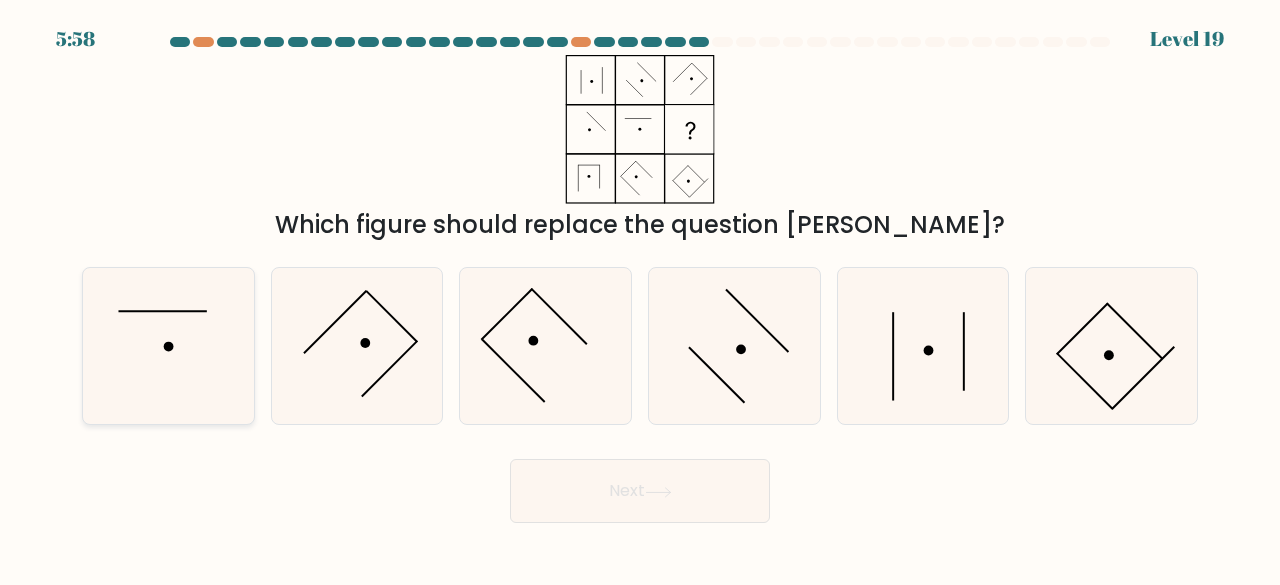 click 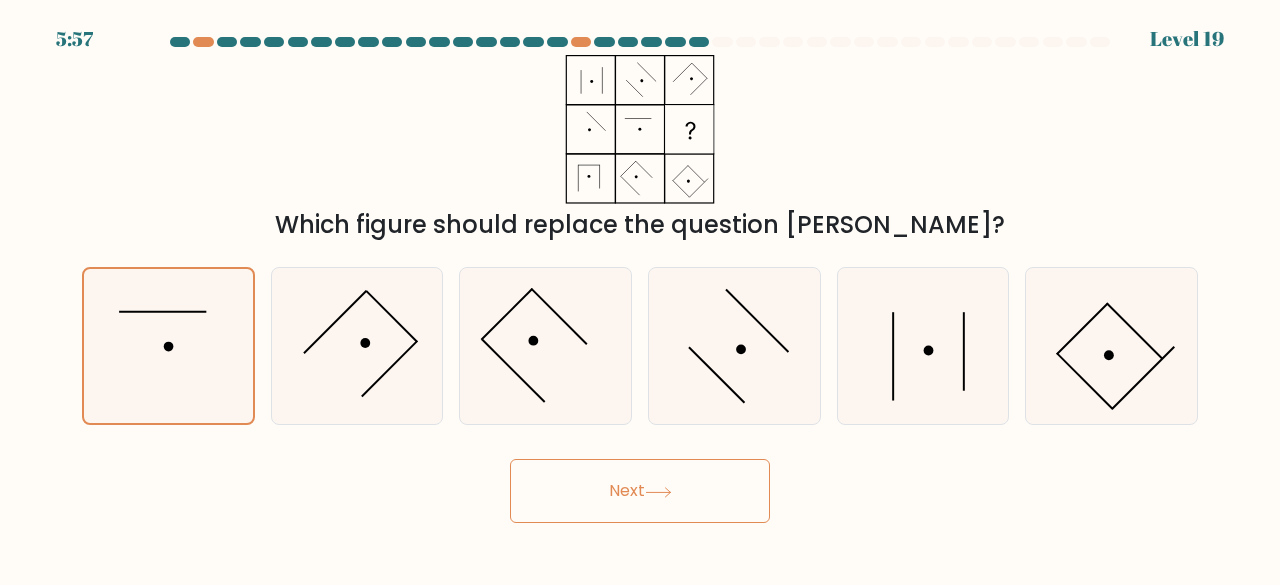 click on "Next" at bounding box center [640, 491] 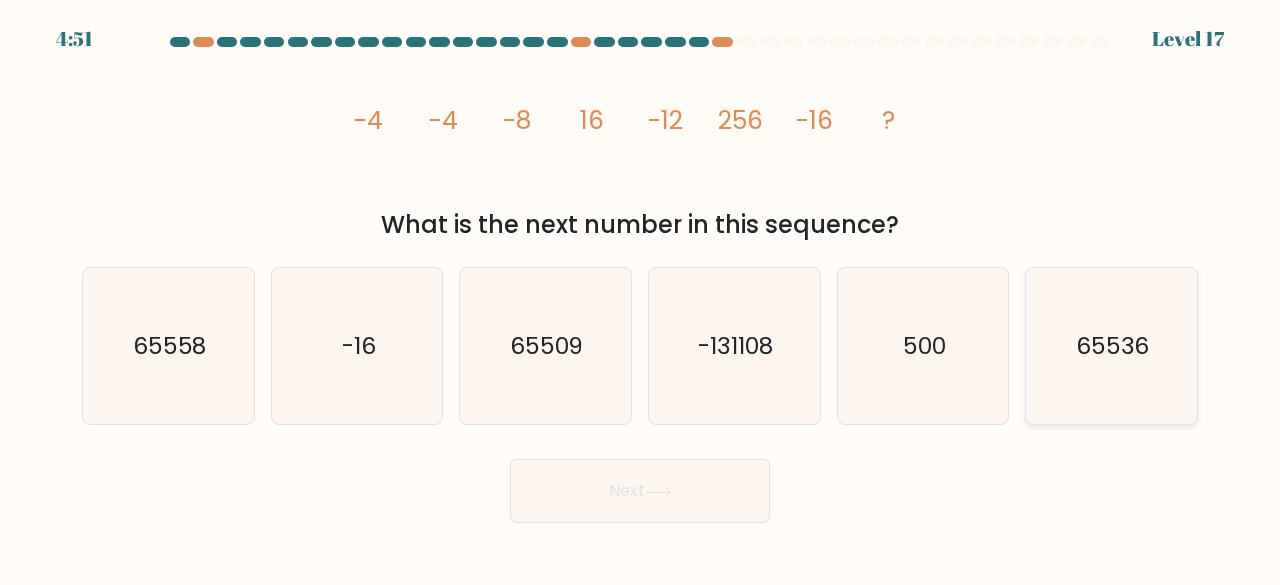 click on "65536" 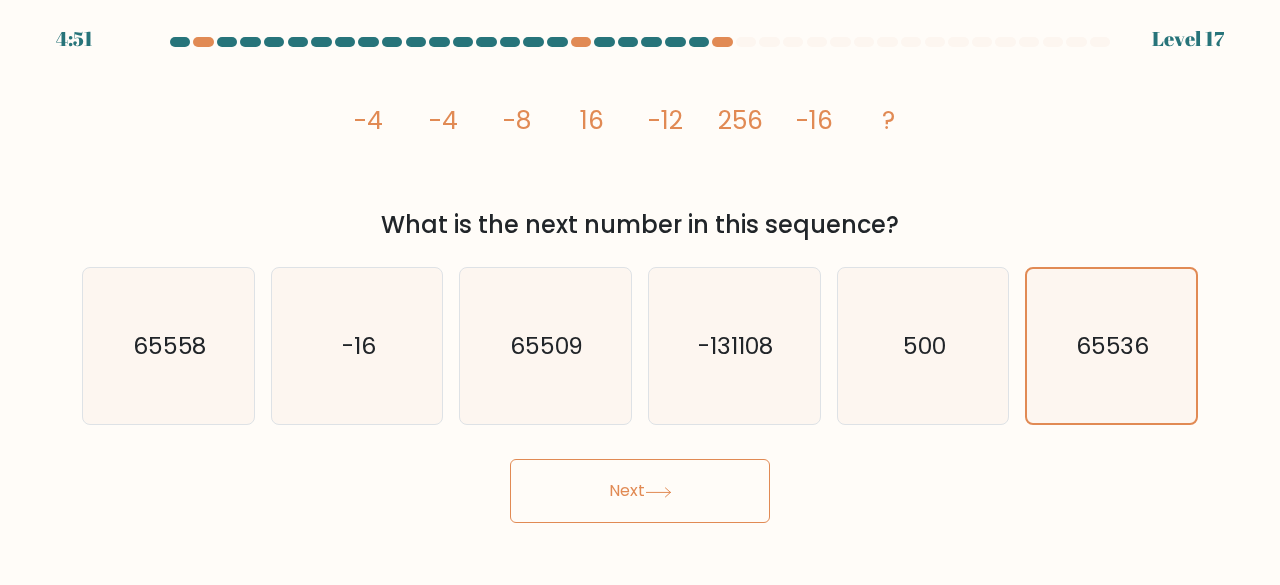 drag, startPoint x: 622, startPoint y: 461, endPoint x: 613, endPoint y: 477, distance: 18.35756 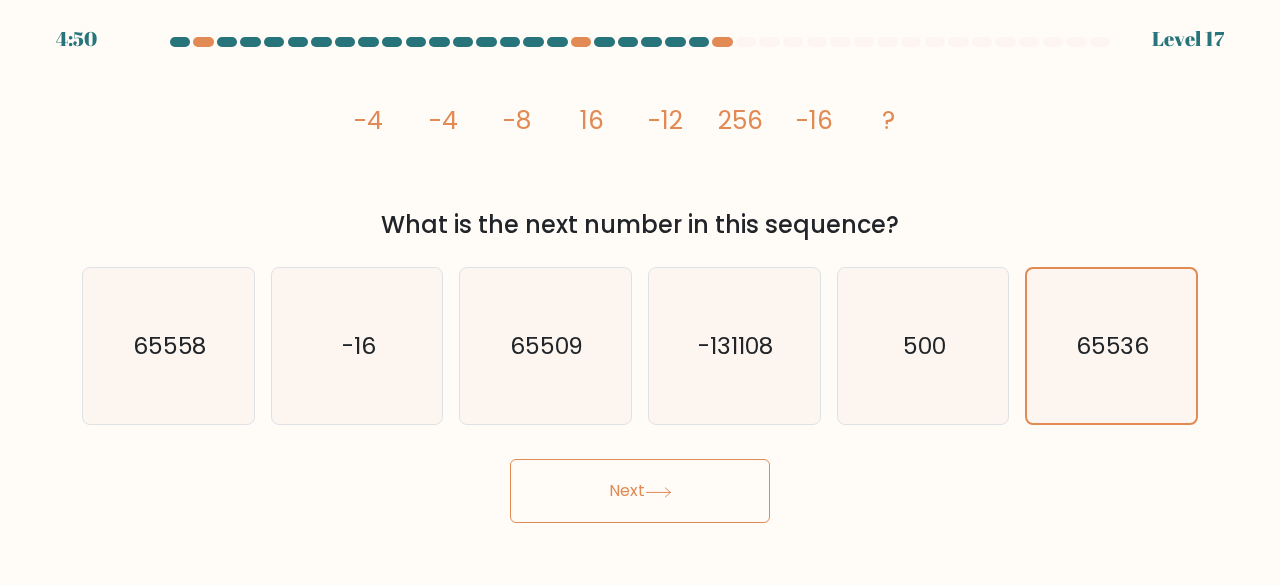click on "Next" at bounding box center (640, 491) 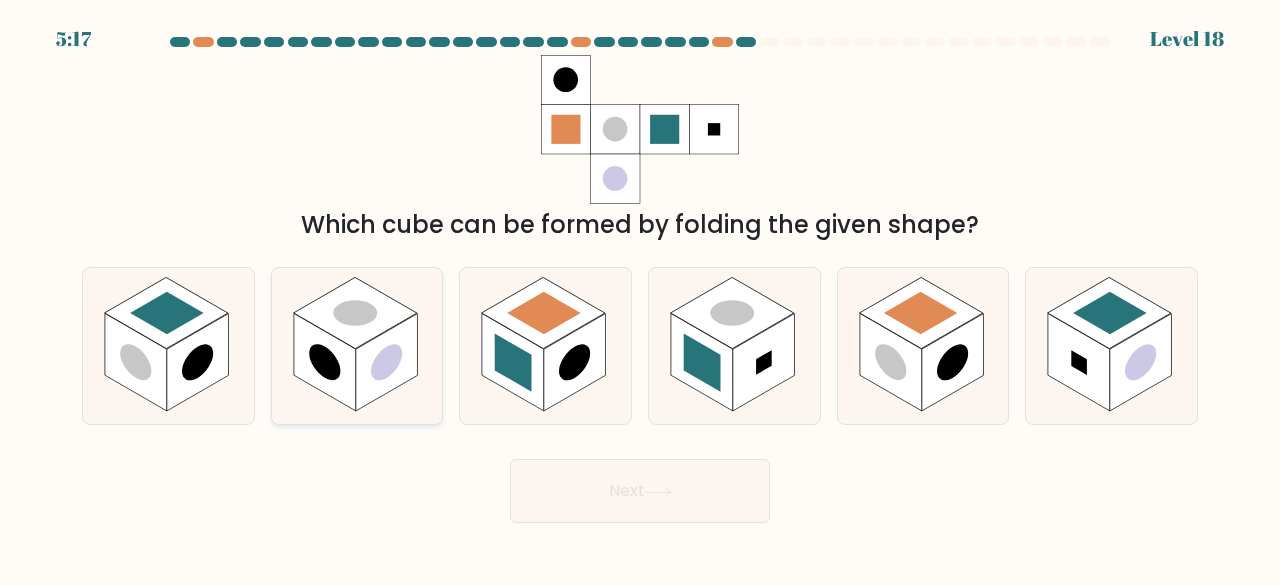 click 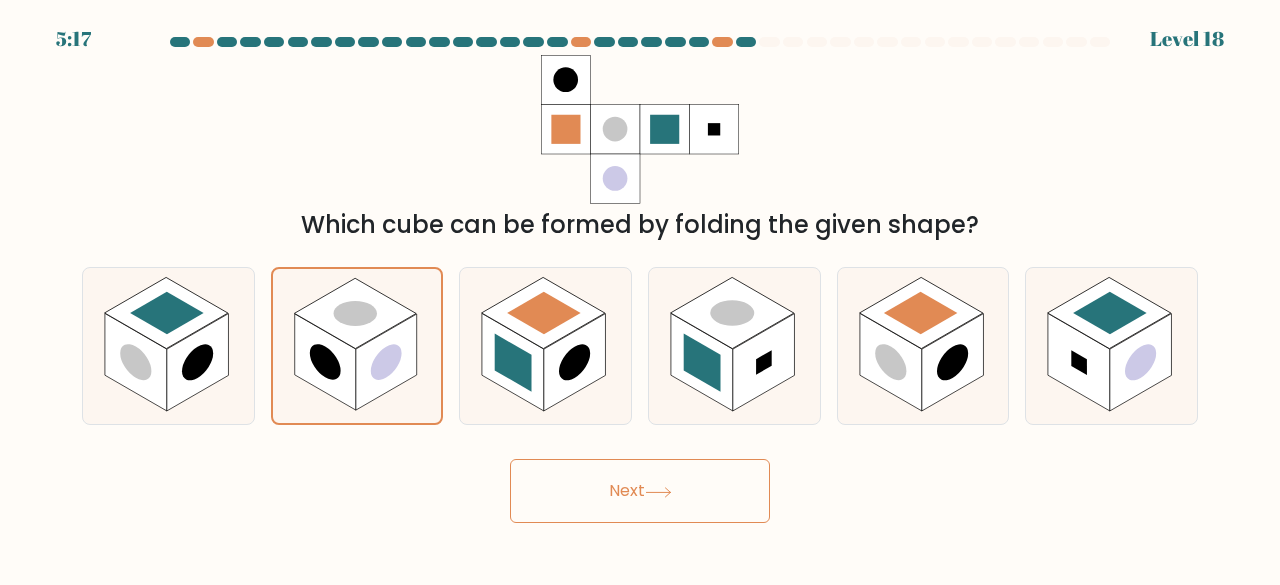 click on "Next" at bounding box center (640, 491) 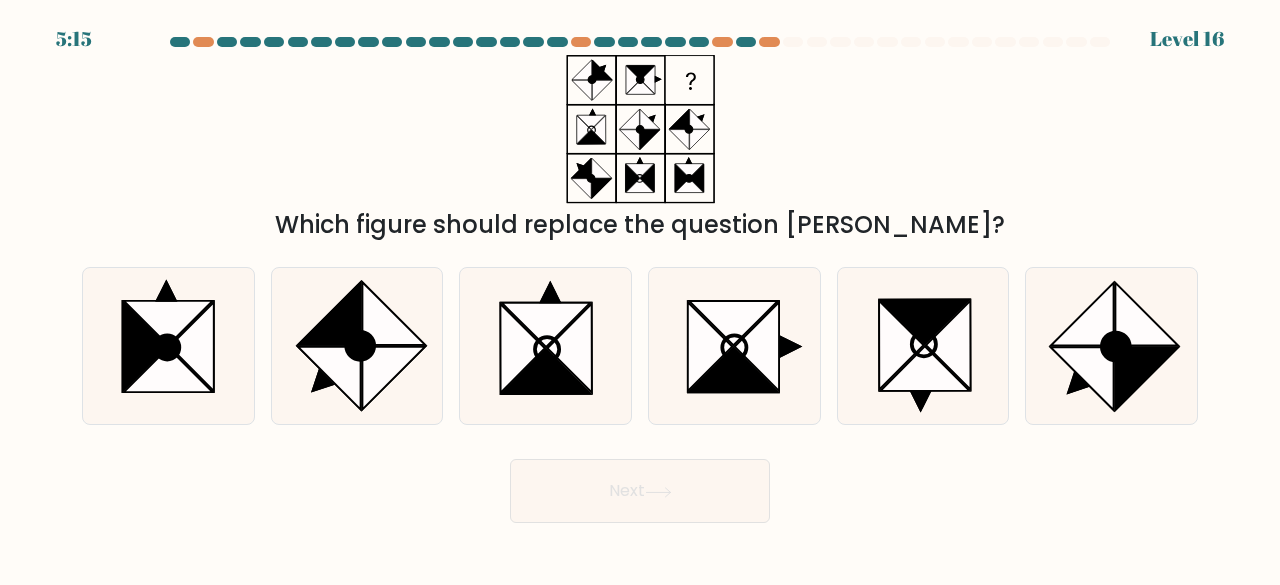 click on "Next" at bounding box center [640, 491] 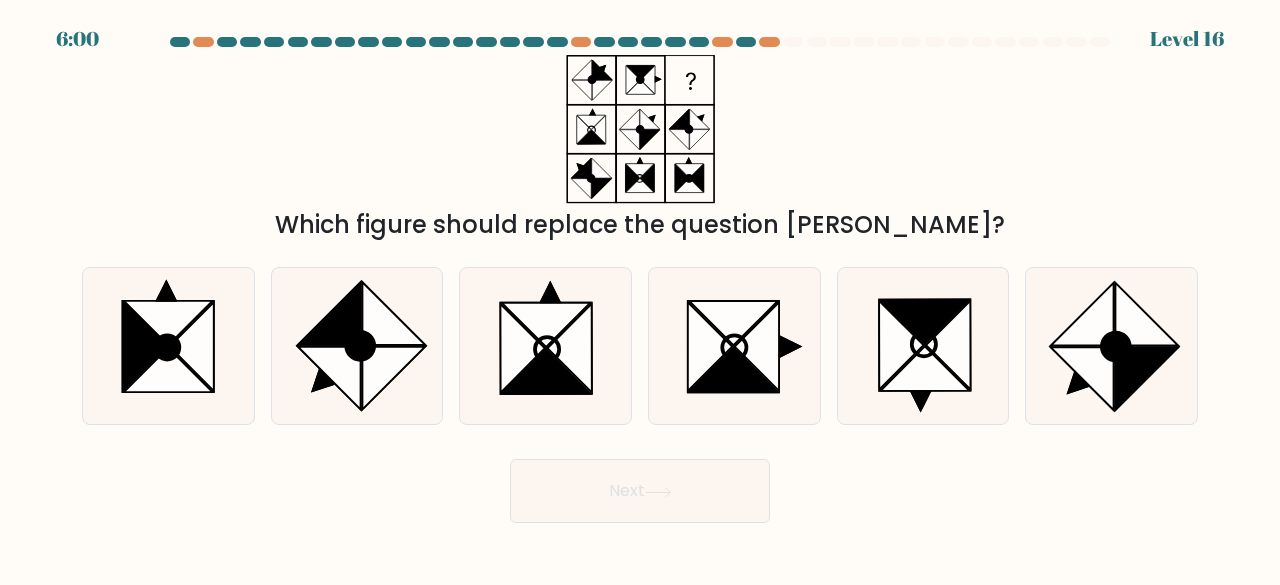 click on "Next" at bounding box center (640, 491) 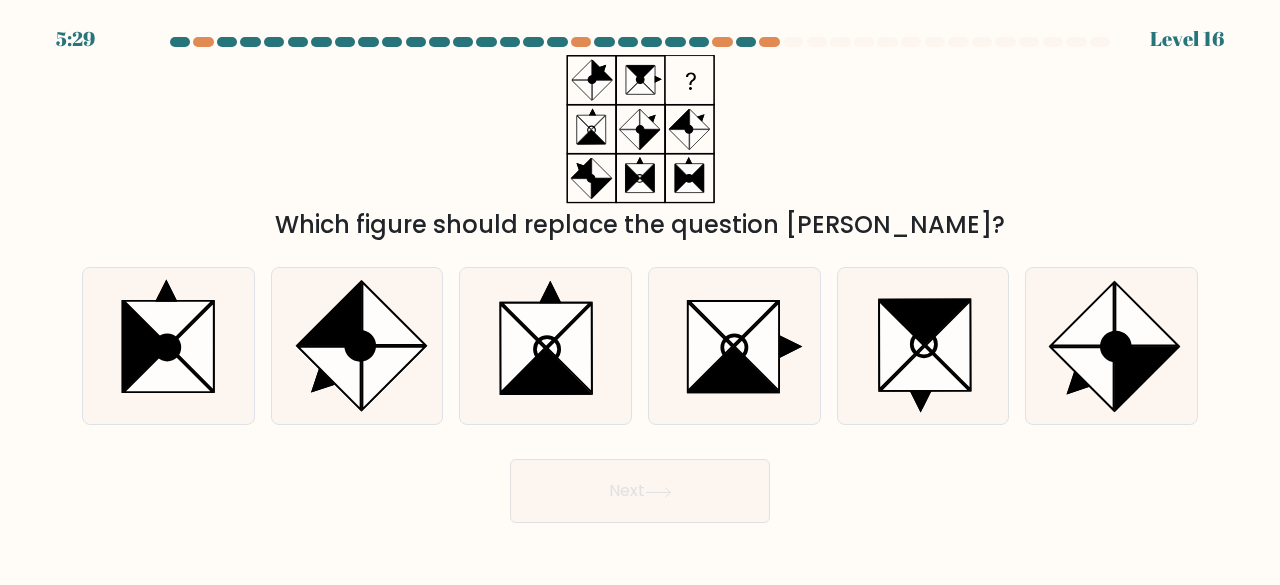 click on "Next" at bounding box center (640, 491) 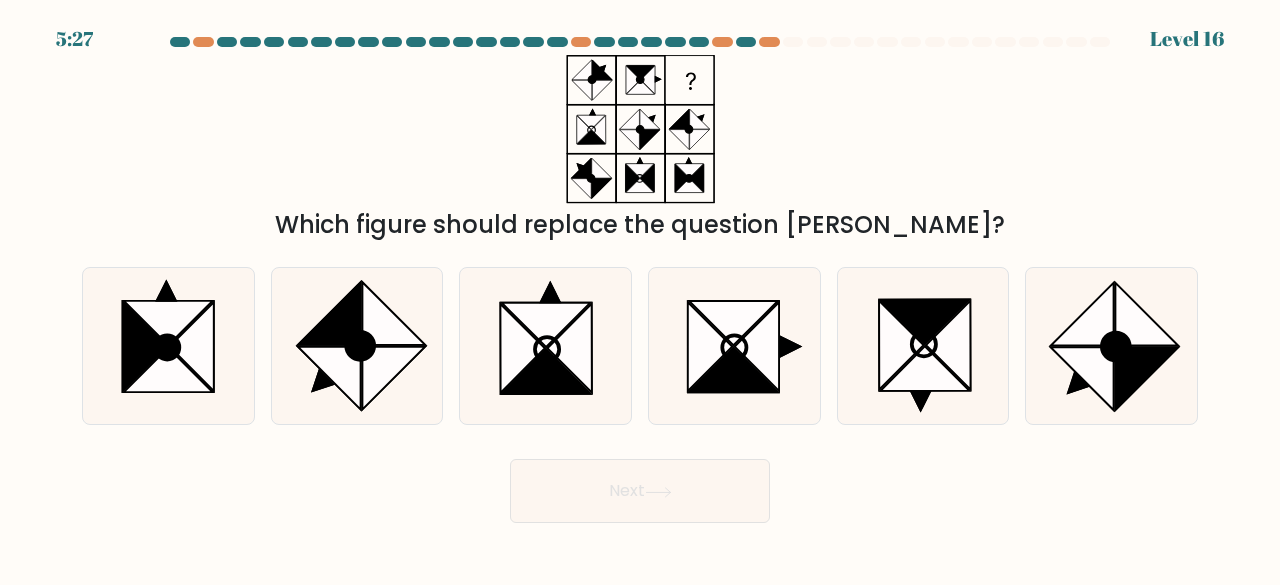 click on "Next" at bounding box center (640, 491) 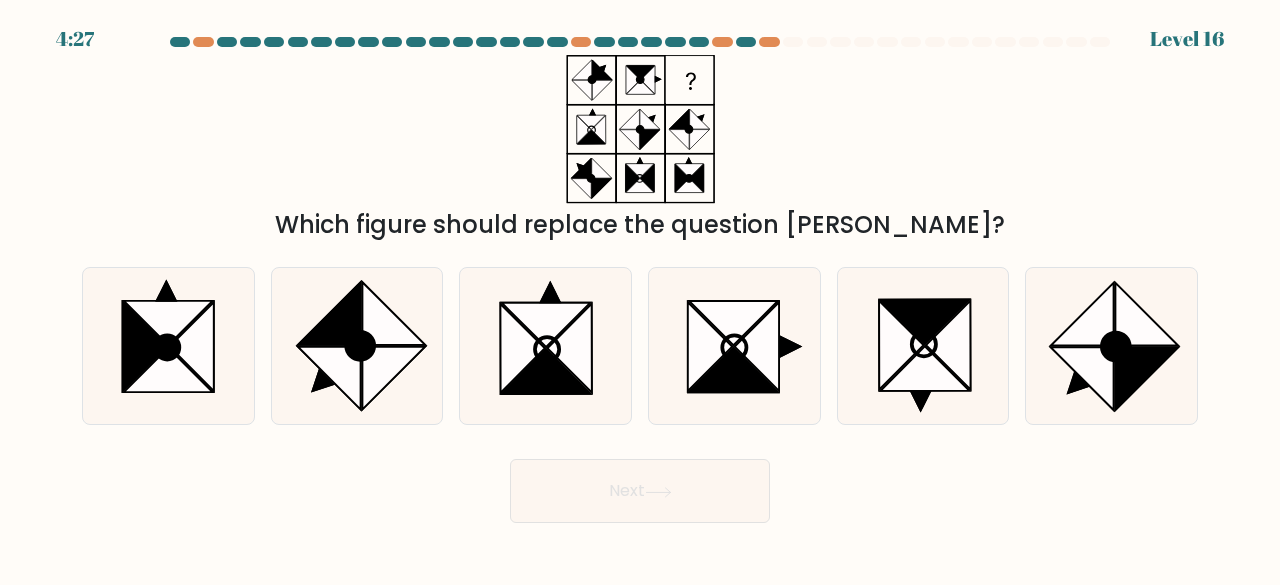 click 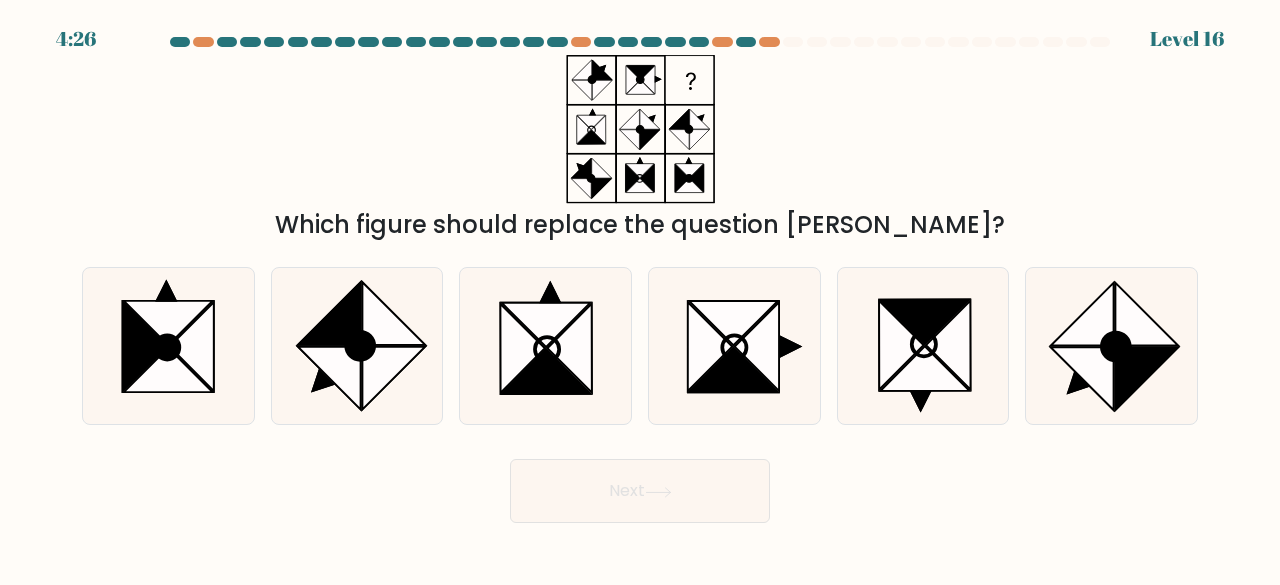 click 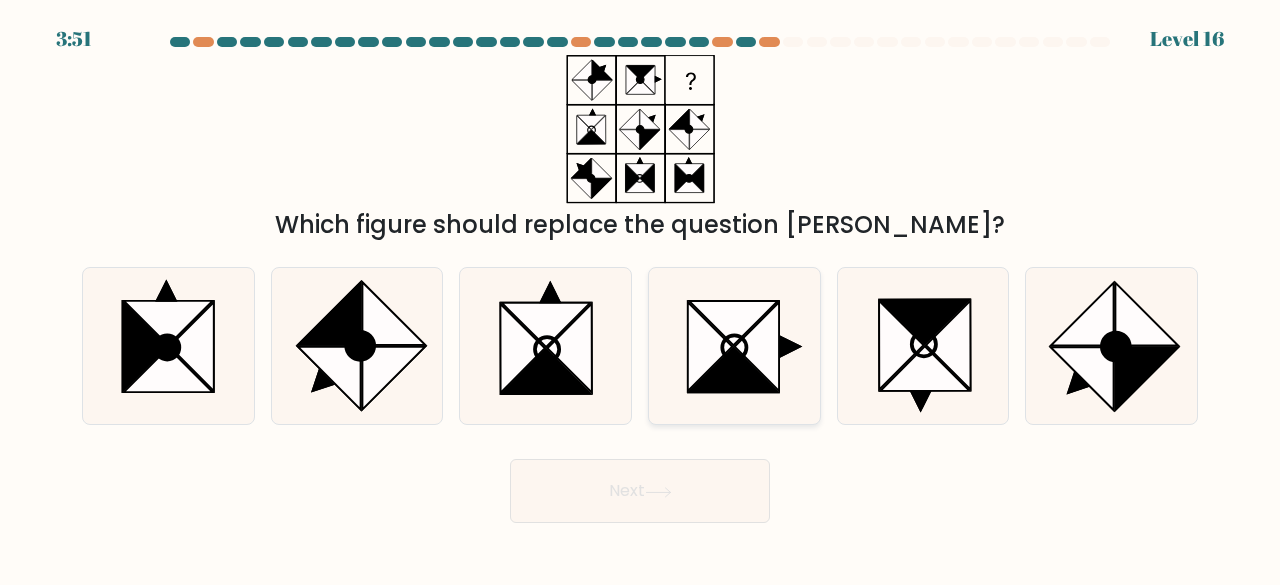 click 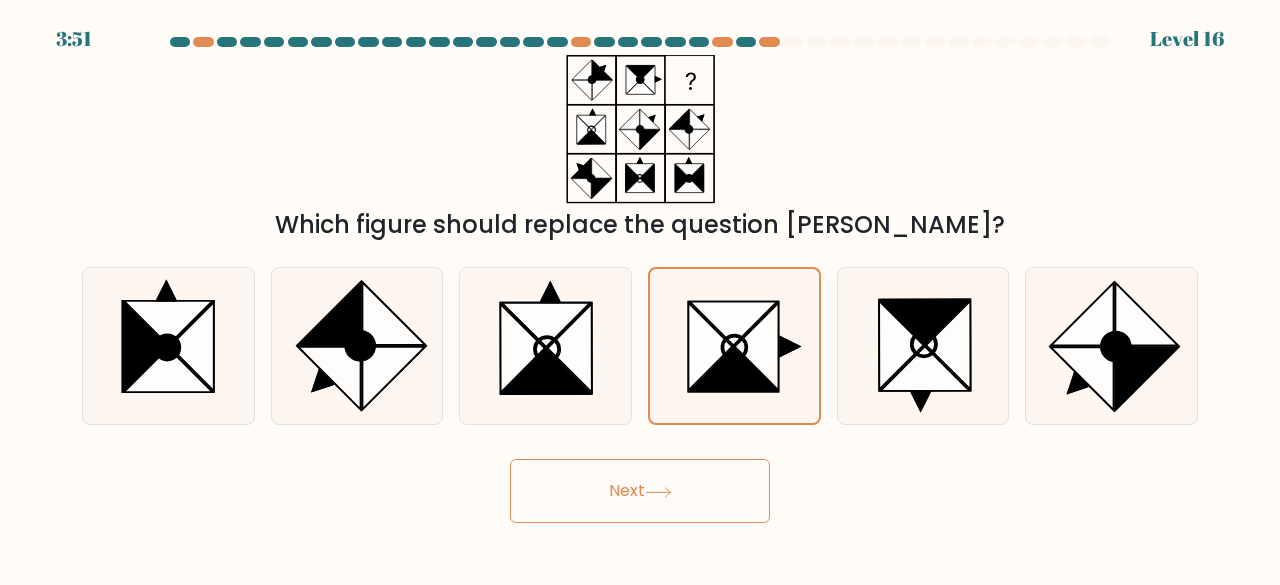 click on "Next" at bounding box center [640, 491] 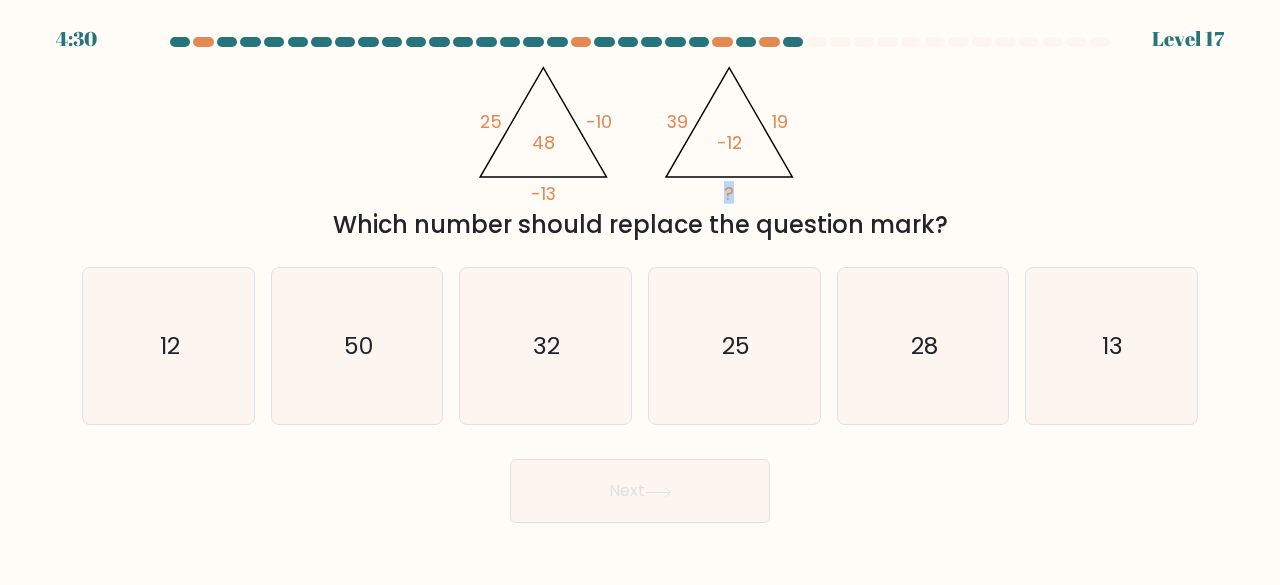click on "?" 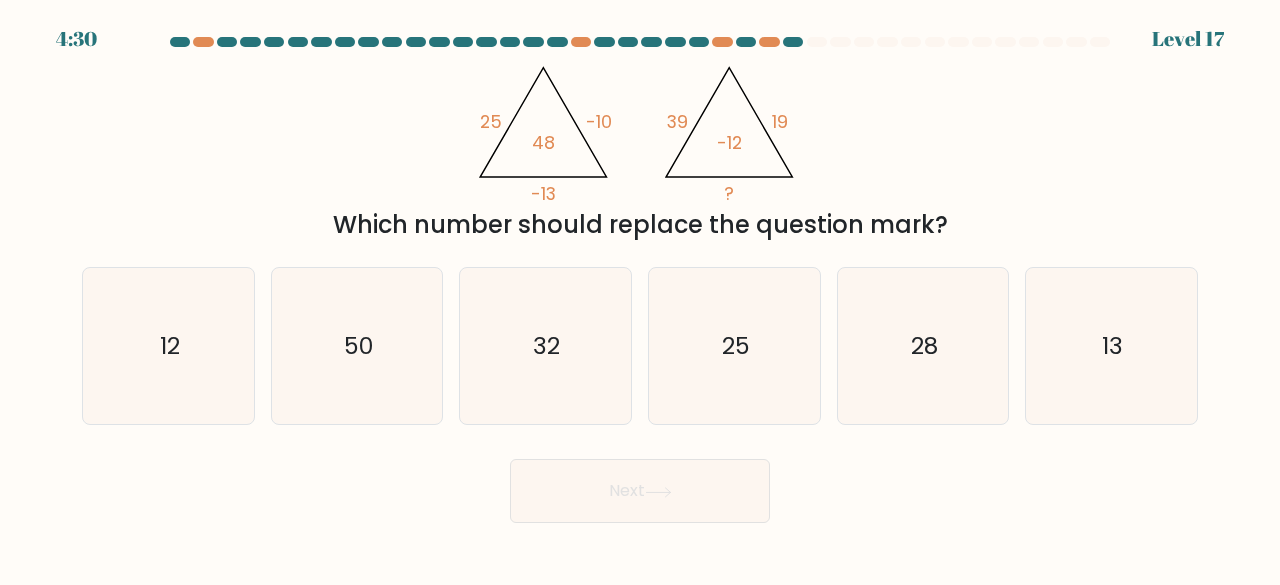 click on "a.
12
b.
50
c." at bounding box center [640, 338] 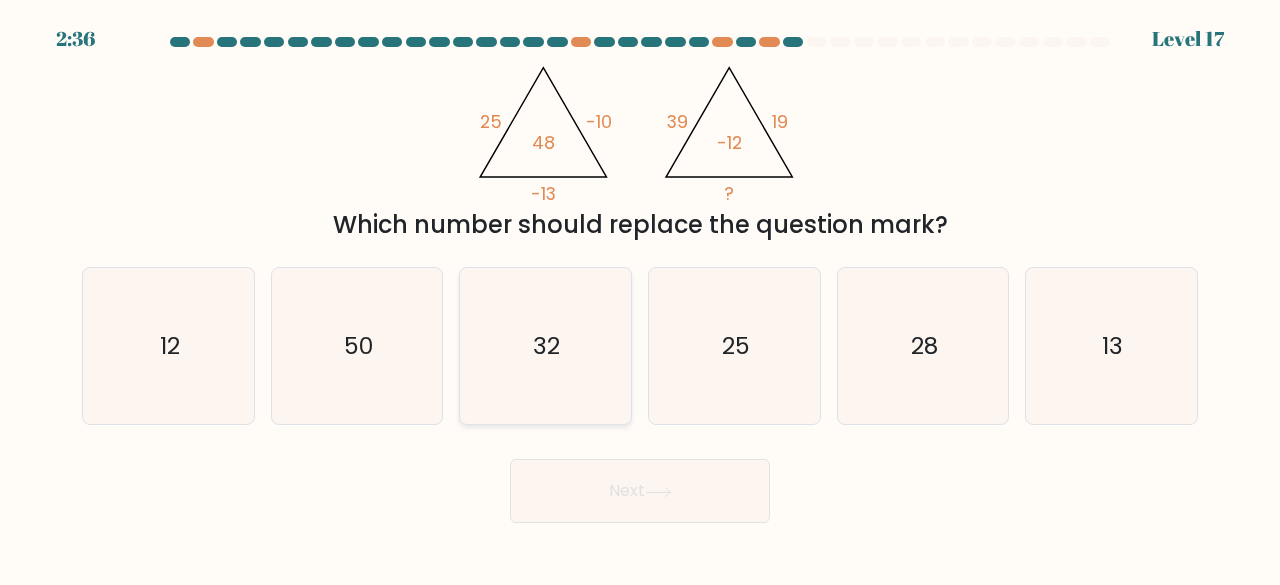 click on "32" 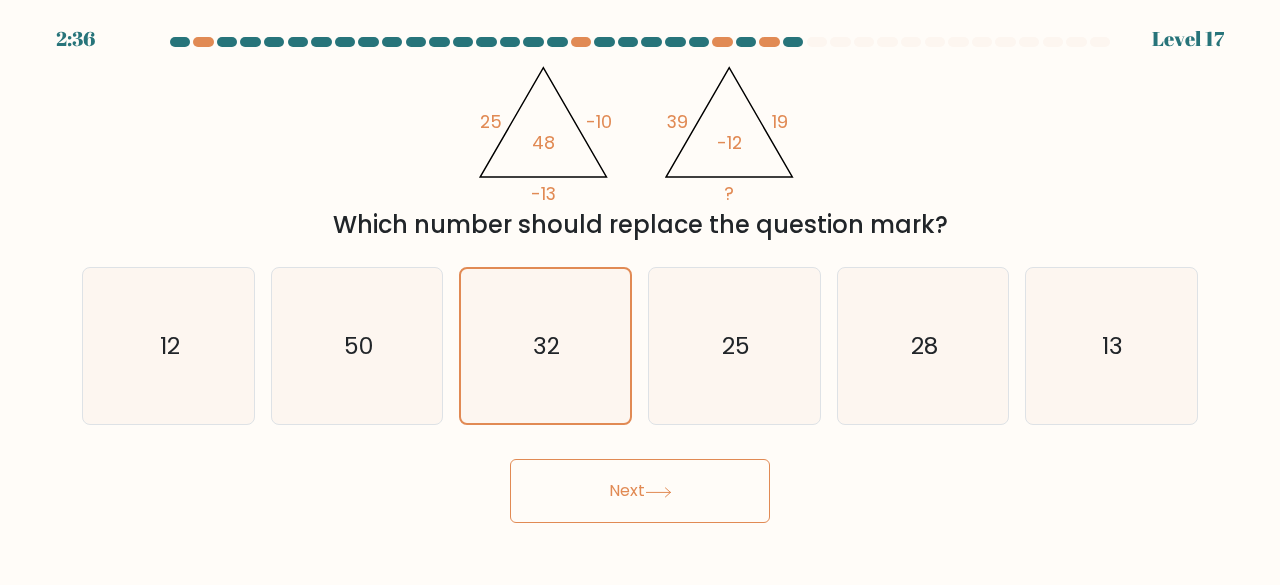 click on "Next" at bounding box center [640, 491] 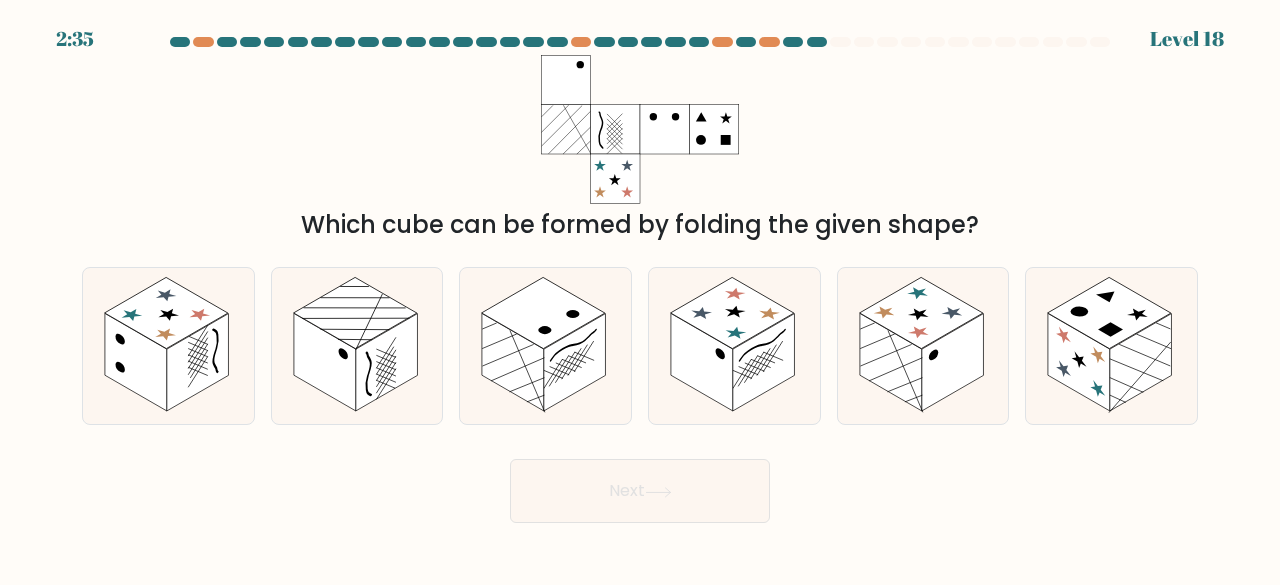 click on "Next" at bounding box center [640, 491] 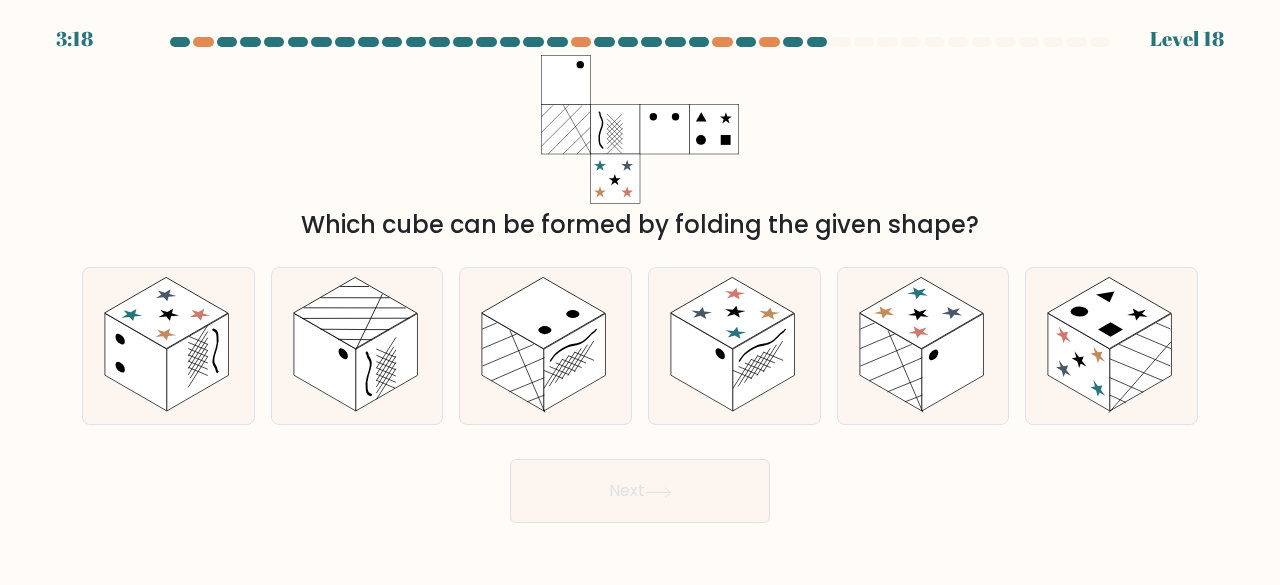 click 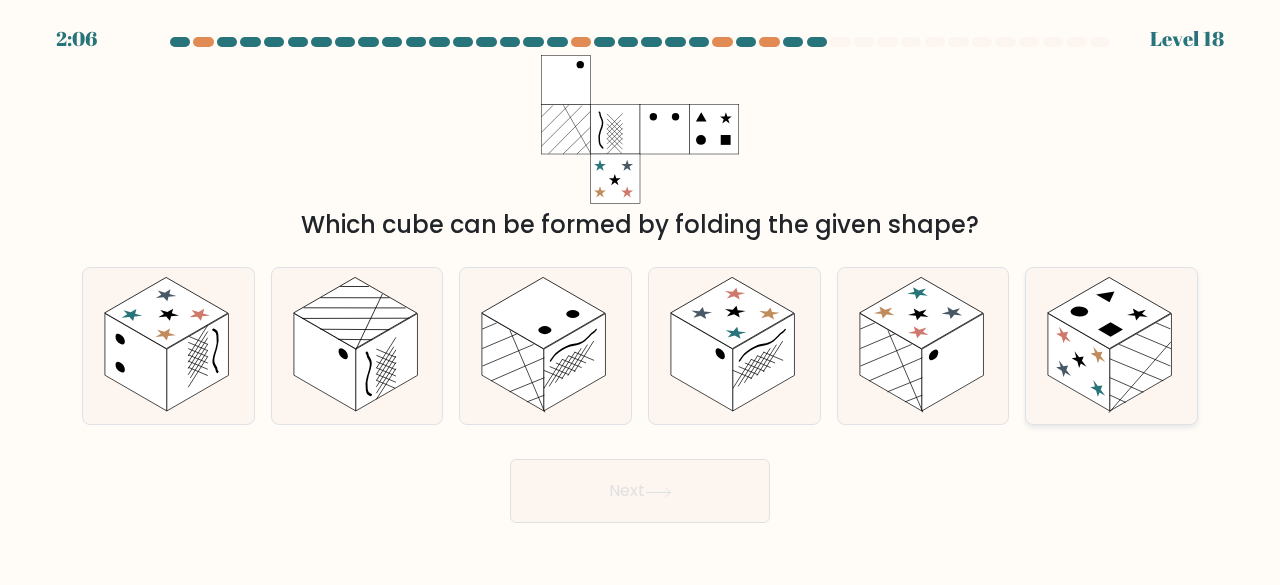 click 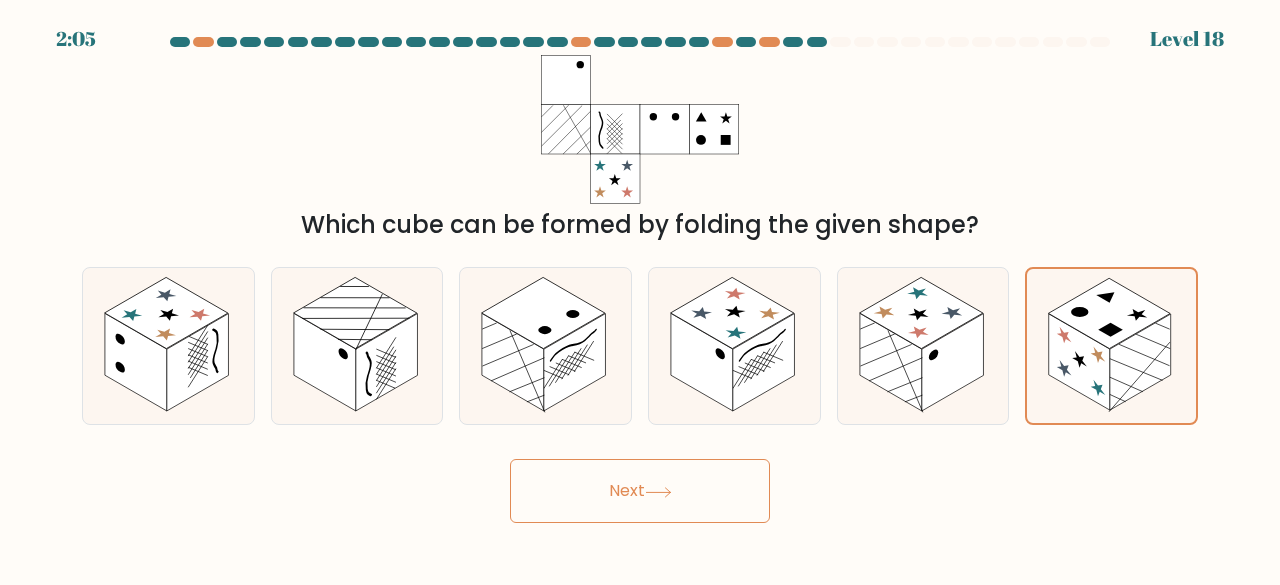 click on "Next" at bounding box center [640, 486] 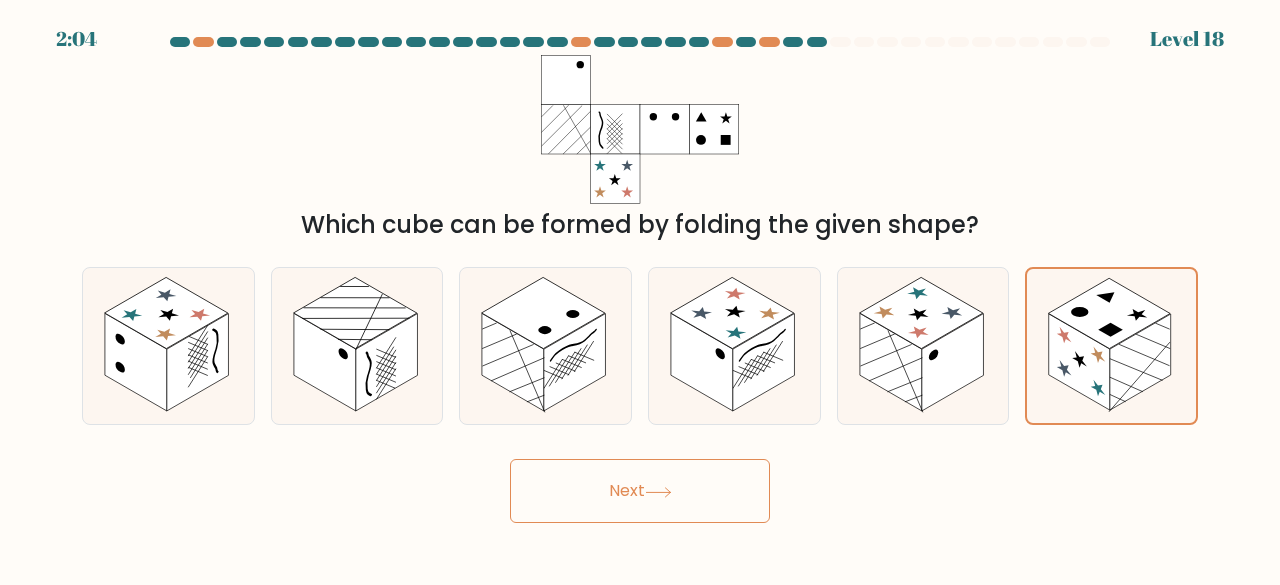 click on "Next" at bounding box center (640, 491) 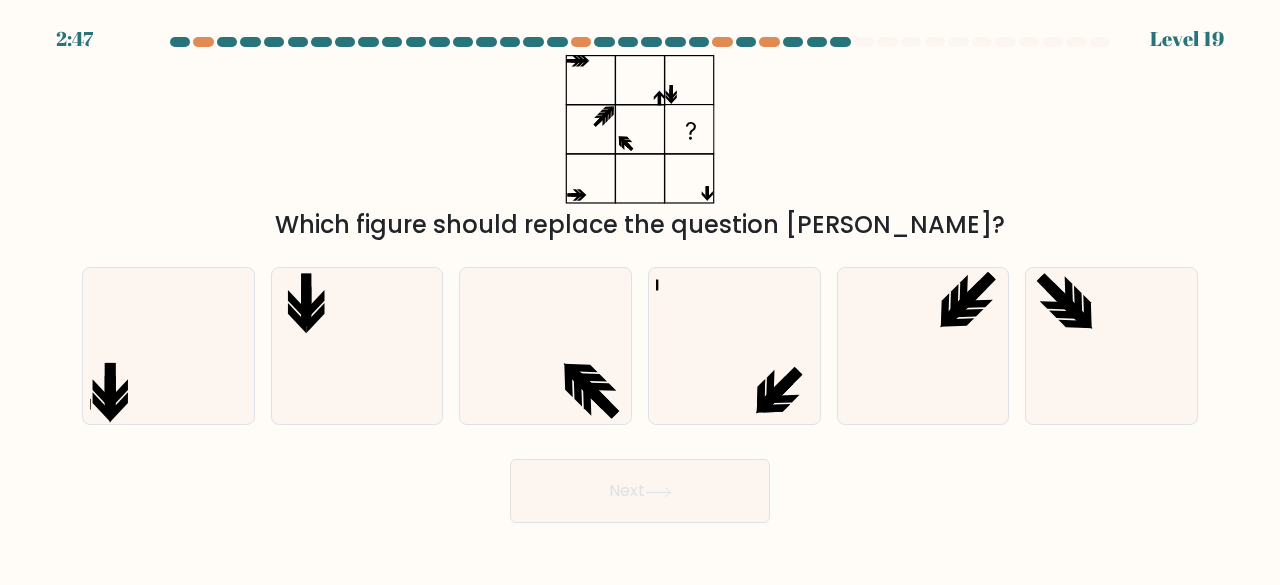 click on "Which figure should replace the question mark?" at bounding box center (640, 225) 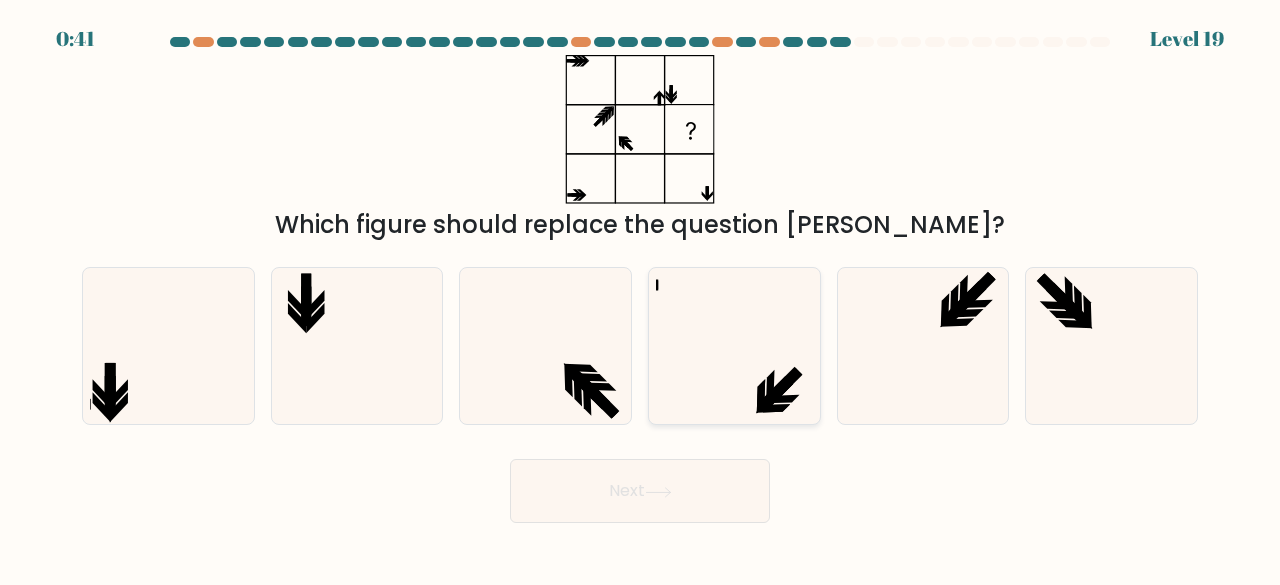 click 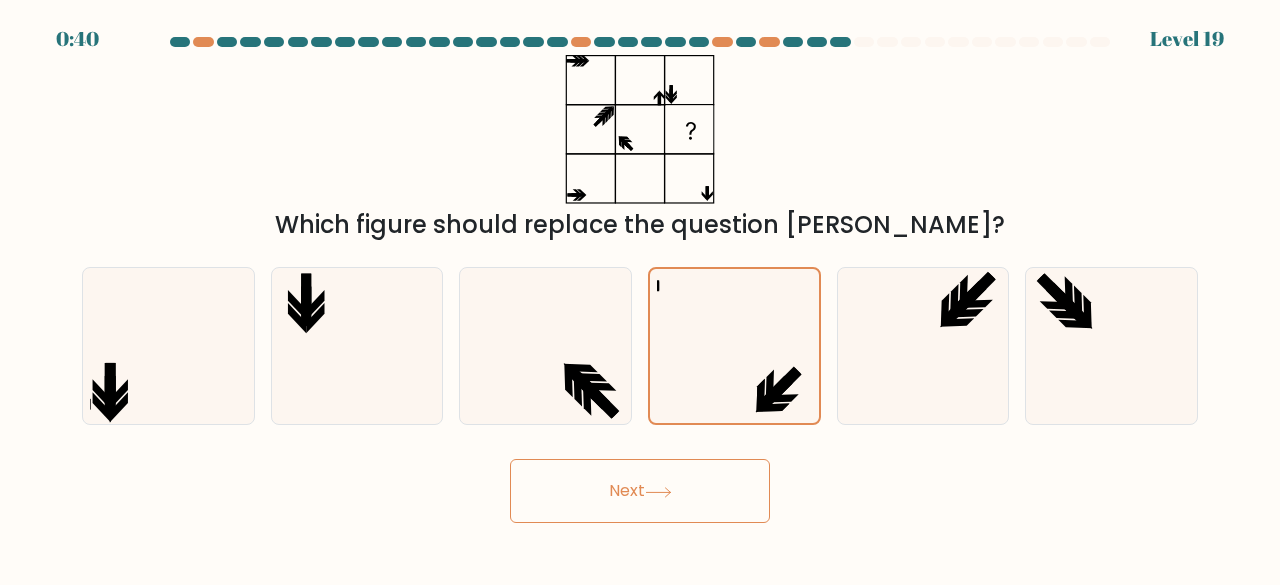 click on "Next" at bounding box center [640, 491] 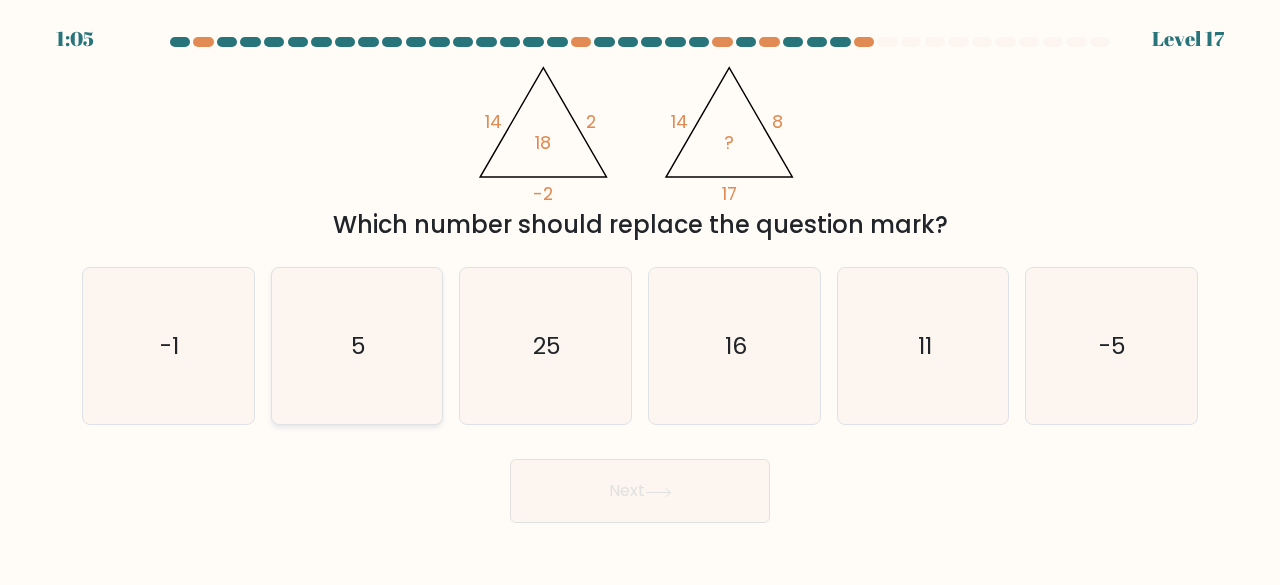 click on "5" 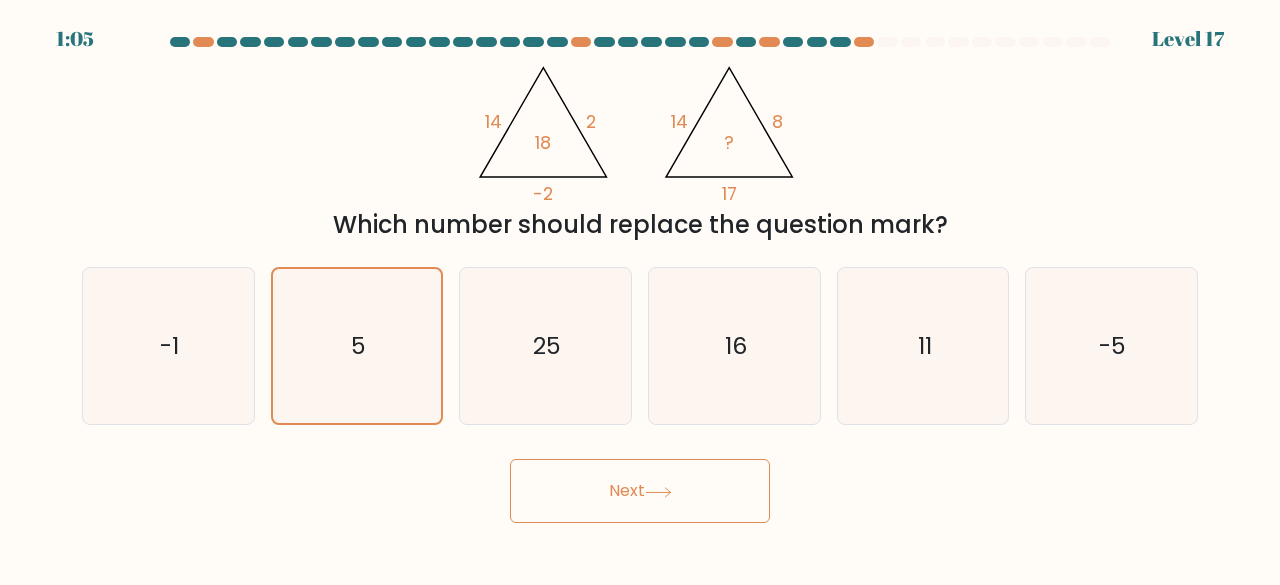 click on "Next" at bounding box center (640, 491) 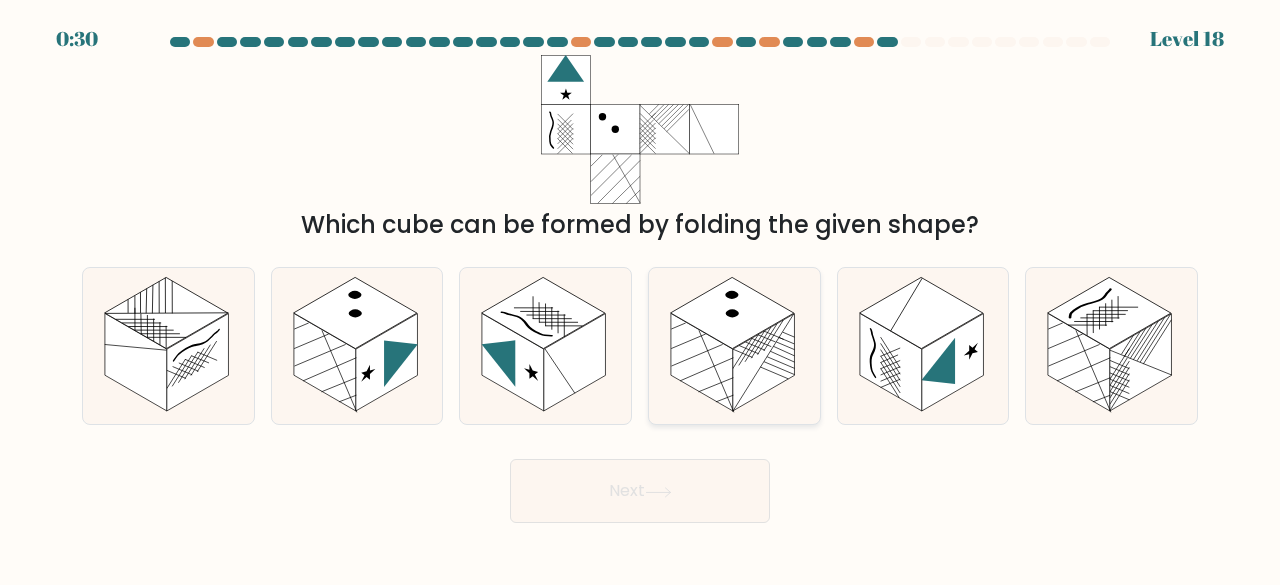 click 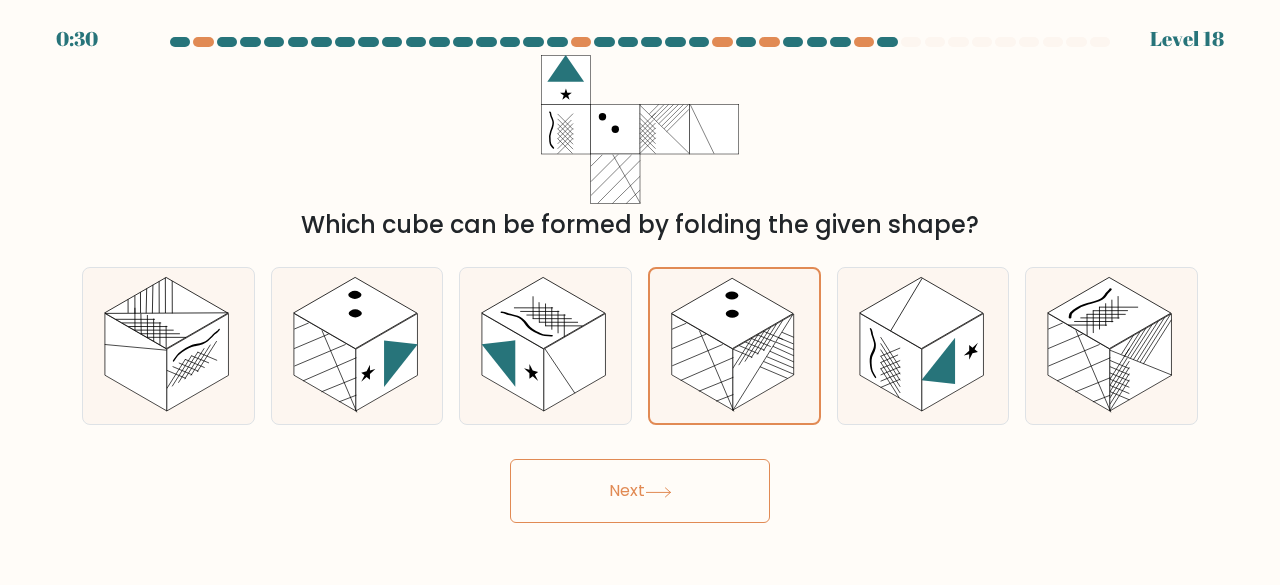 click on "Next" at bounding box center (640, 491) 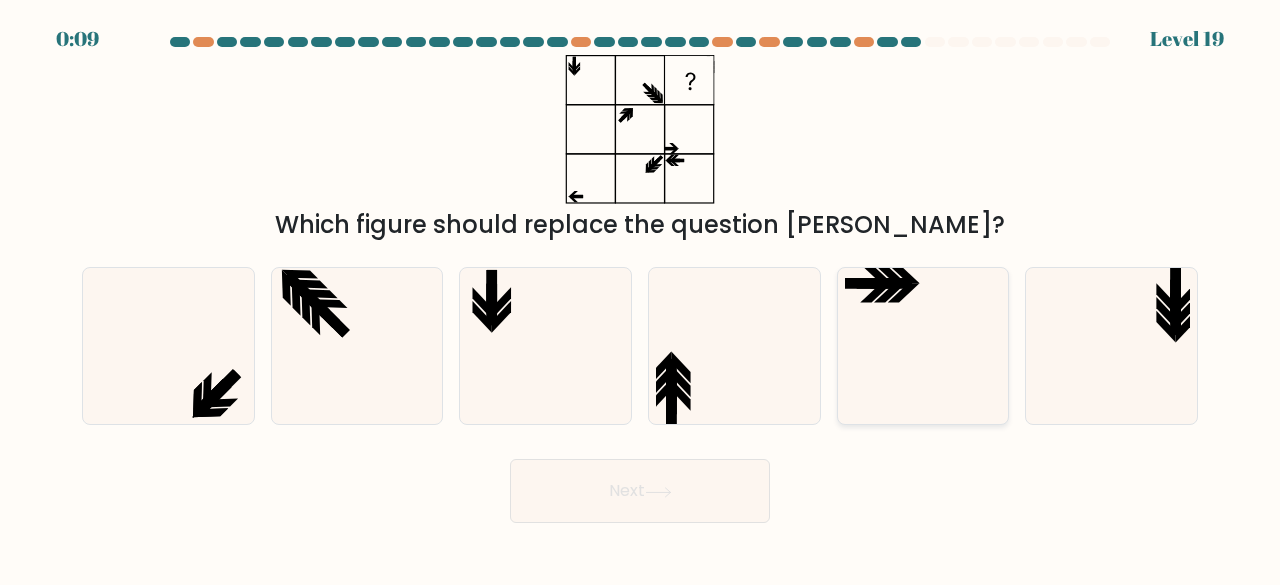 click 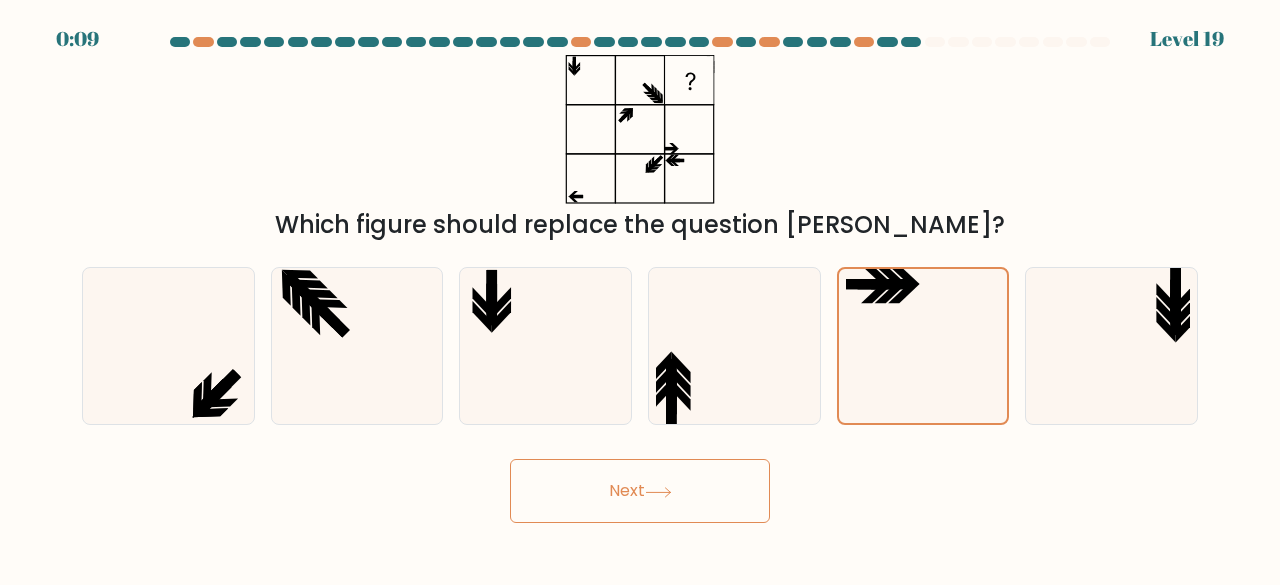 click on "Next" at bounding box center [640, 491] 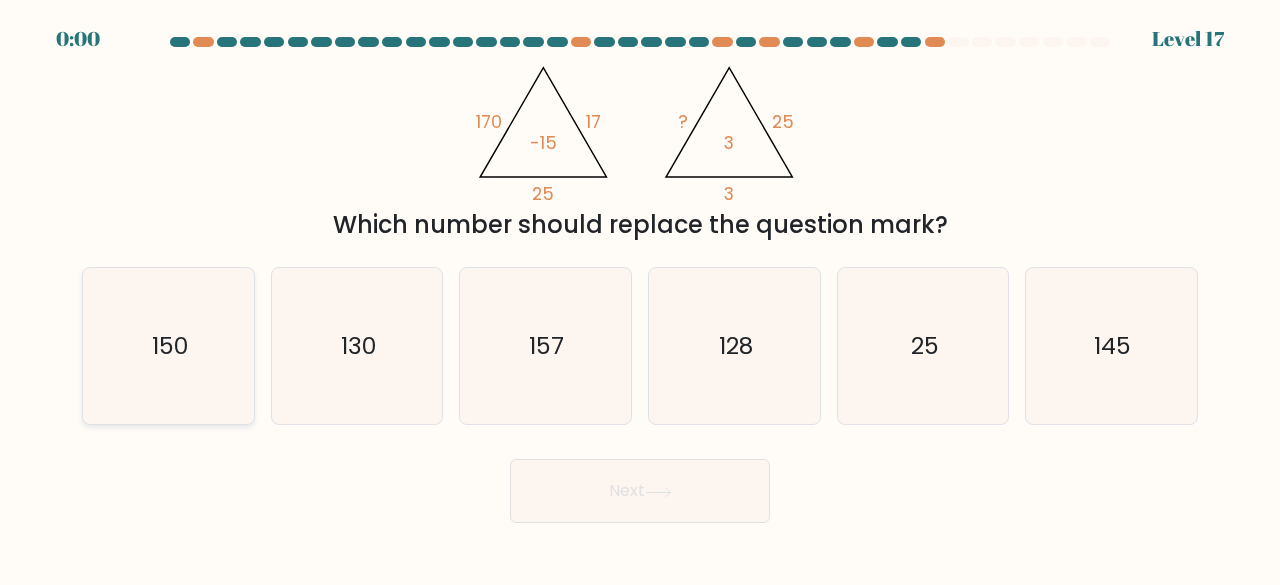 click on "150" 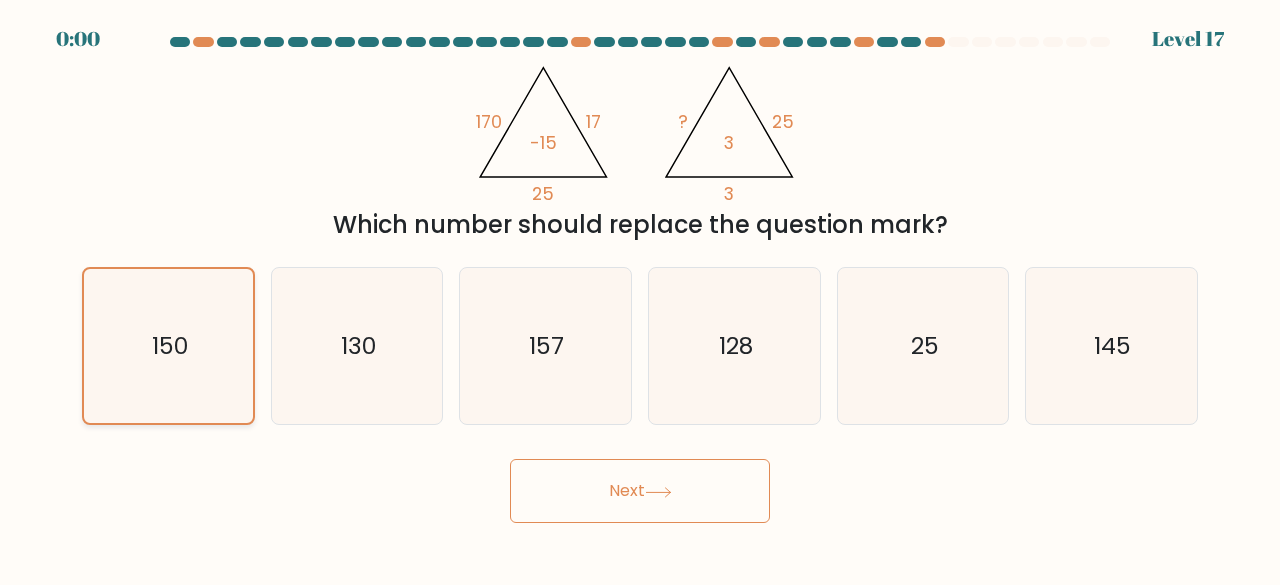 click on "150" 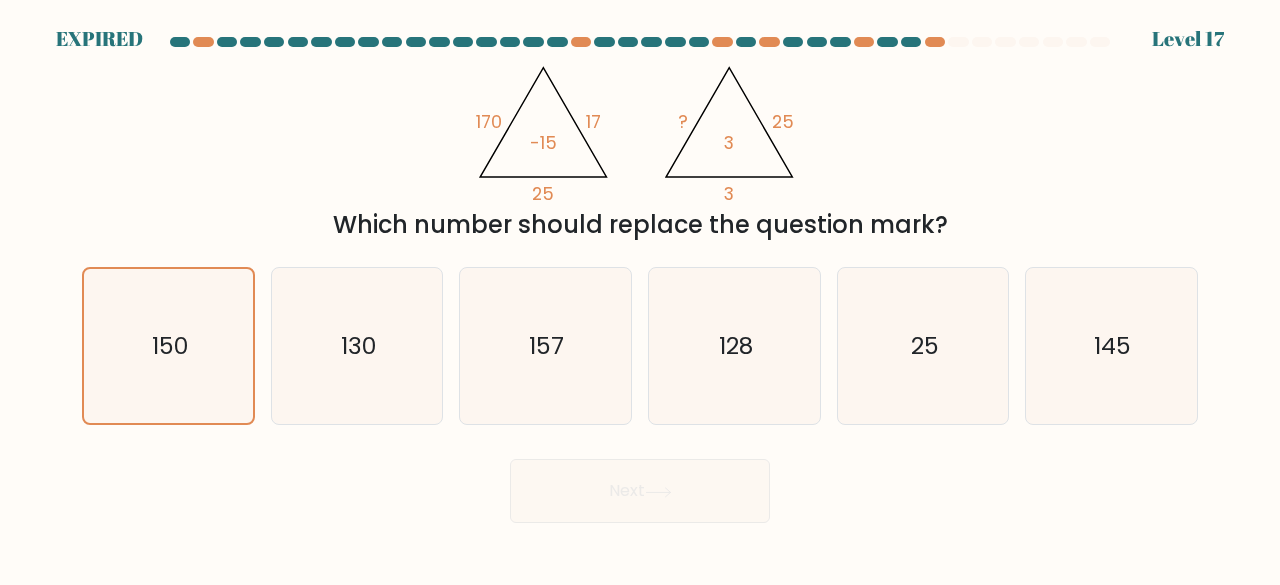 click on "Next" at bounding box center [640, 486] 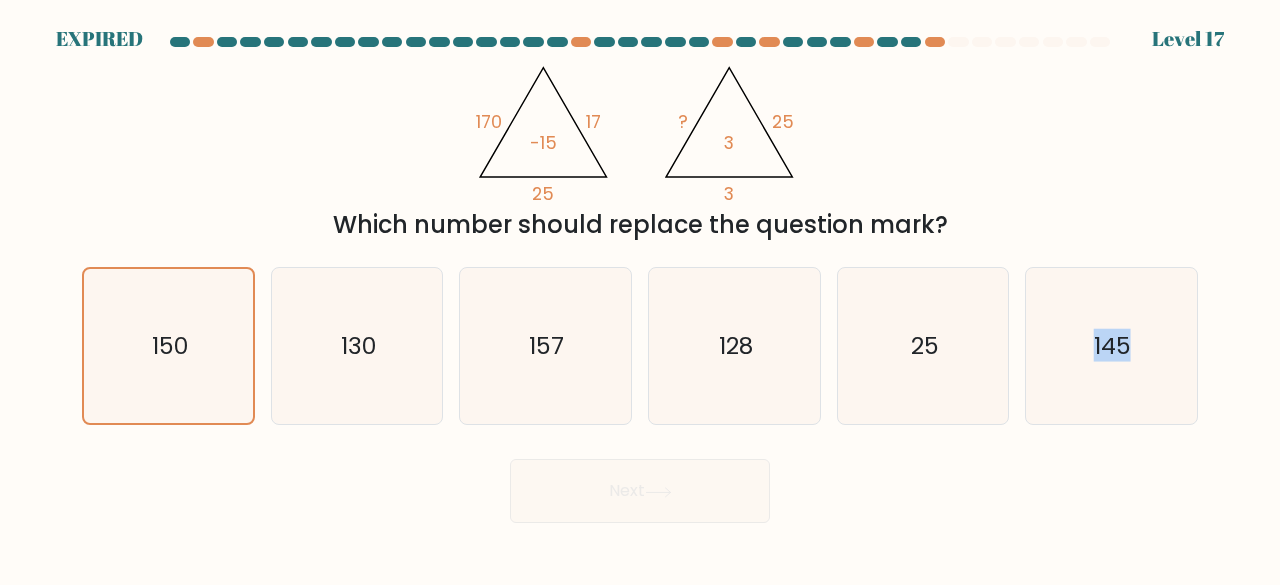 click on "Next" at bounding box center [640, 486] 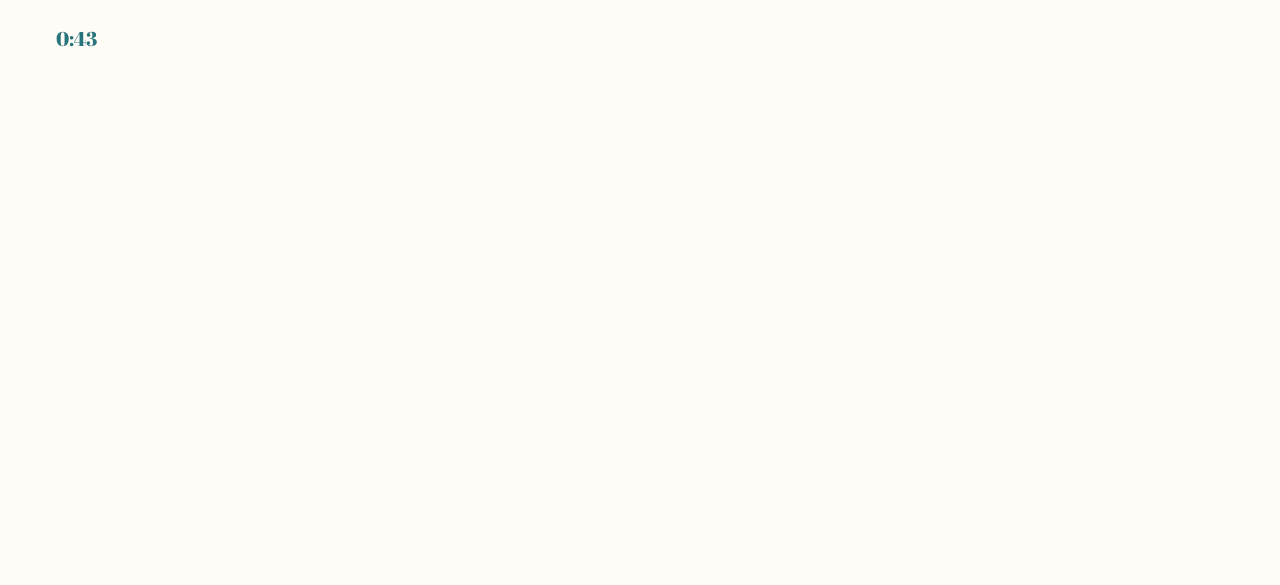 scroll, scrollTop: 0, scrollLeft: 0, axis: both 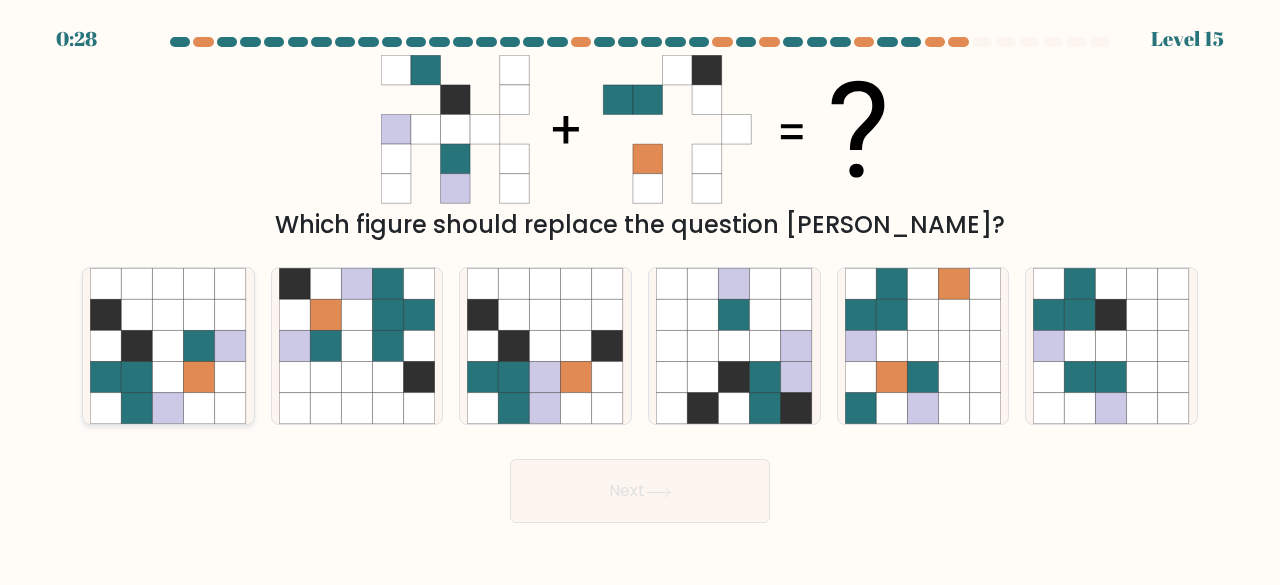 click 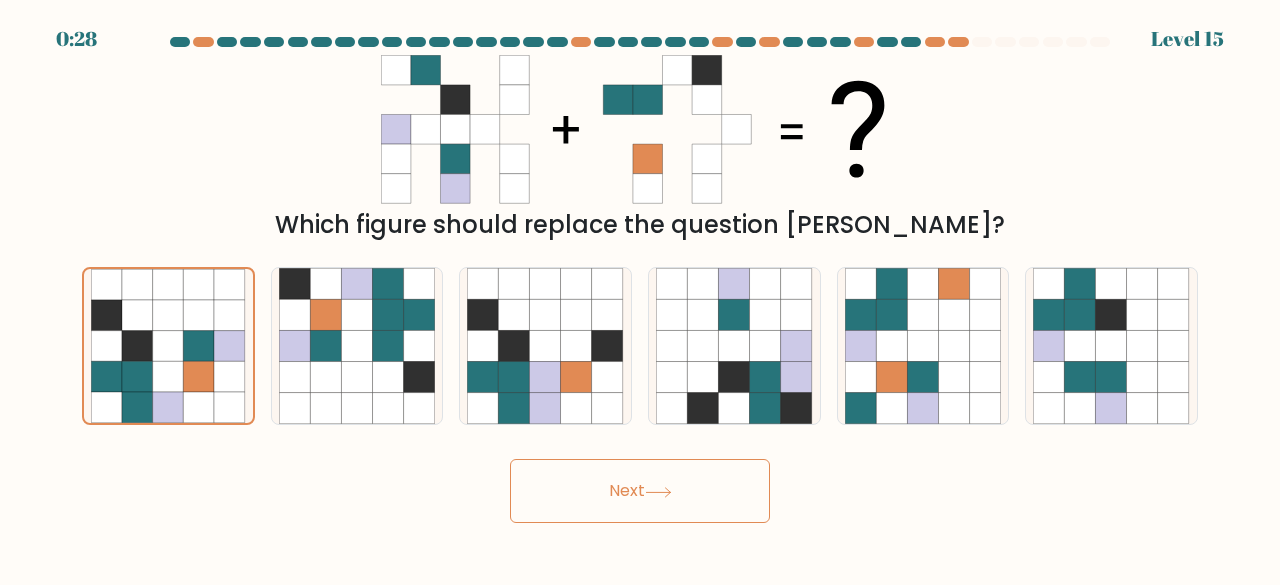 click on "Next" at bounding box center (640, 491) 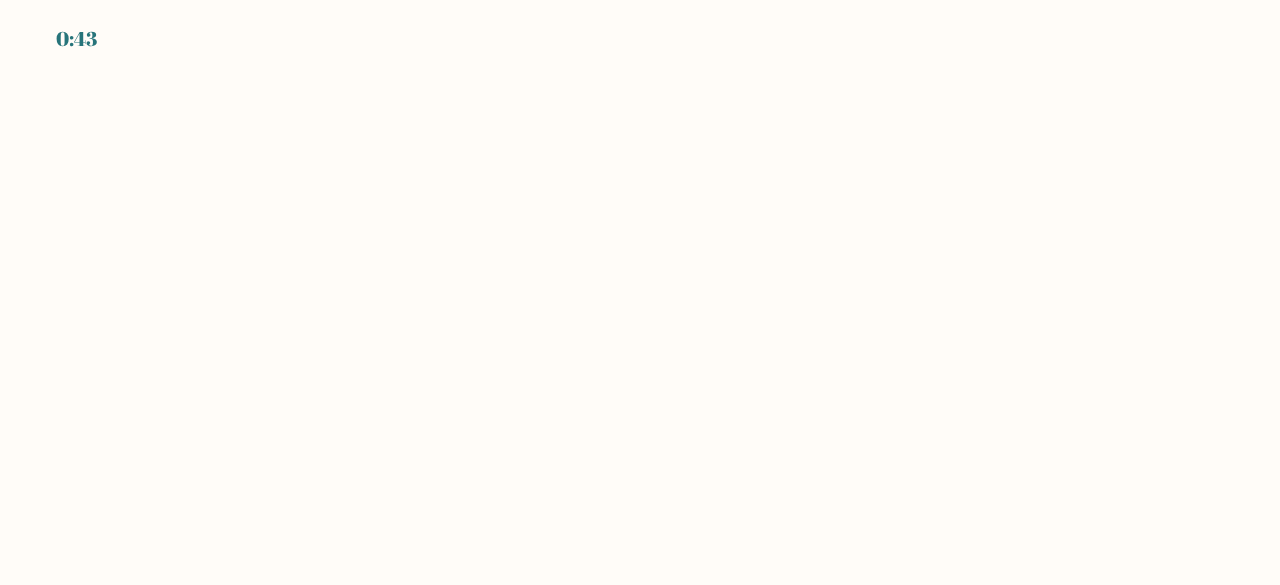 scroll, scrollTop: 0, scrollLeft: 0, axis: both 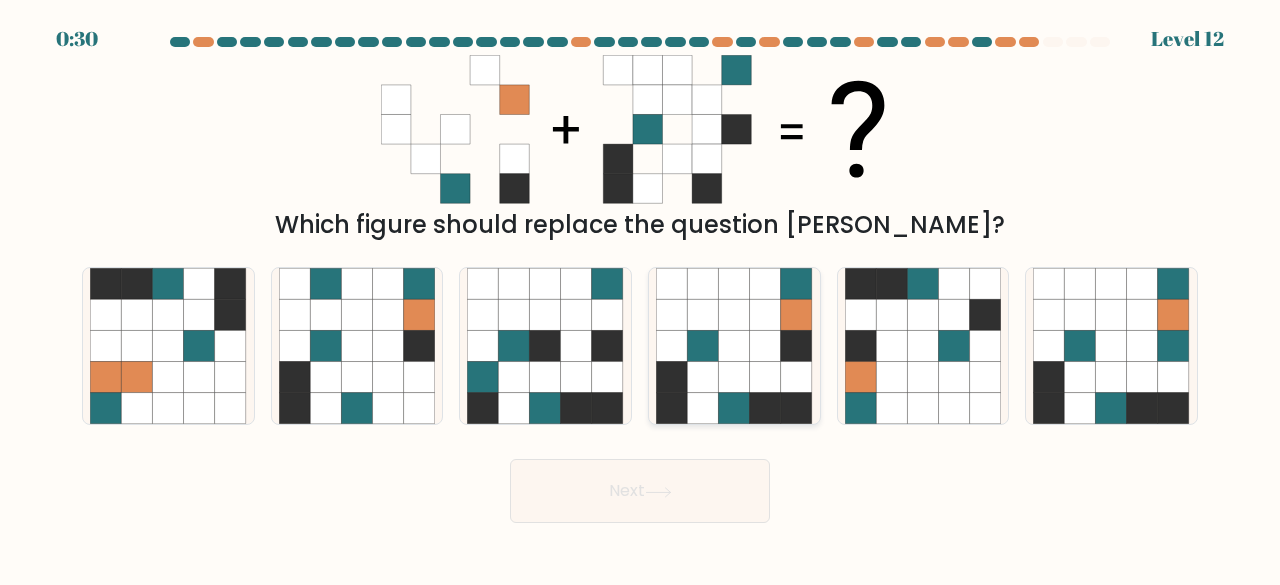 click 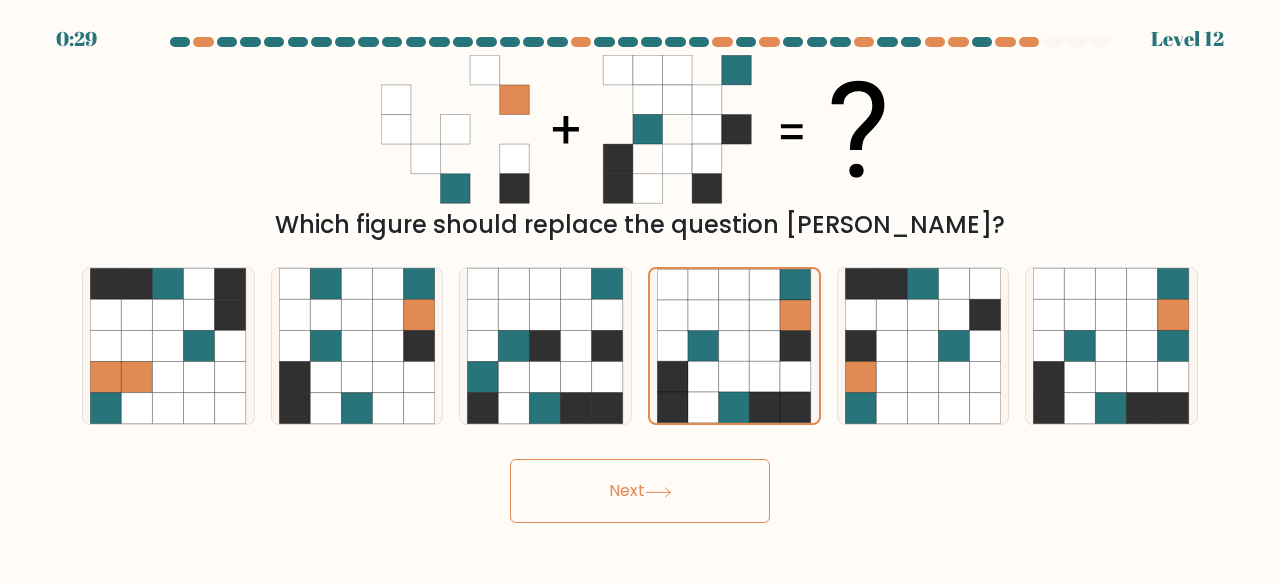 click on "Next" at bounding box center (640, 491) 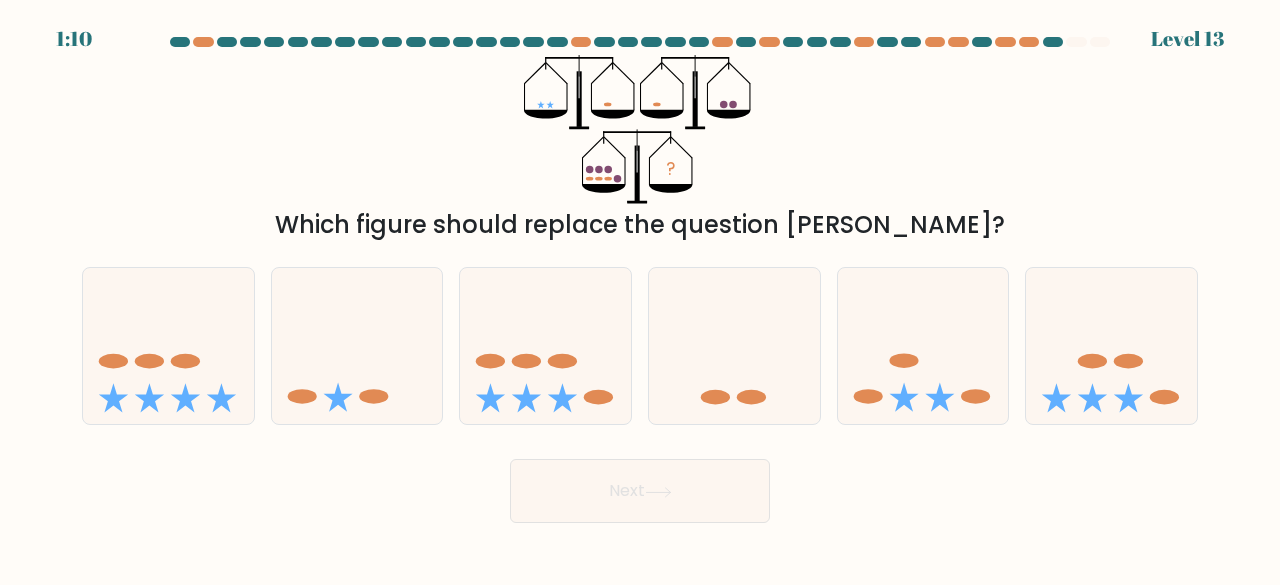 click on "Level 13" at bounding box center (1187, 39) 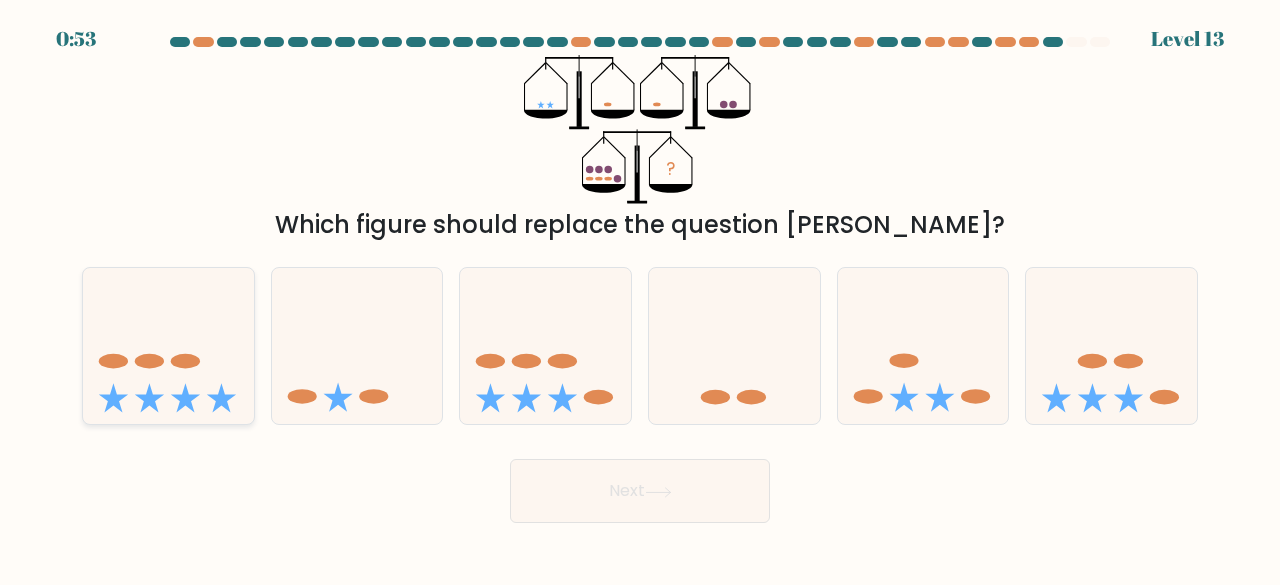 click 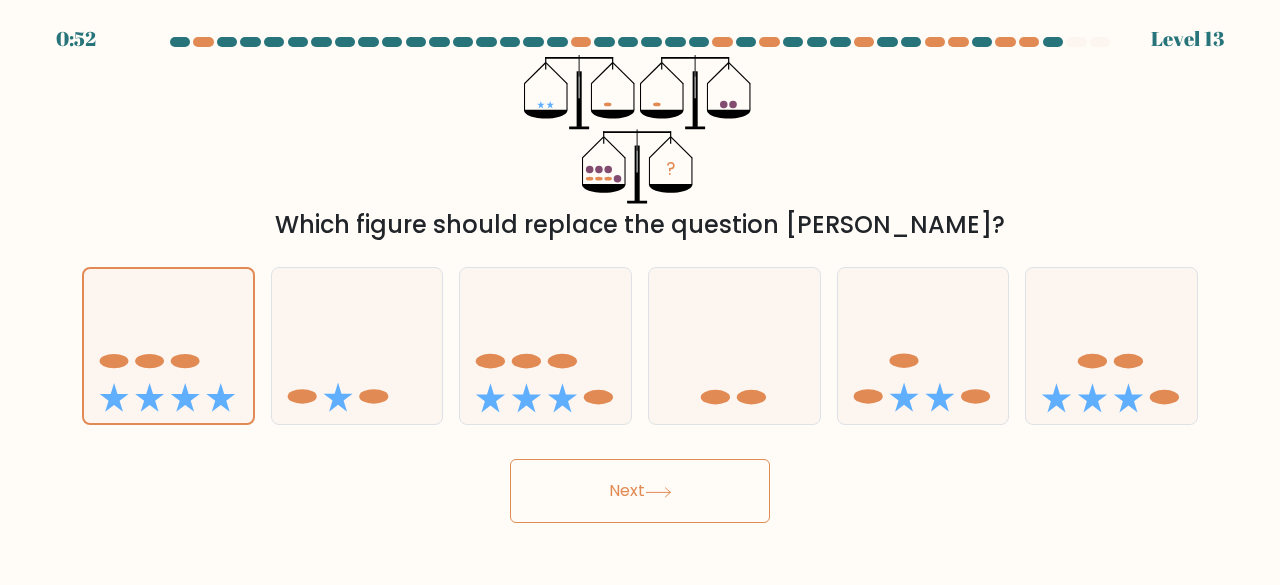 click on "Next" at bounding box center [640, 491] 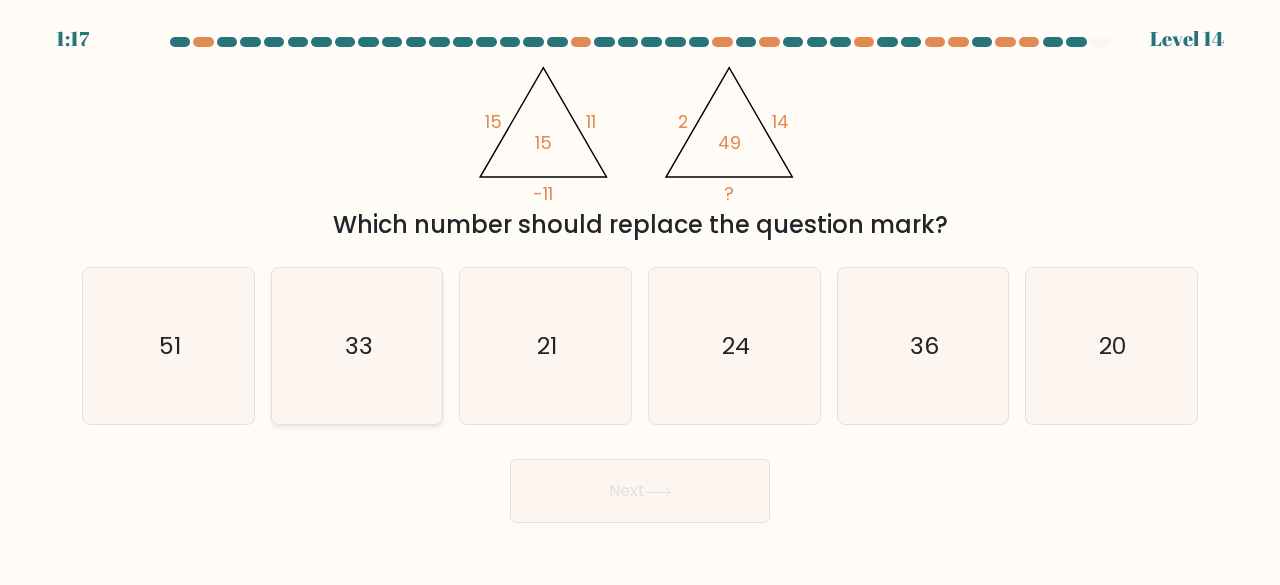 click on "33" 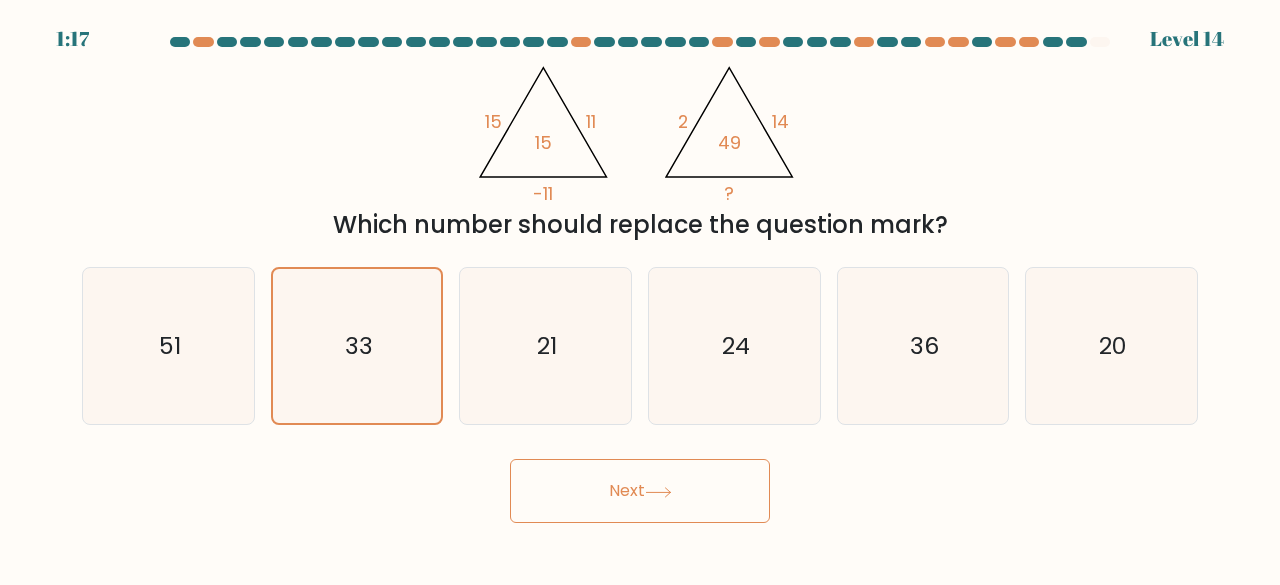 click on "Next" at bounding box center (640, 491) 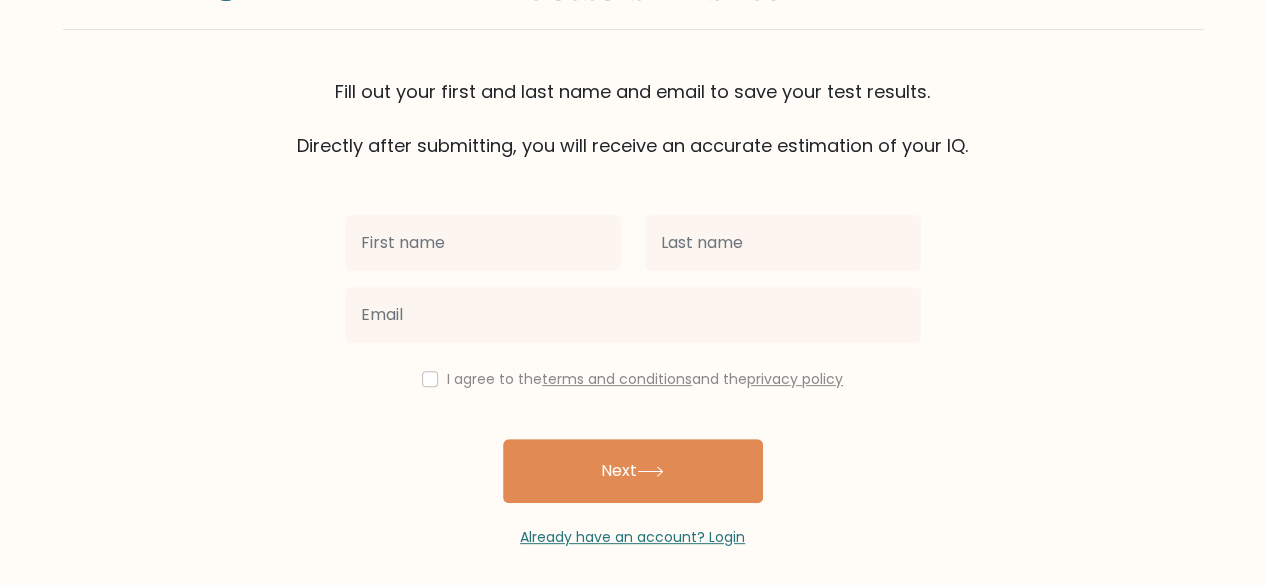 scroll, scrollTop: 115, scrollLeft: 0, axis: vertical 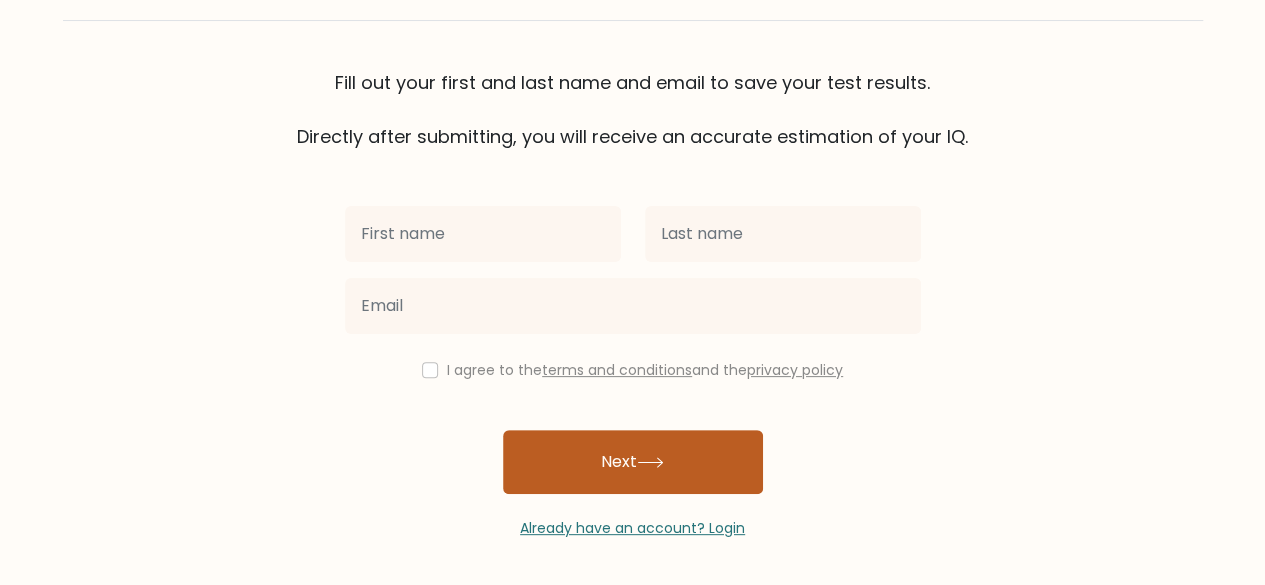 click on "Next" at bounding box center (633, 462) 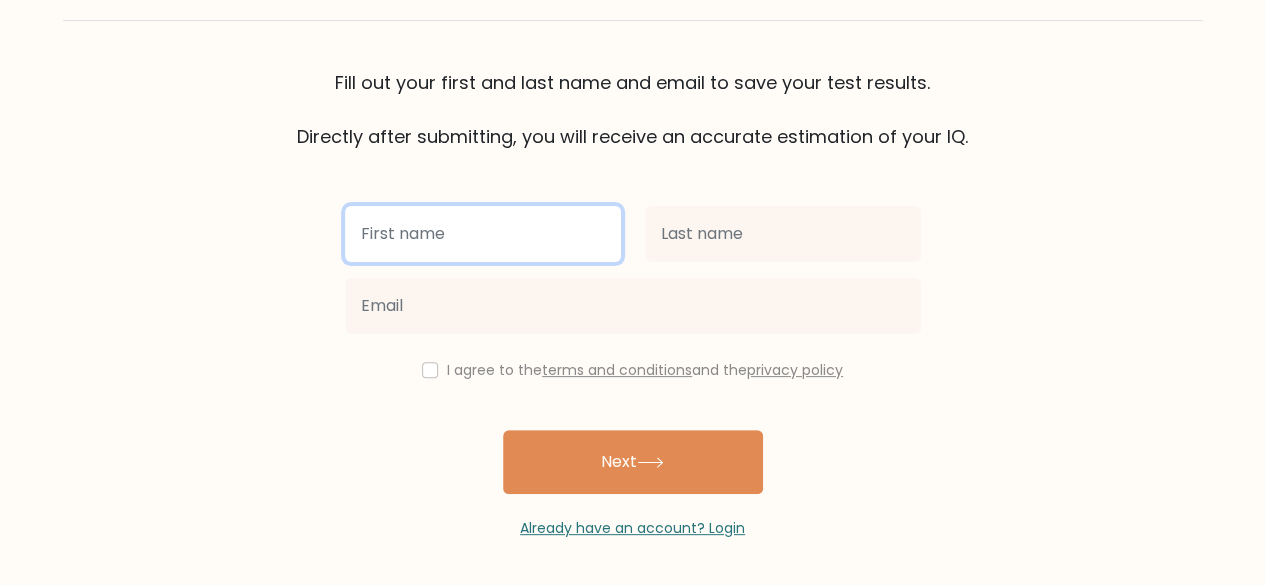 click at bounding box center (483, 234) 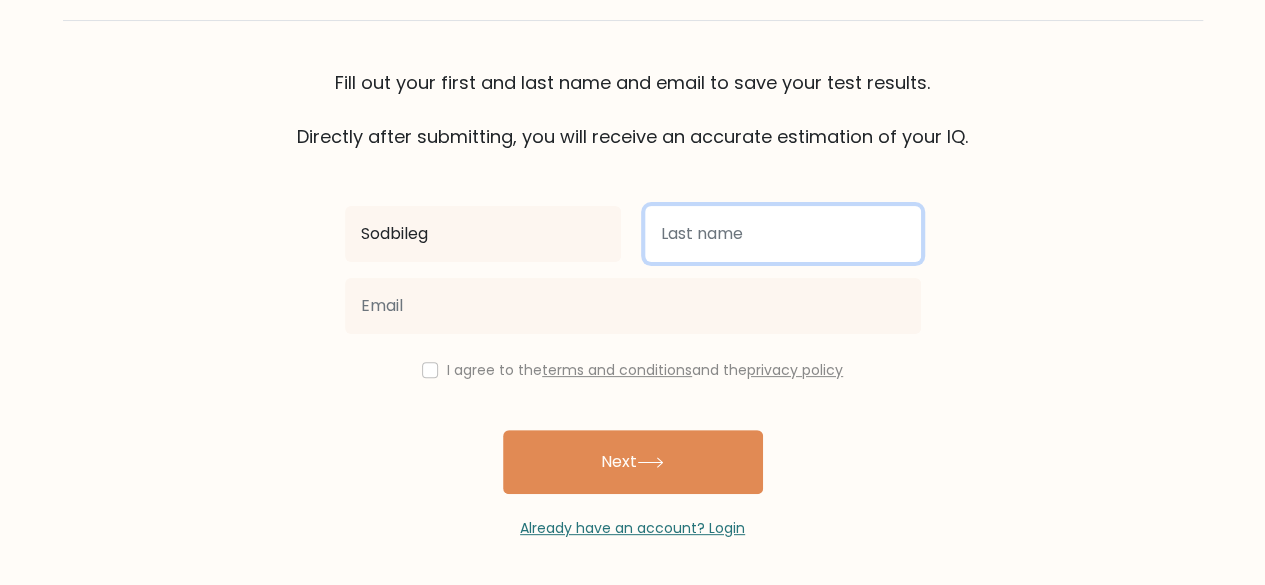click at bounding box center [783, 234] 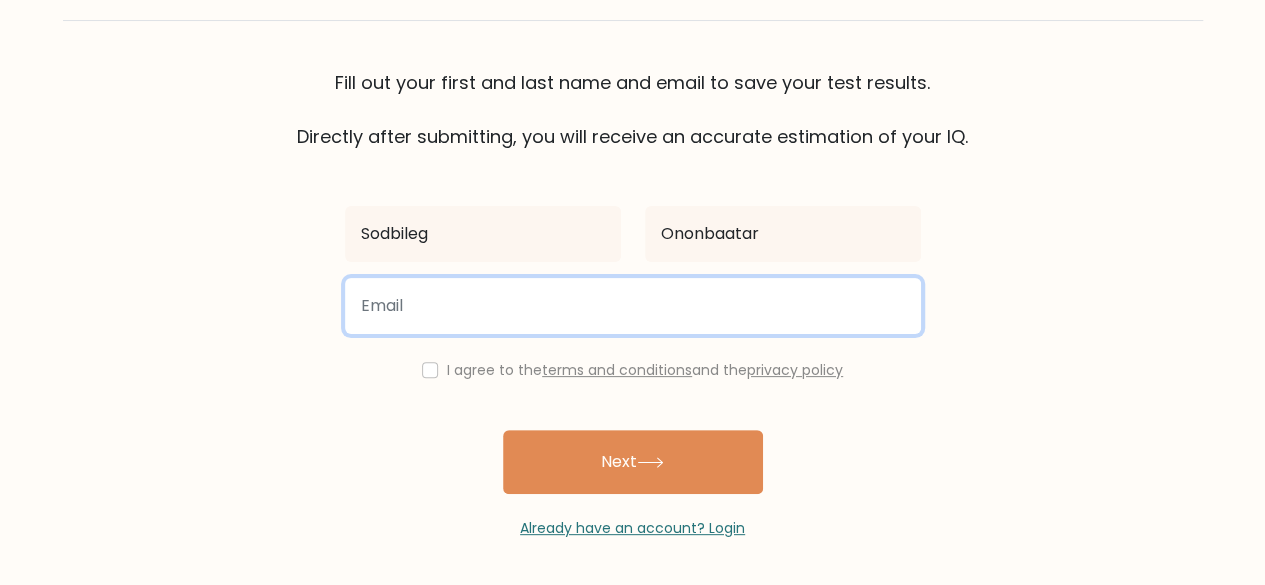 click at bounding box center (633, 306) 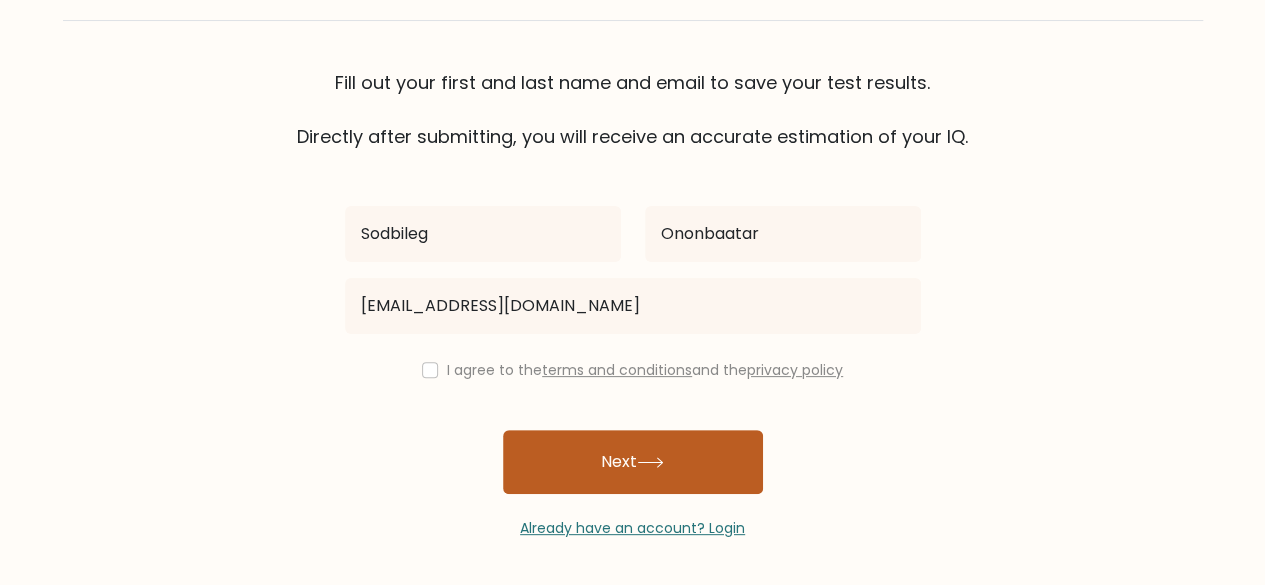 click on "Next" at bounding box center [633, 462] 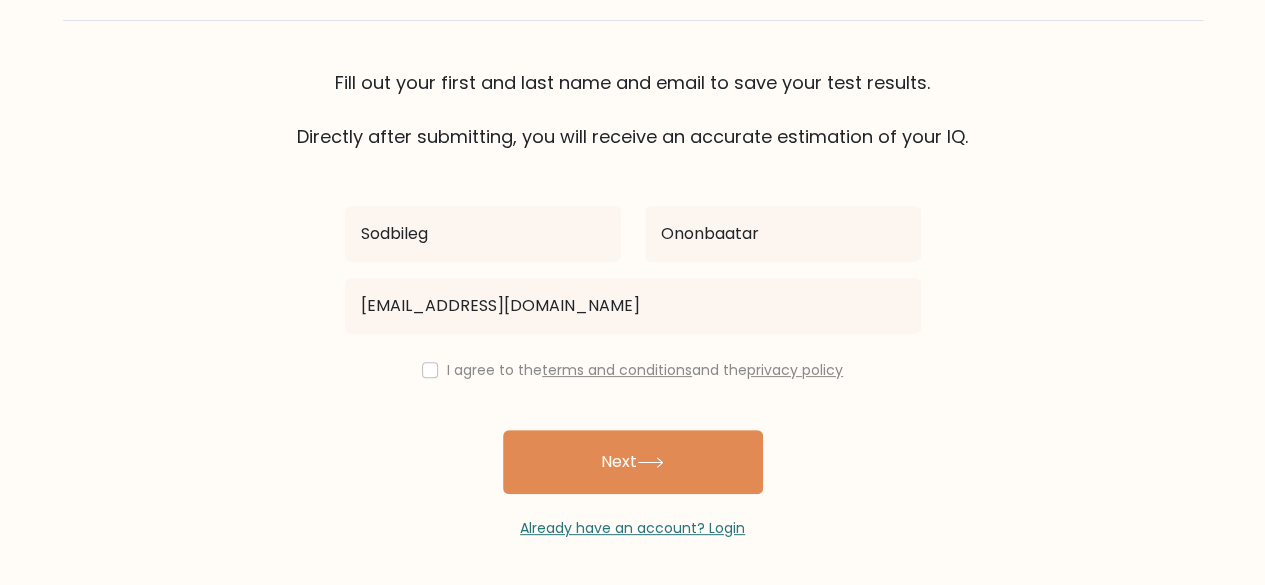 click on "I agree to the  terms and conditions  and the  privacy policy" at bounding box center [633, 370] 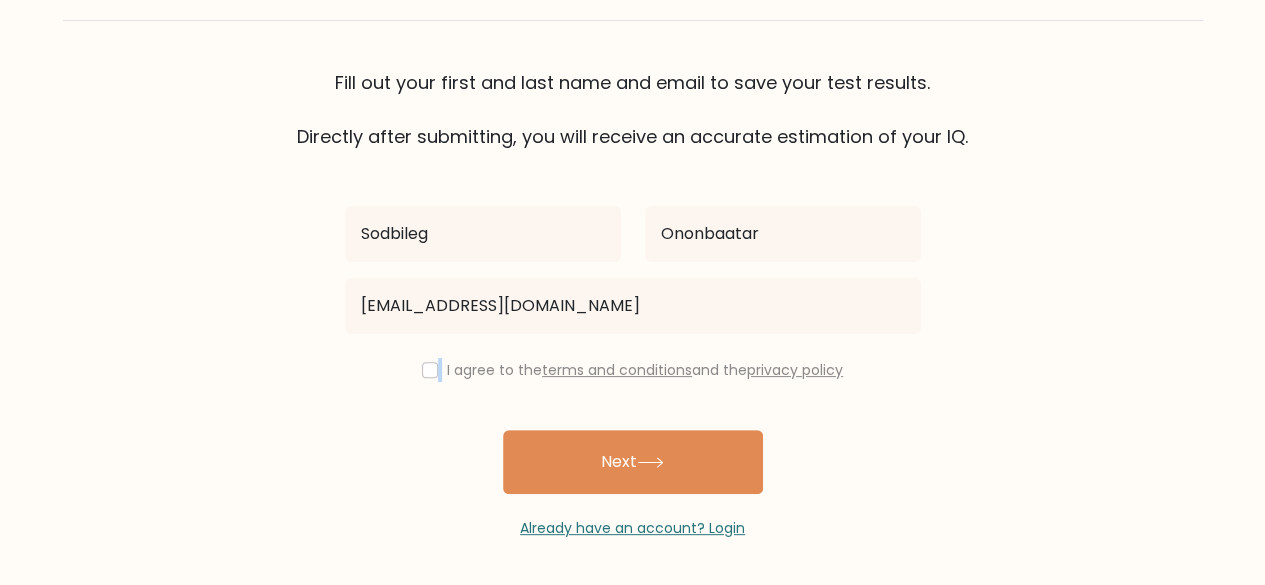 click on "I agree to the  terms and conditions  and the  privacy policy" at bounding box center (633, 370) 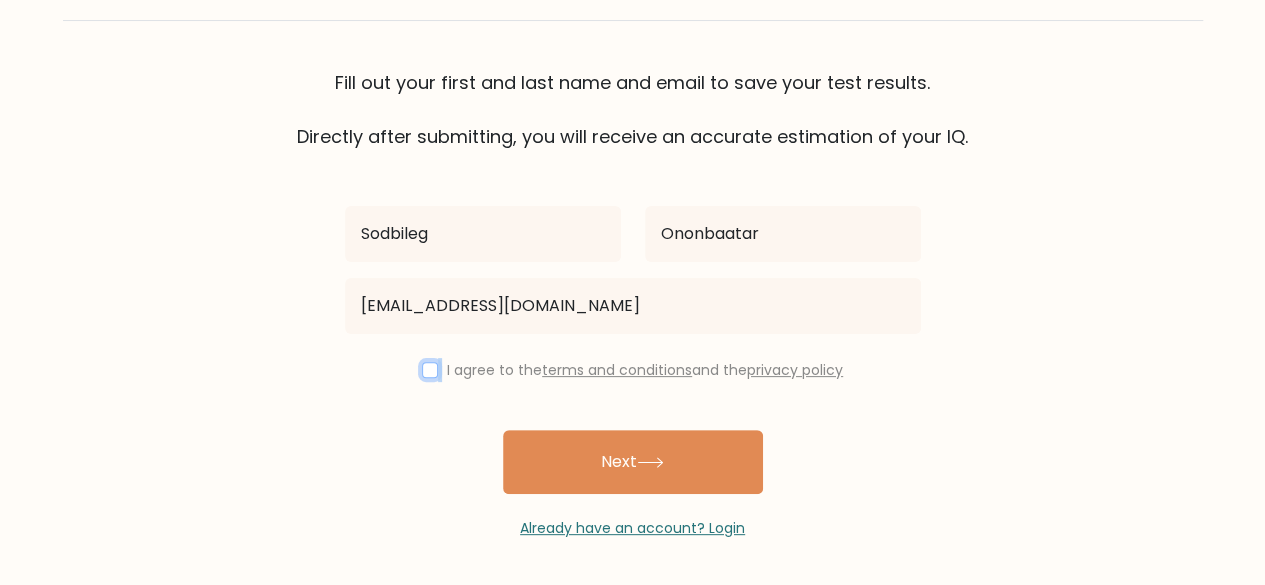 click at bounding box center (430, 370) 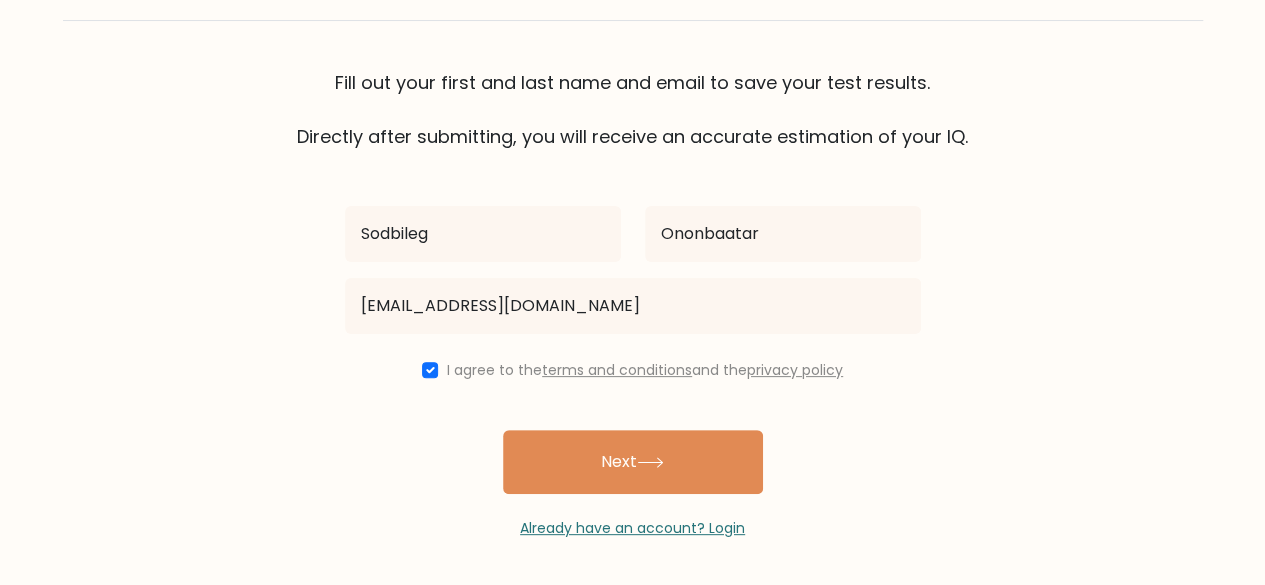 click on "Sodbileg
Ononbaatar
[EMAIL_ADDRESS][DOMAIN_NAME]
I agree to the  terms and conditions  and the  privacy policy
Next
Already have an account? Login" at bounding box center (633, 344) 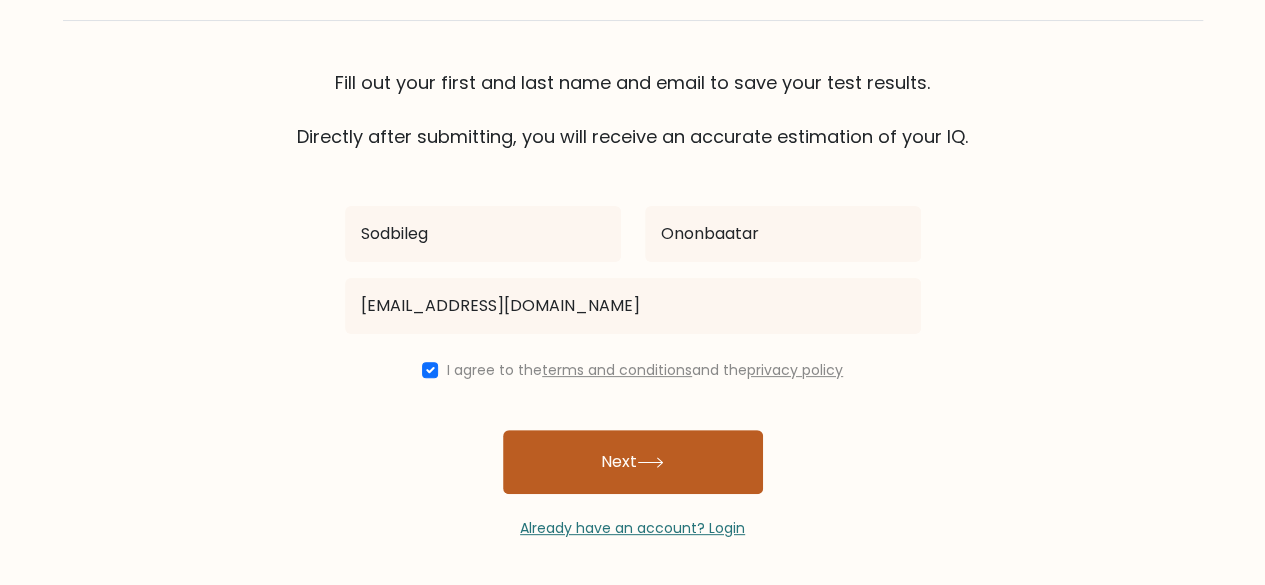 click on "Next" at bounding box center [633, 462] 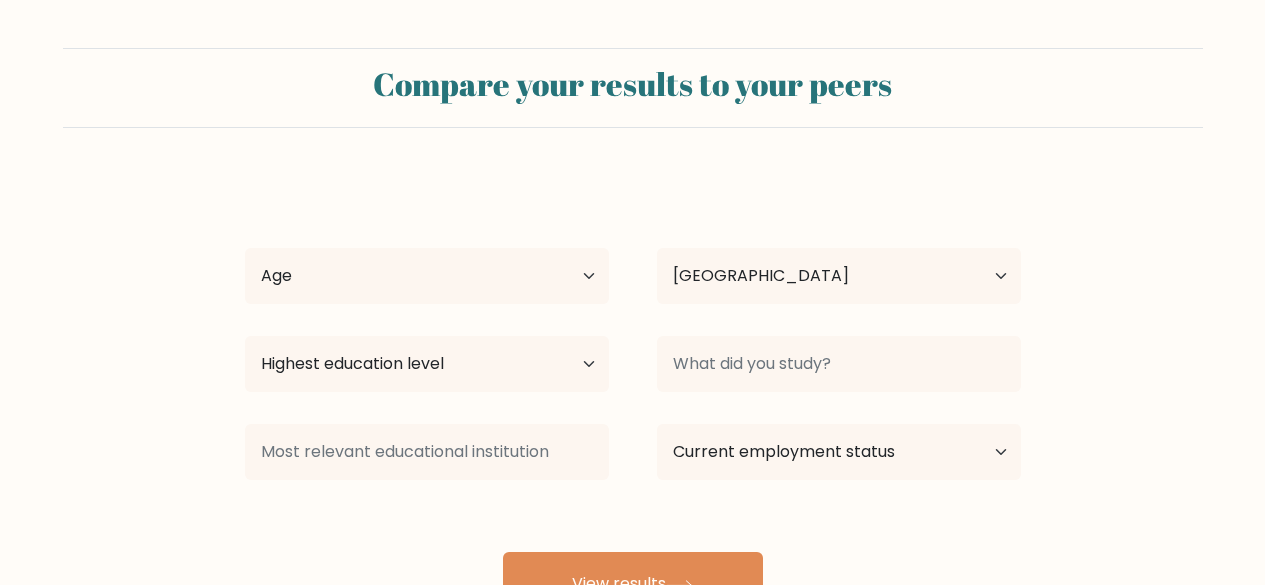 select on "MN" 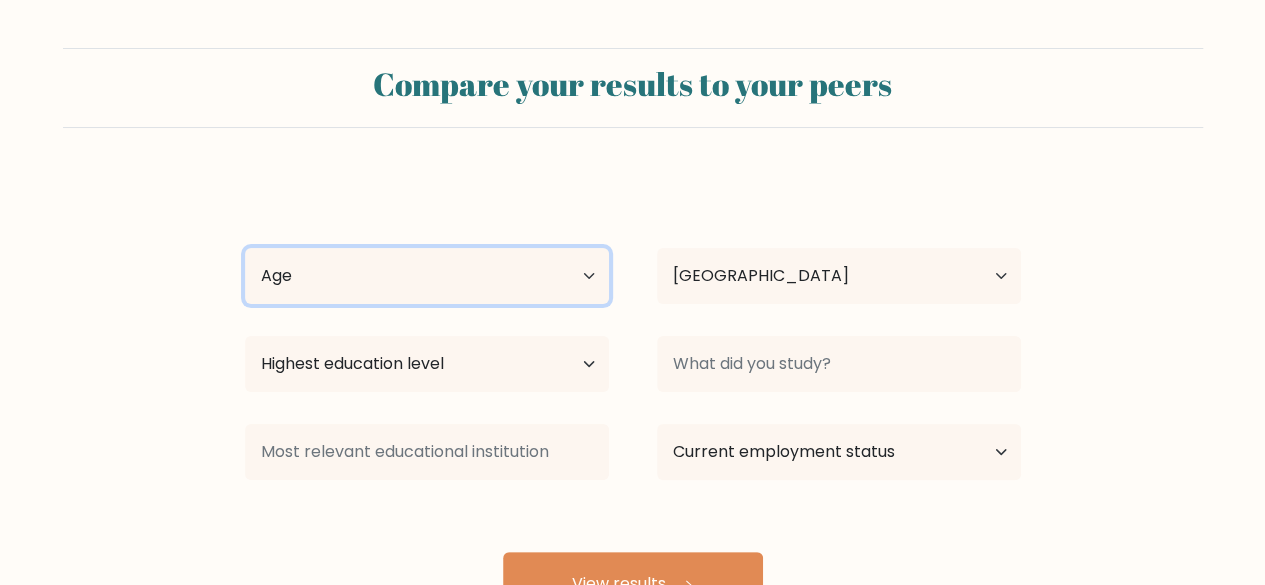 click on "Age
Under 18 years old
18-24 years old
25-34 years old
35-44 years old
45-54 years old
55-64 years old
65 years old and above" at bounding box center (427, 276) 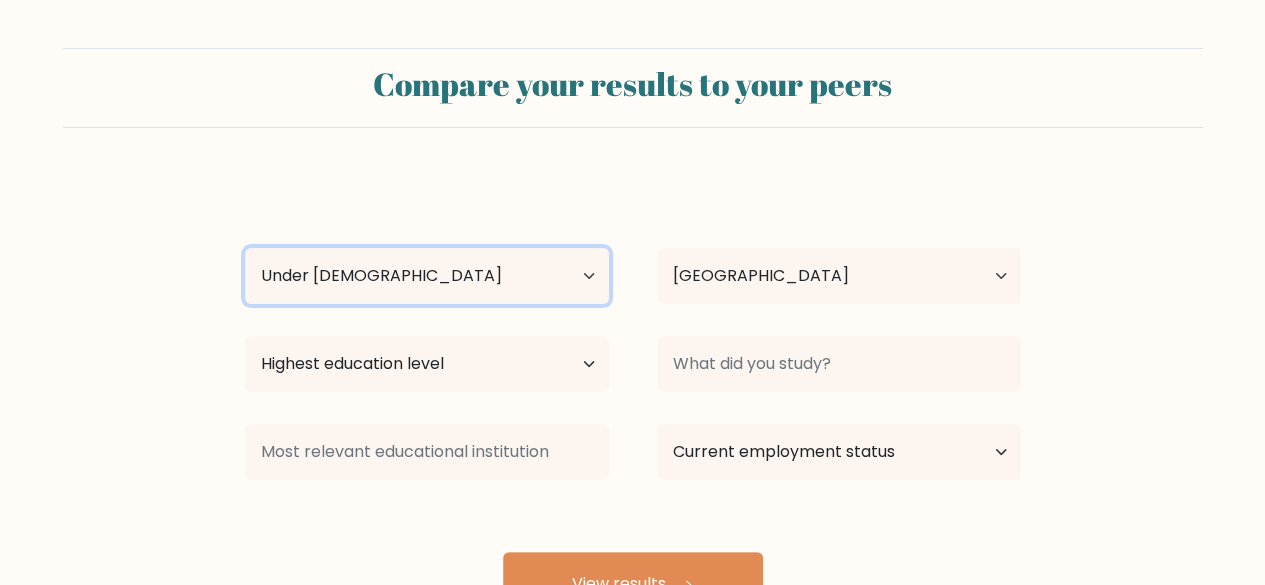 click on "Age
Under 18 years old
18-24 years old
25-34 years old
35-44 years old
45-54 years old
55-64 years old
65 years old and above" at bounding box center (427, 276) 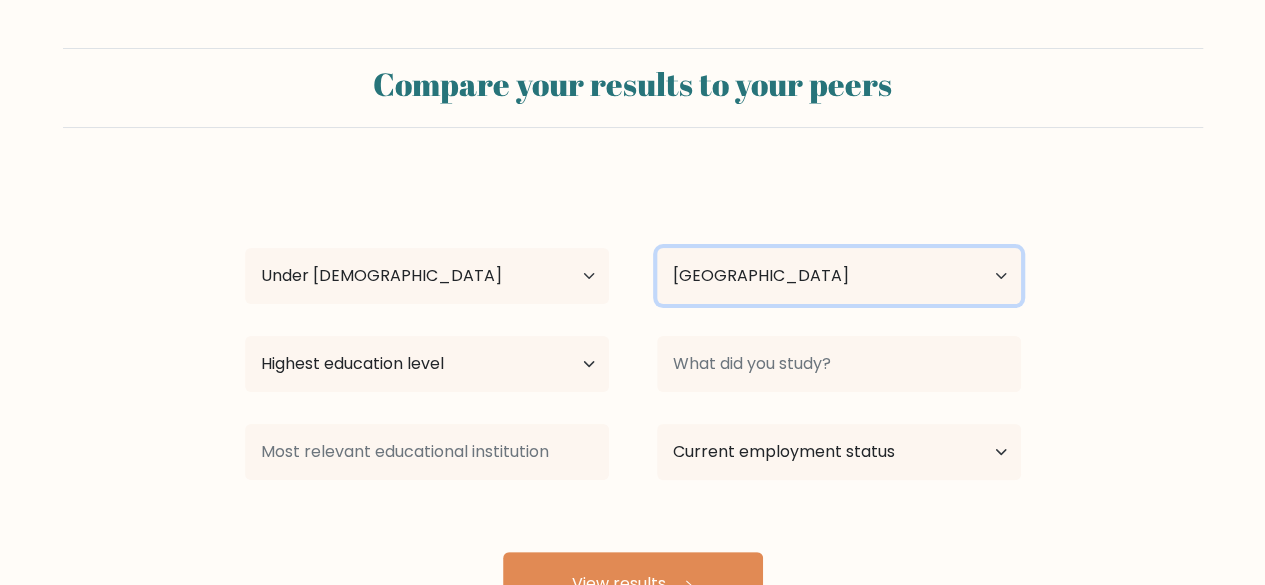 click on "Country
Afghanistan
Albania
Algeria
American Samoa
Andorra
Angola
Anguilla
Antarctica
Antigua and Barbuda
Argentina
Armenia
Aruba
Australia
Austria
Azerbaijan
Bahamas
Bahrain
Bangladesh
Barbados
Belarus
Belgium
Belize
Benin
Bermuda
Bhutan
Bolivia
Bonaire, Sint Eustatius and Saba
Bosnia and Herzegovina
Botswana
Bouvet Island
Brazil
British Indian Ocean Territory
Brunei
Bulgaria
Burkina Faso
Burundi
Cabo Verde
Cambodia
Cameroon
Canada
Cayman Islands
Central African Republic
Chad
Chile
China
Christmas Island
Cocos (Keeling) Islands
Colombia
Comoros
Congo
Congo (the Democratic Republic of the)
Cook Islands
Costa Rica
Côte d'Ivoire
Croatia
Cuba" at bounding box center [839, 276] 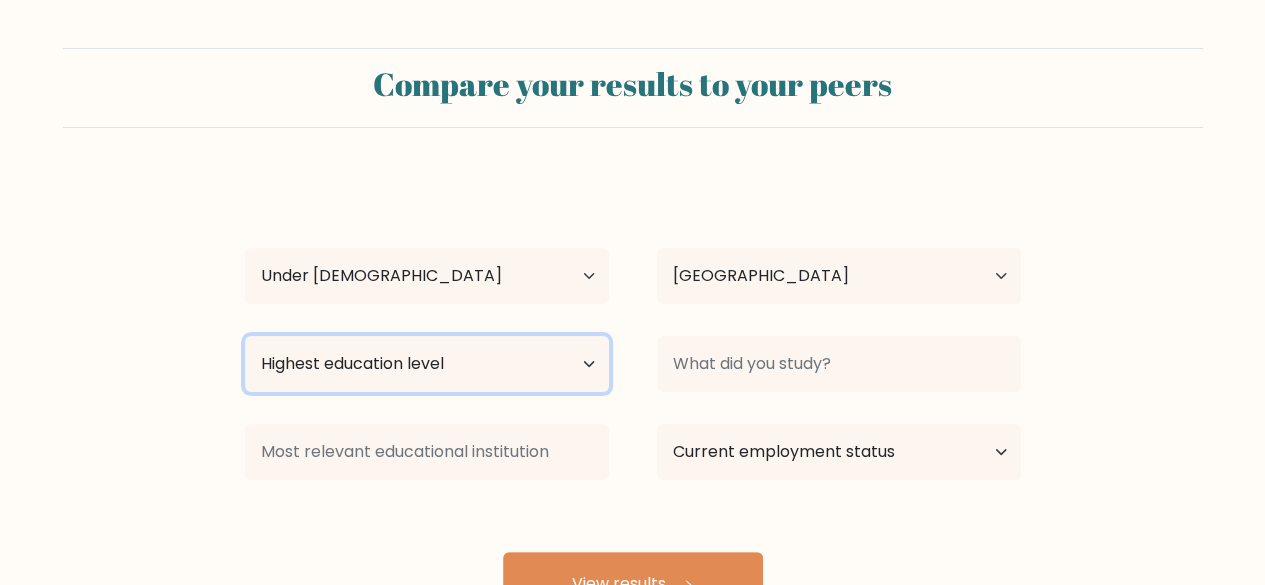 click on "Highest education level
No schooling
Primary
Lower Secondary
Upper Secondary
Occupation Specific
Bachelor's degree
Master's degree
Doctoral degree" at bounding box center [427, 364] 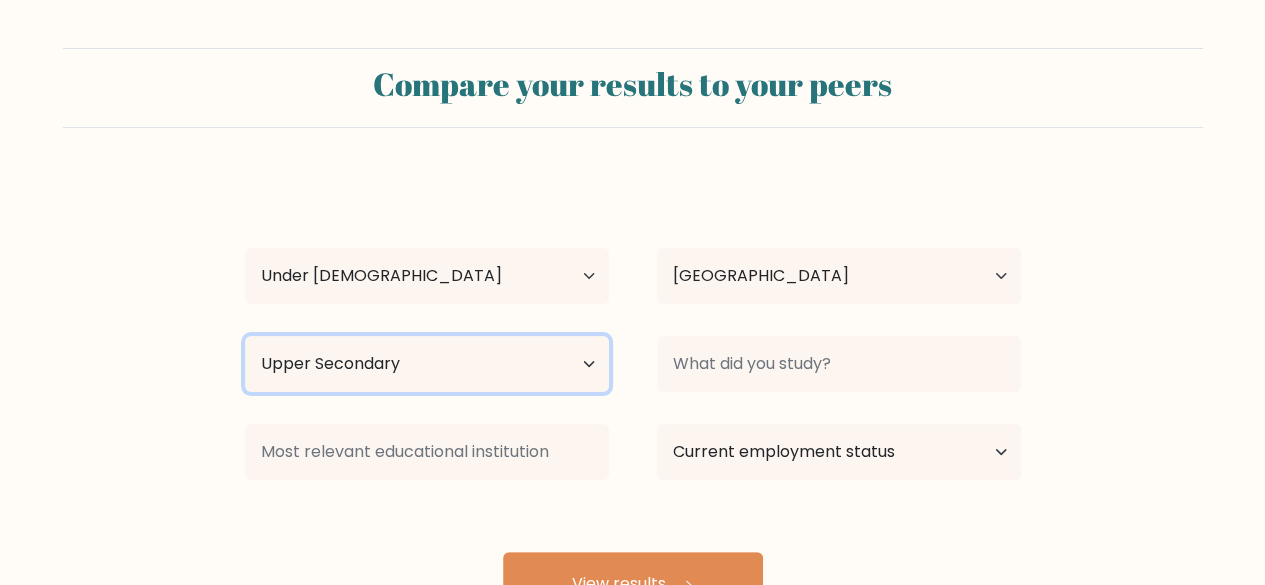 click on "Highest education level
No schooling
Primary
Lower Secondary
Upper Secondary
Occupation Specific
Bachelor's degree
Master's degree
Doctoral degree" at bounding box center [427, 364] 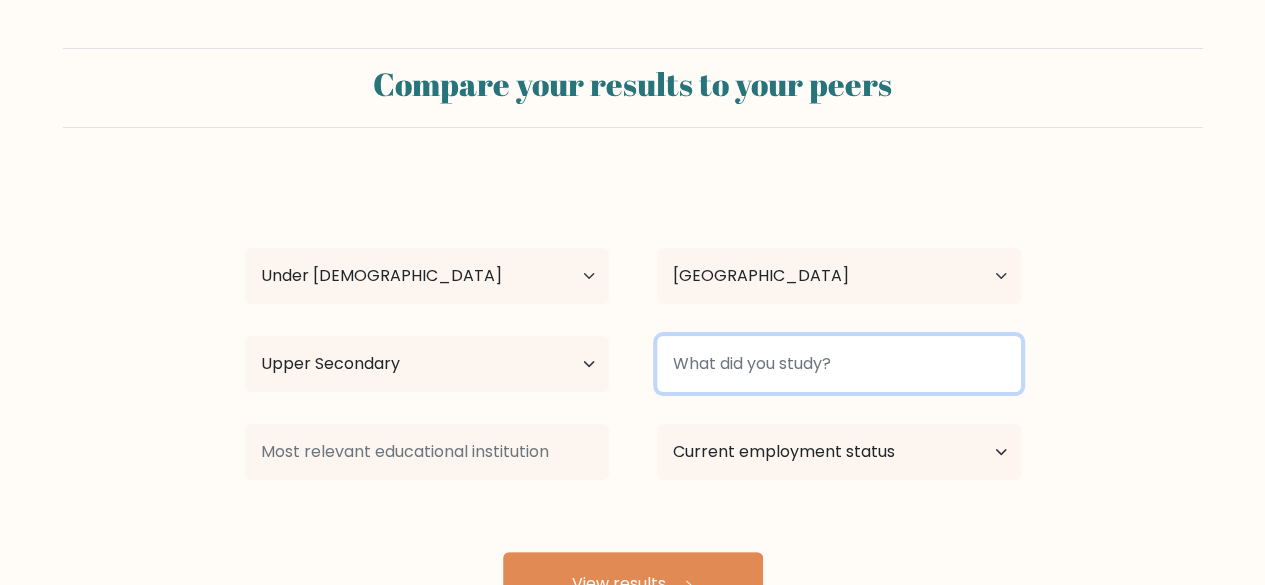click at bounding box center [839, 364] 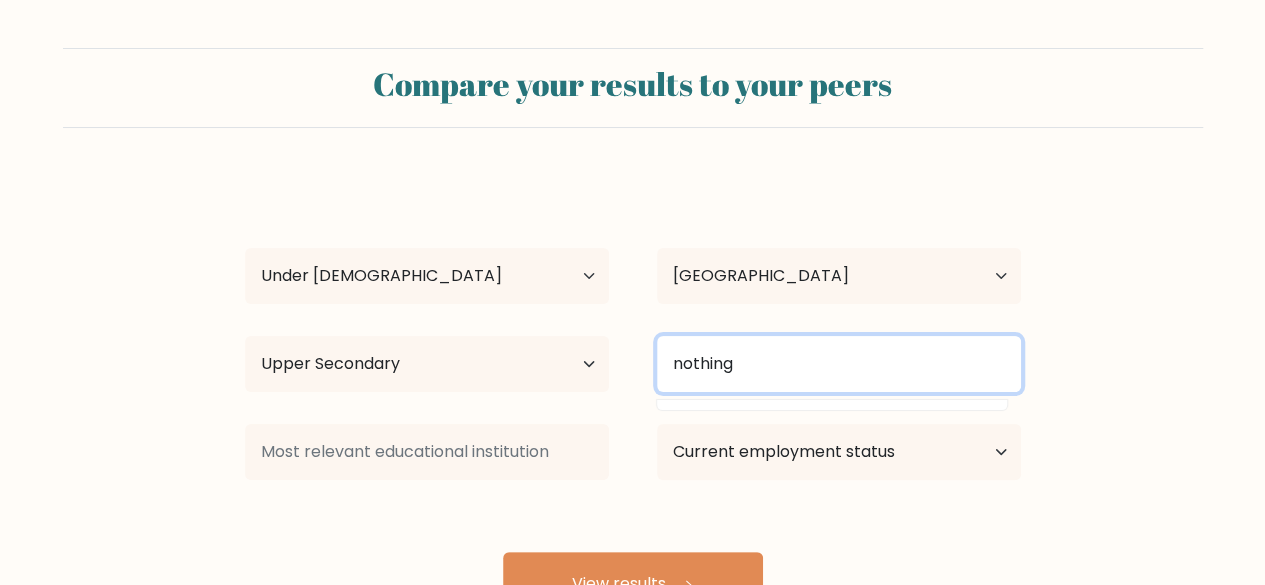 type on "nothing" 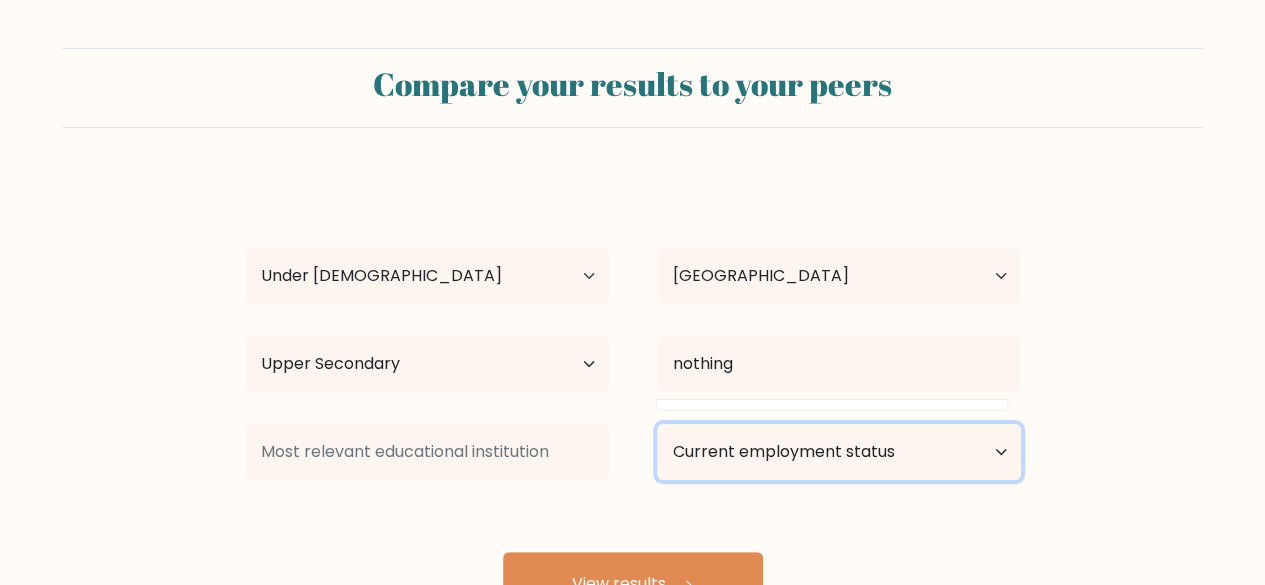 click on "Current employment status
Employed
Student
Retired
Other / prefer not to answer" at bounding box center (839, 452) 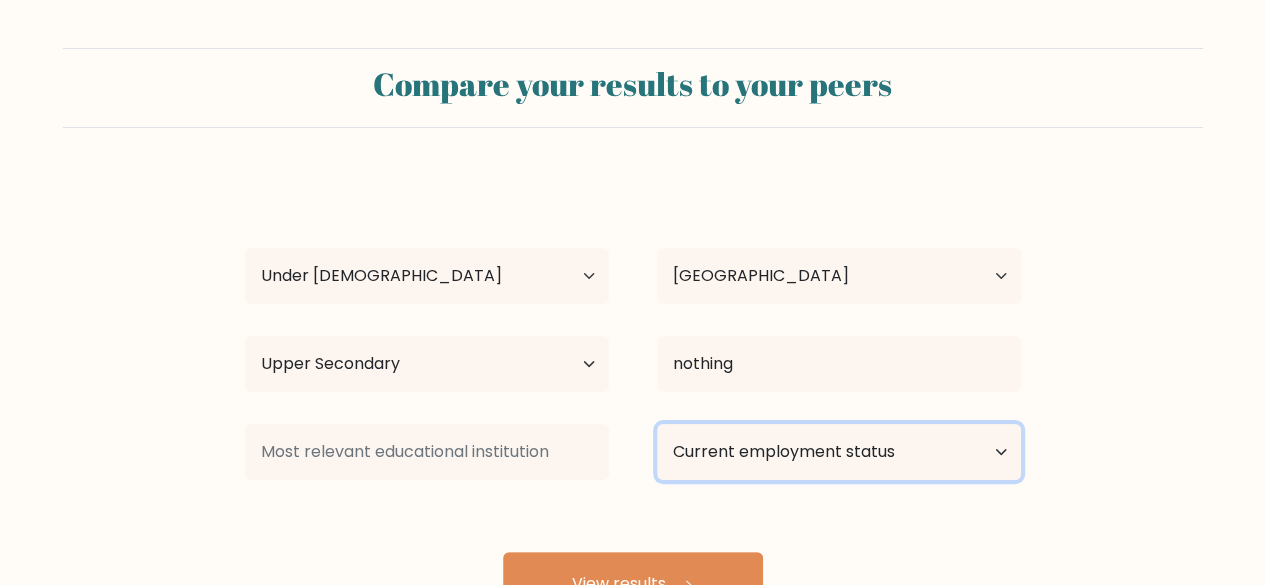 select on "student" 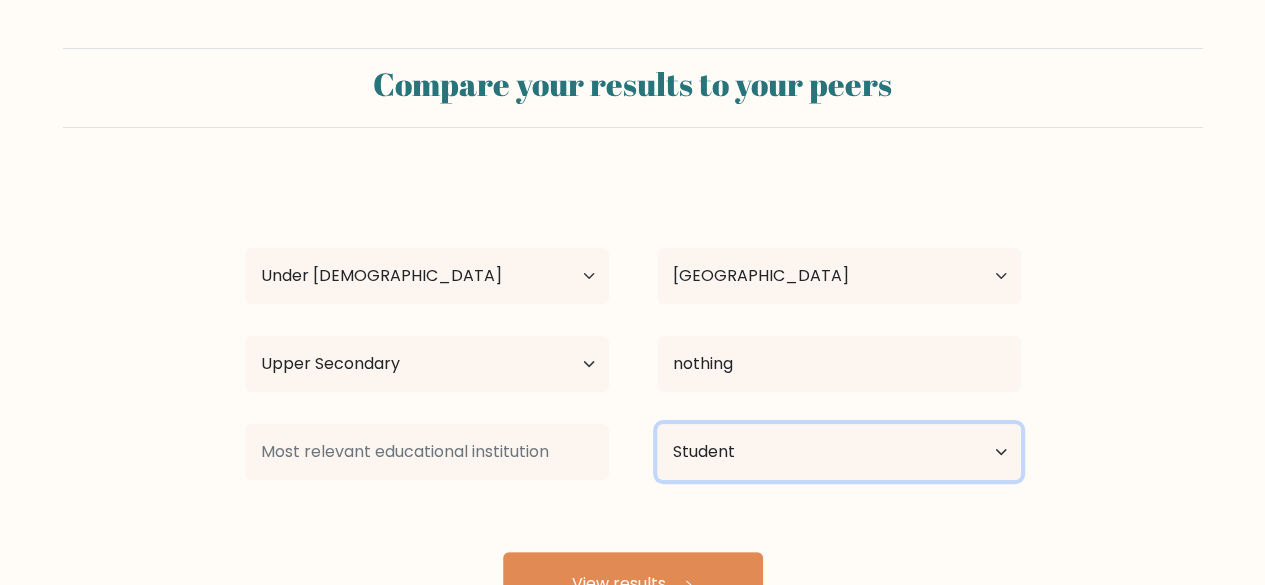 click on "Current employment status
Employed
Student
Retired
Other / prefer not to answer" at bounding box center (839, 452) 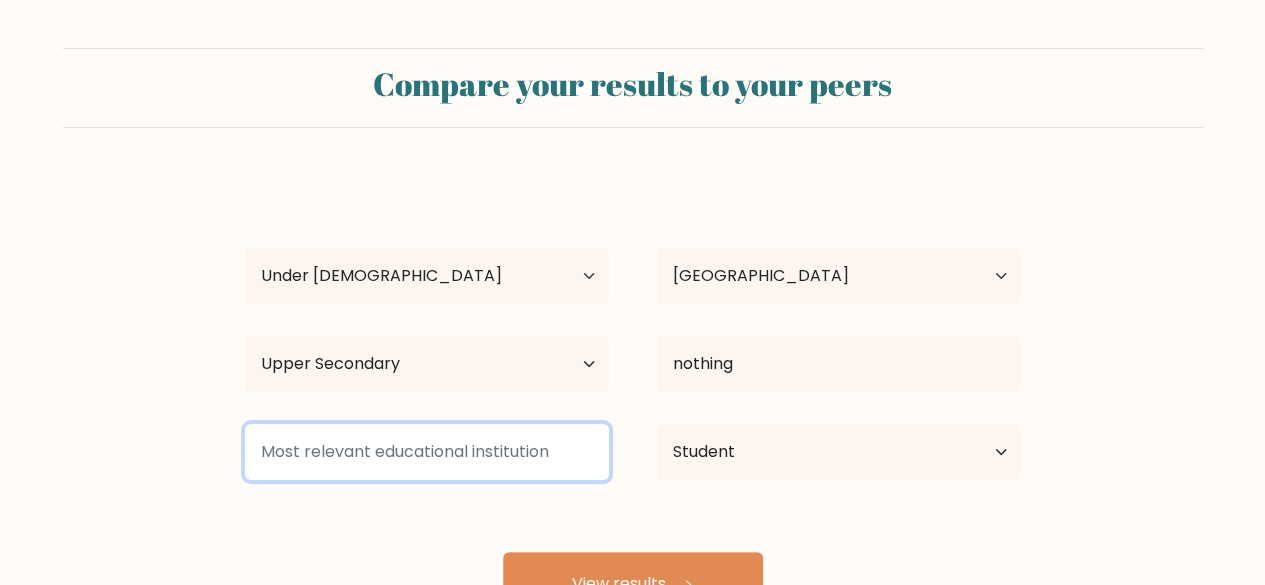 click at bounding box center [427, 452] 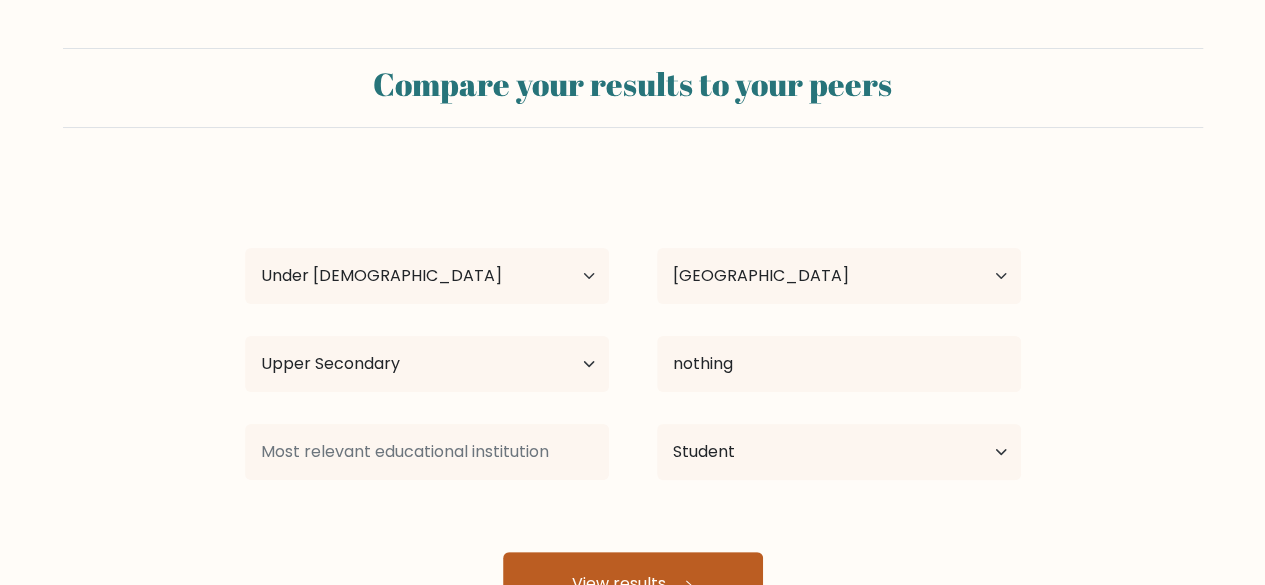 click on "View results" at bounding box center [633, 584] 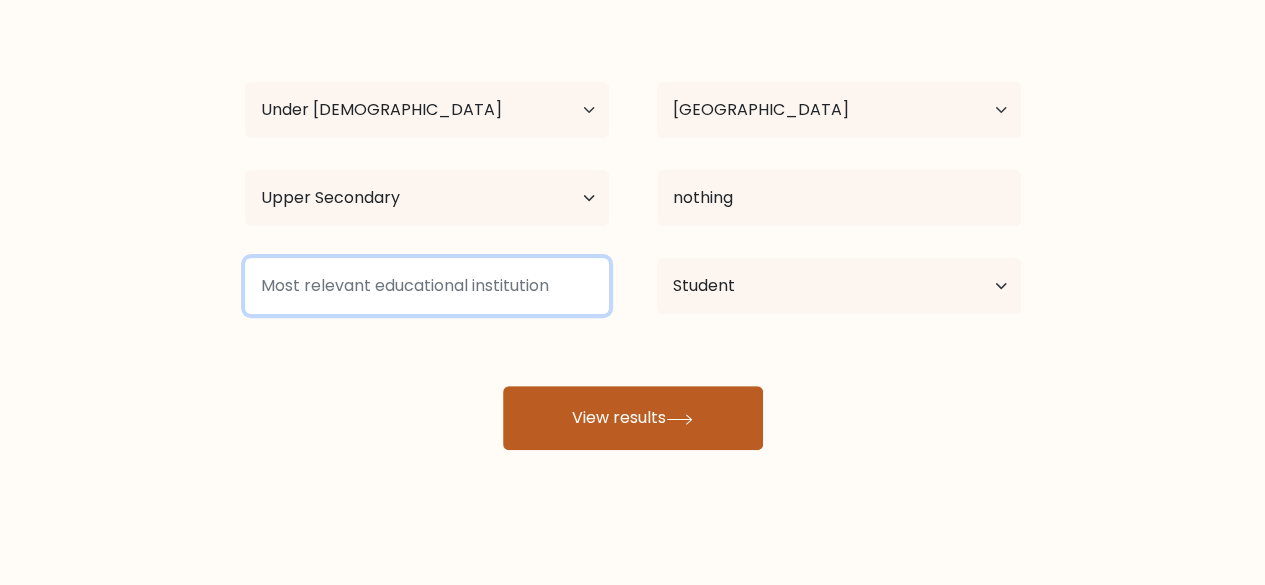 scroll, scrollTop: 172, scrollLeft: 0, axis: vertical 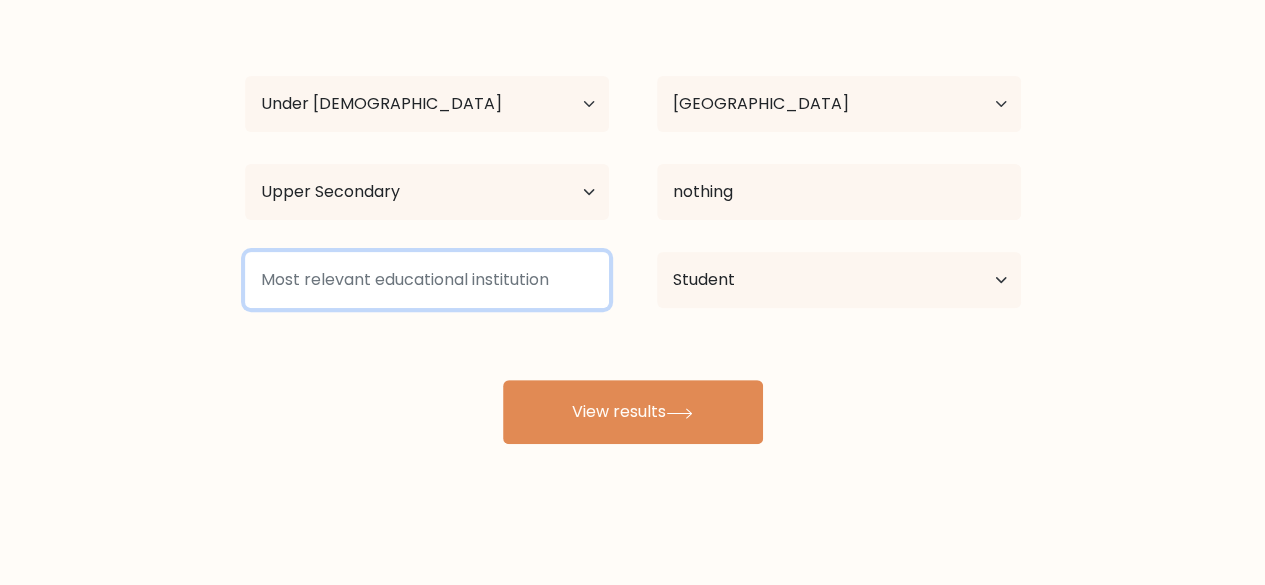 click at bounding box center [427, 280] 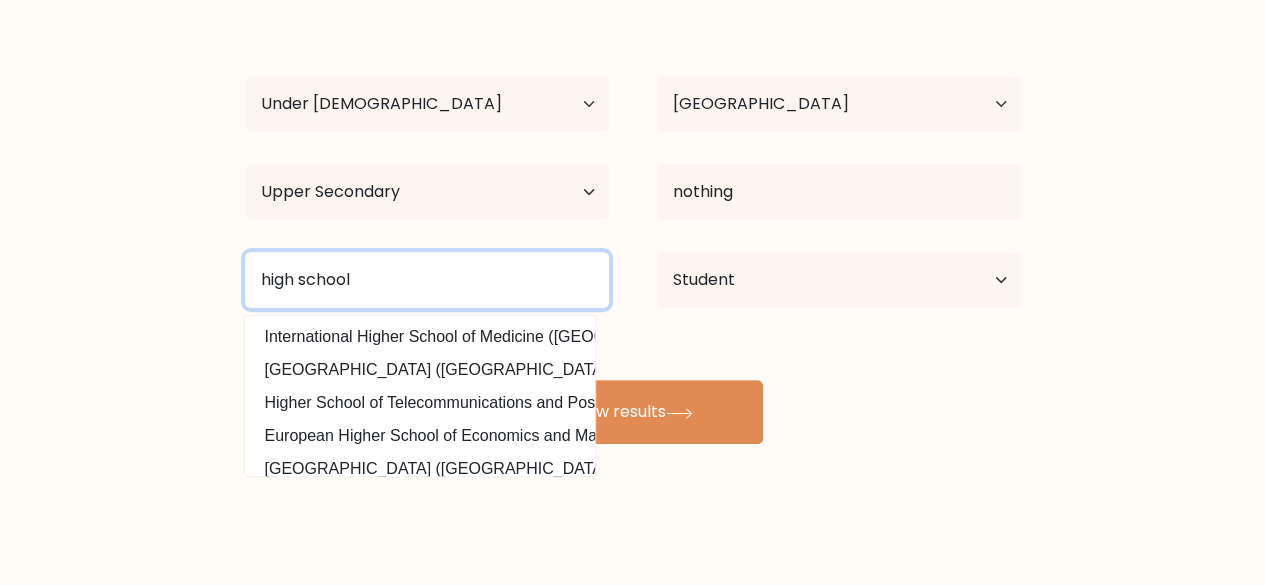 type on "high school" 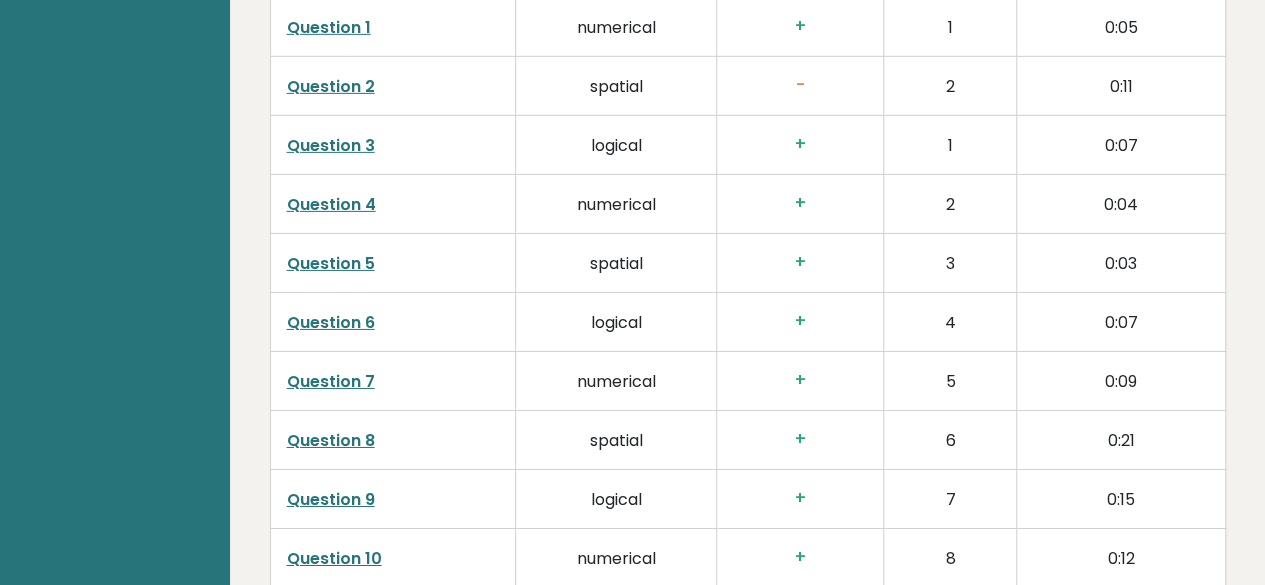 scroll, scrollTop: 2933, scrollLeft: 0, axis: vertical 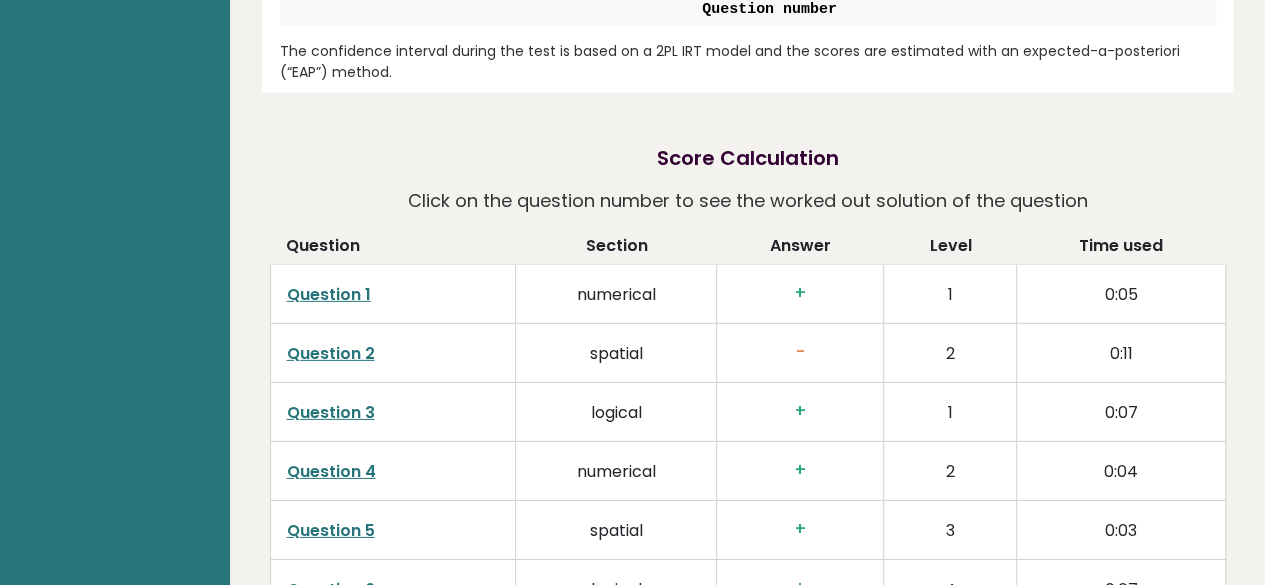 click on "Question
2" at bounding box center [331, 353] 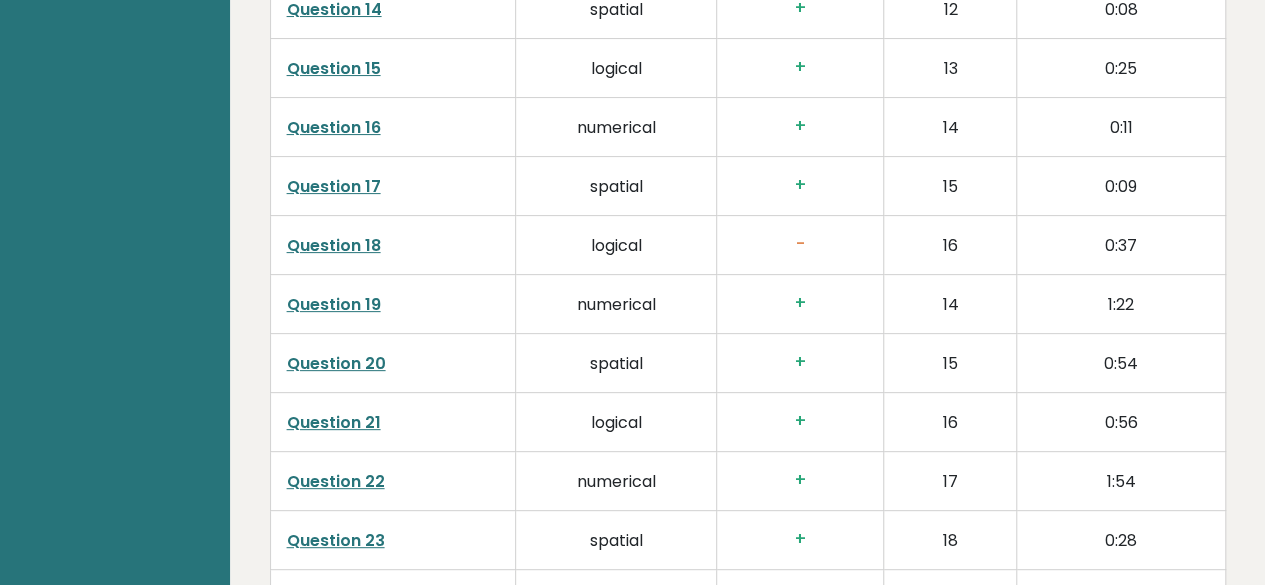 scroll, scrollTop: 4000, scrollLeft: 0, axis: vertical 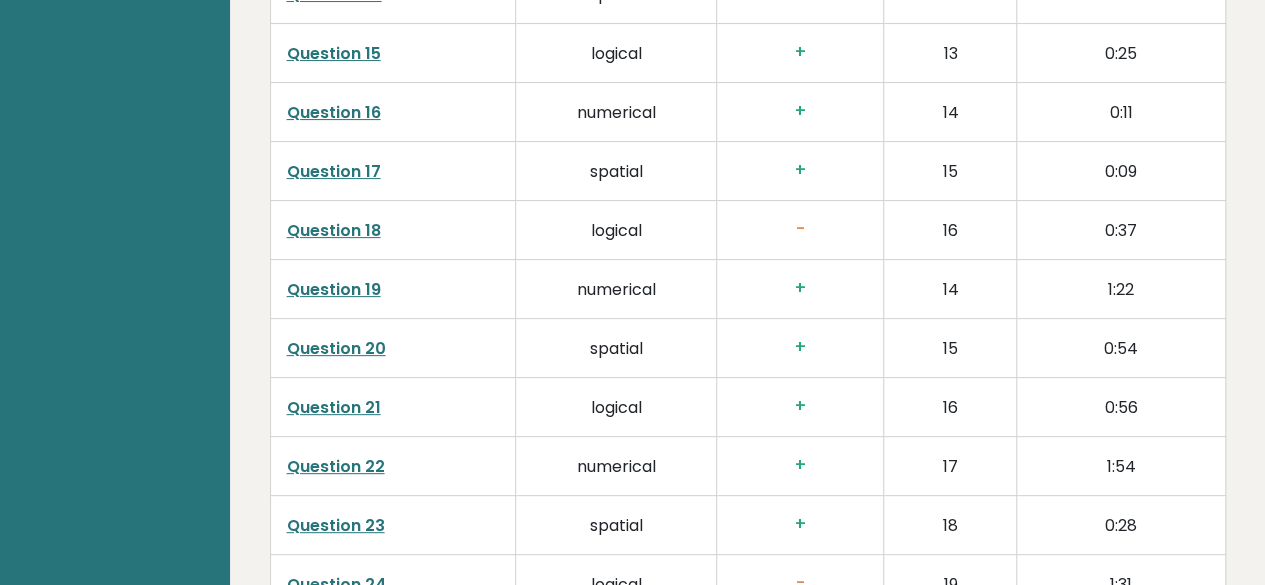 click on "Question
18" at bounding box center [334, 230] 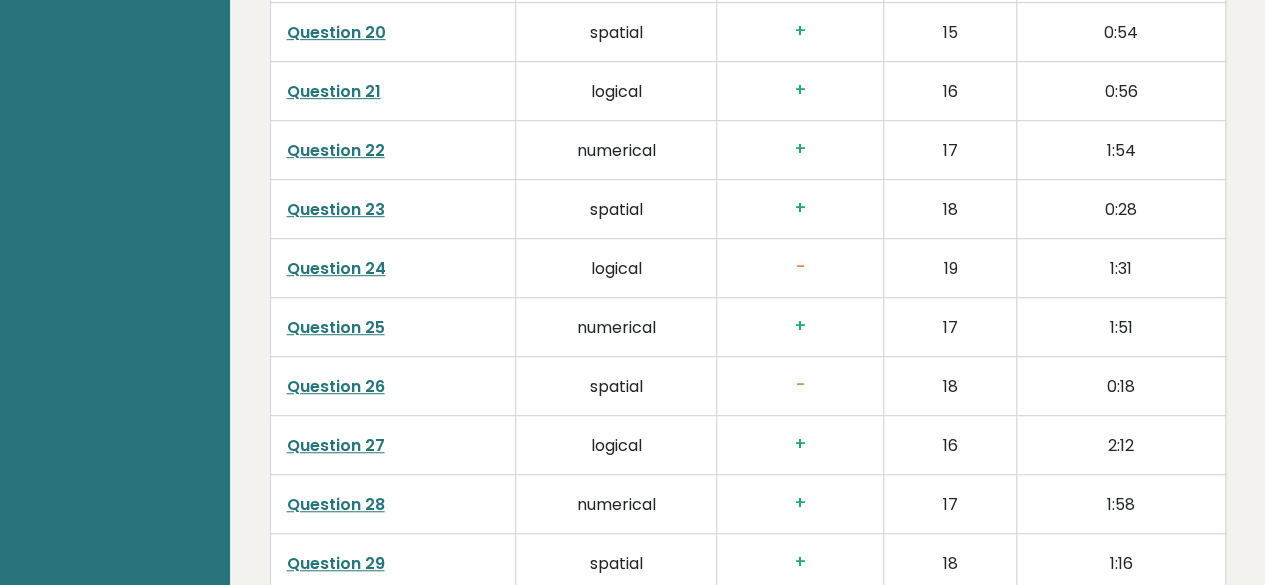 scroll, scrollTop: 4333, scrollLeft: 0, axis: vertical 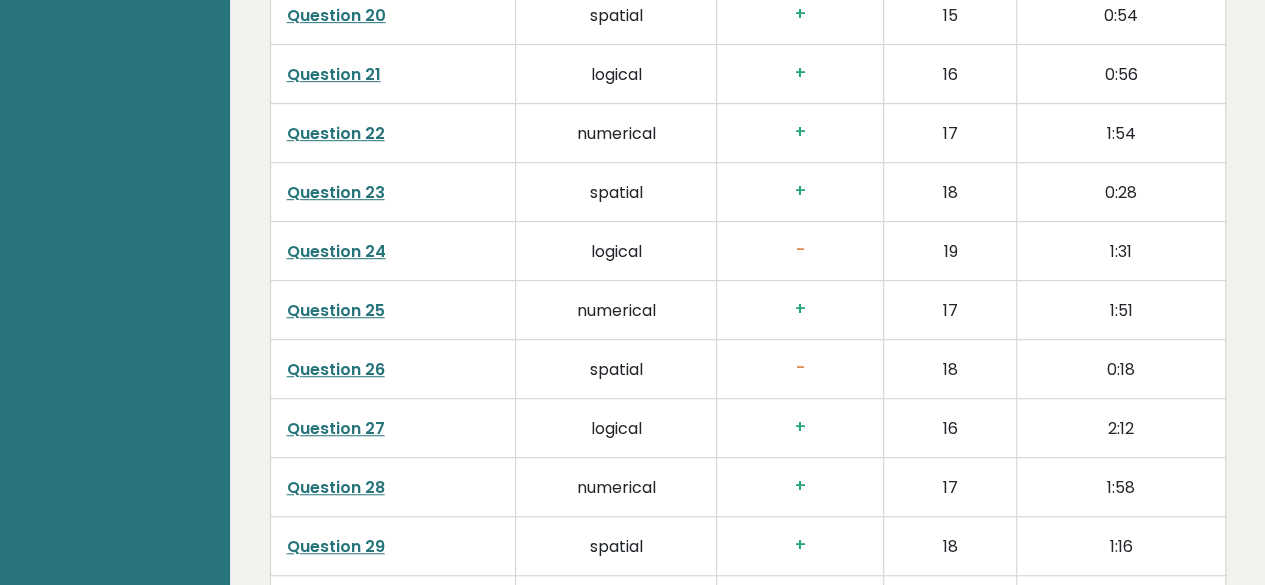 click on "Question
26" at bounding box center (336, 369) 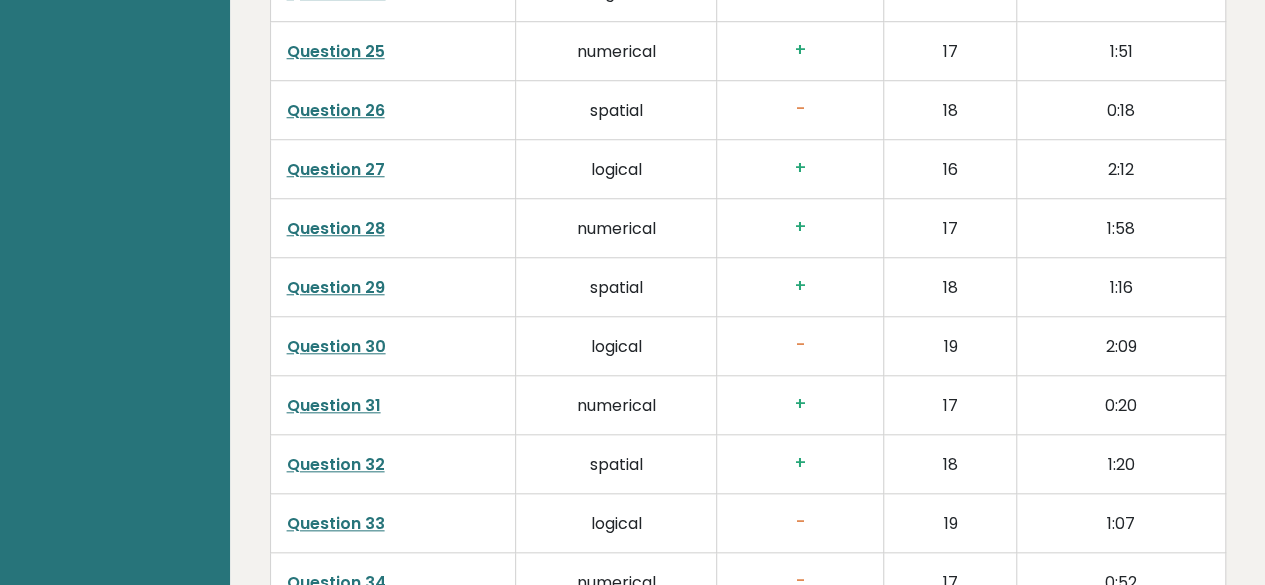 scroll, scrollTop: 4600, scrollLeft: 0, axis: vertical 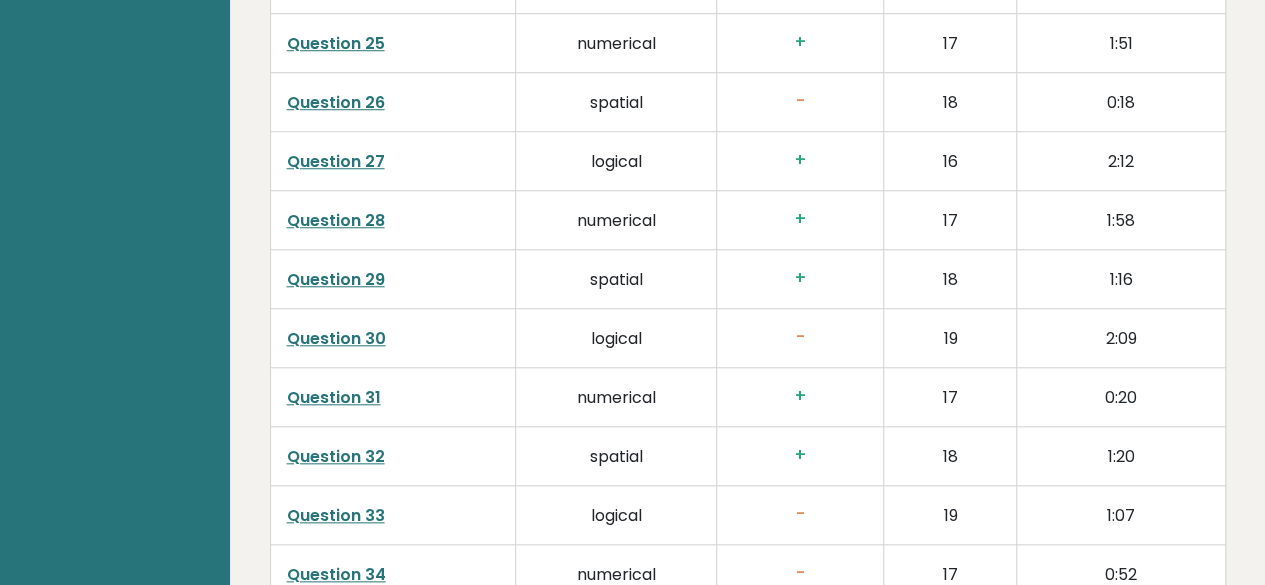 click on "Question
30" at bounding box center [336, 338] 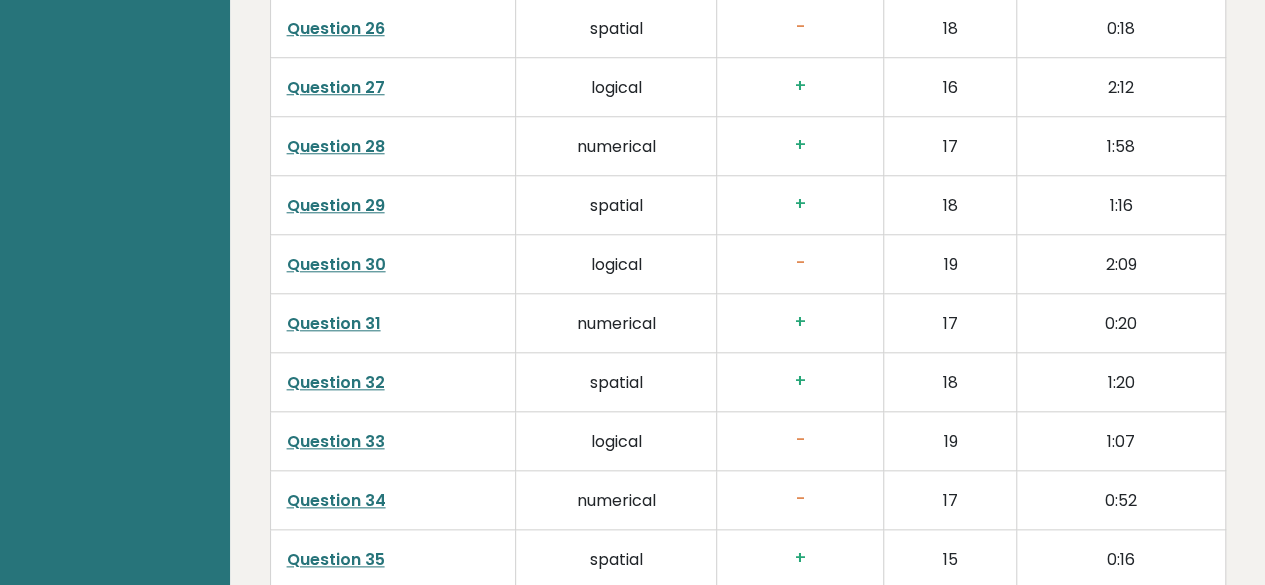 scroll, scrollTop: 4800, scrollLeft: 0, axis: vertical 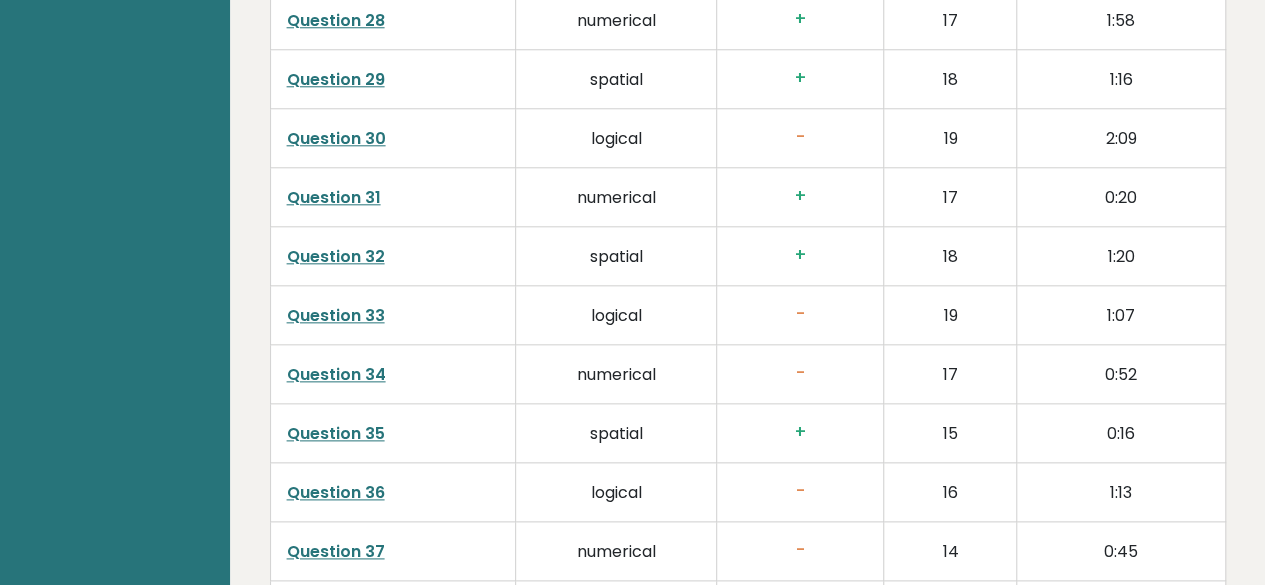 click on "Question
36" at bounding box center [336, 492] 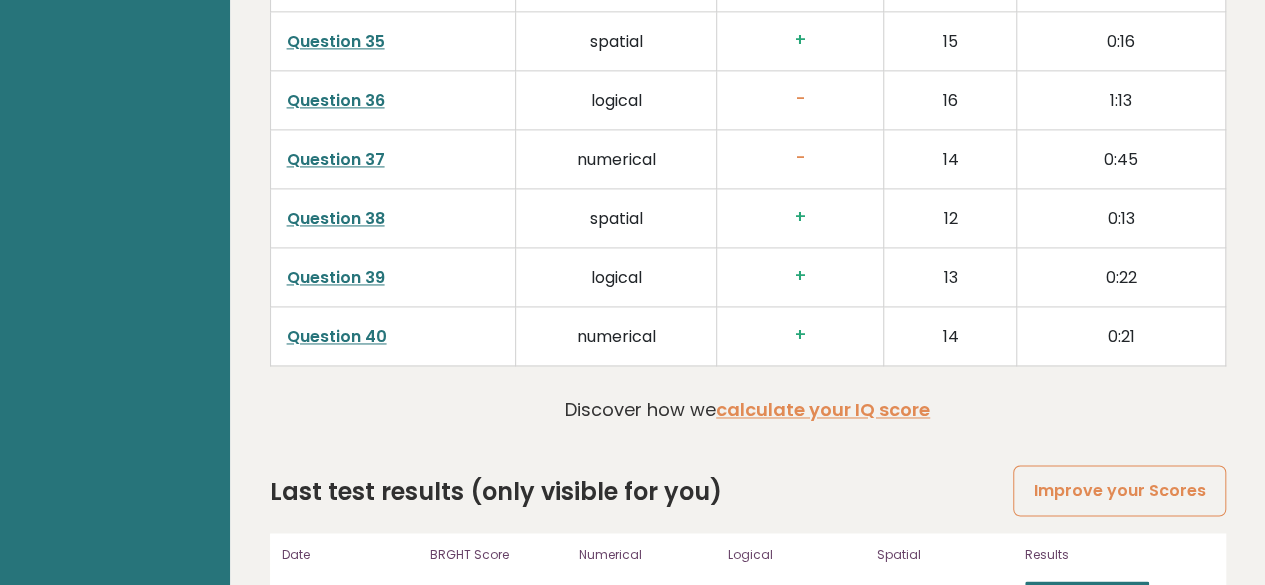 scroll, scrollTop: 5200, scrollLeft: 0, axis: vertical 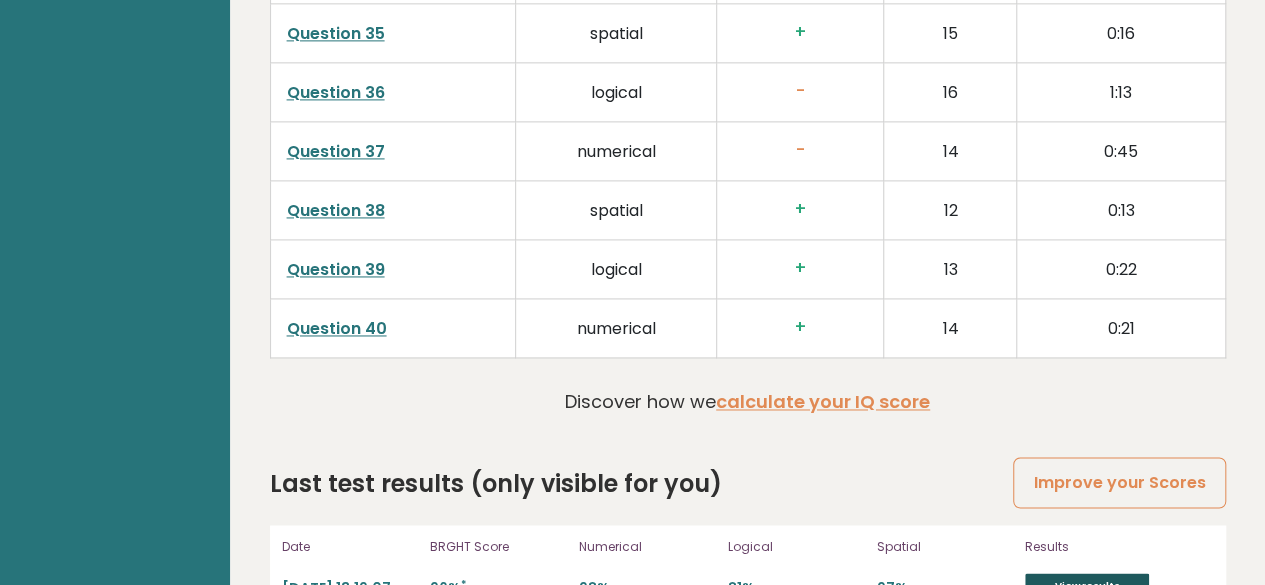 click on "View results" at bounding box center (1087, 586) 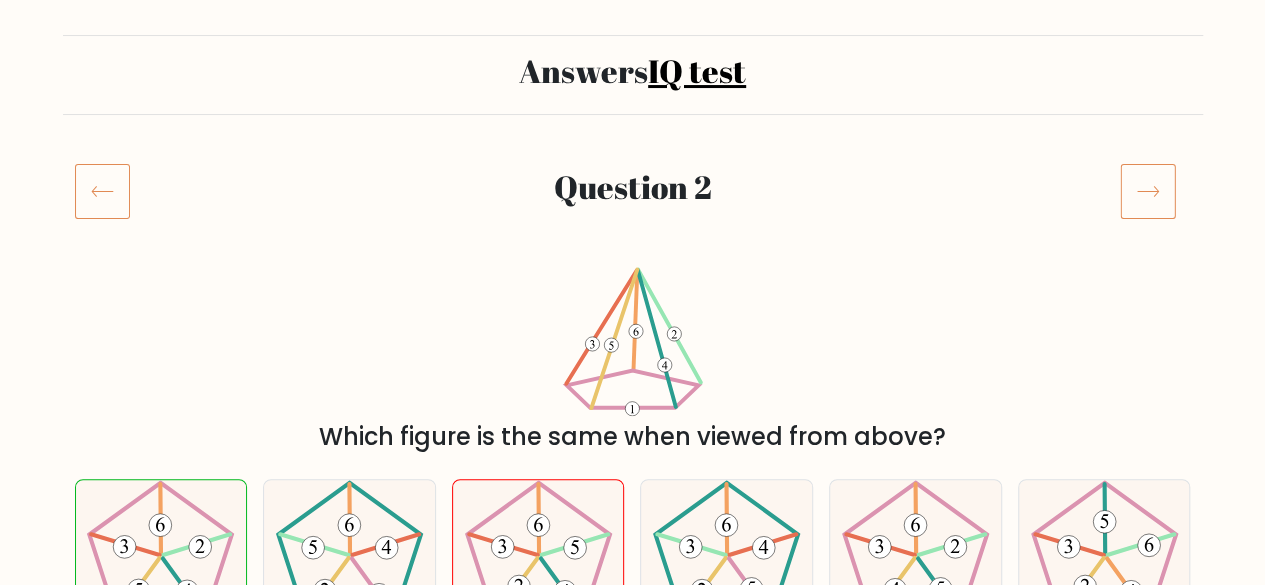 scroll, scrollTop: 333, scrollLeft: 0, axis: vertical 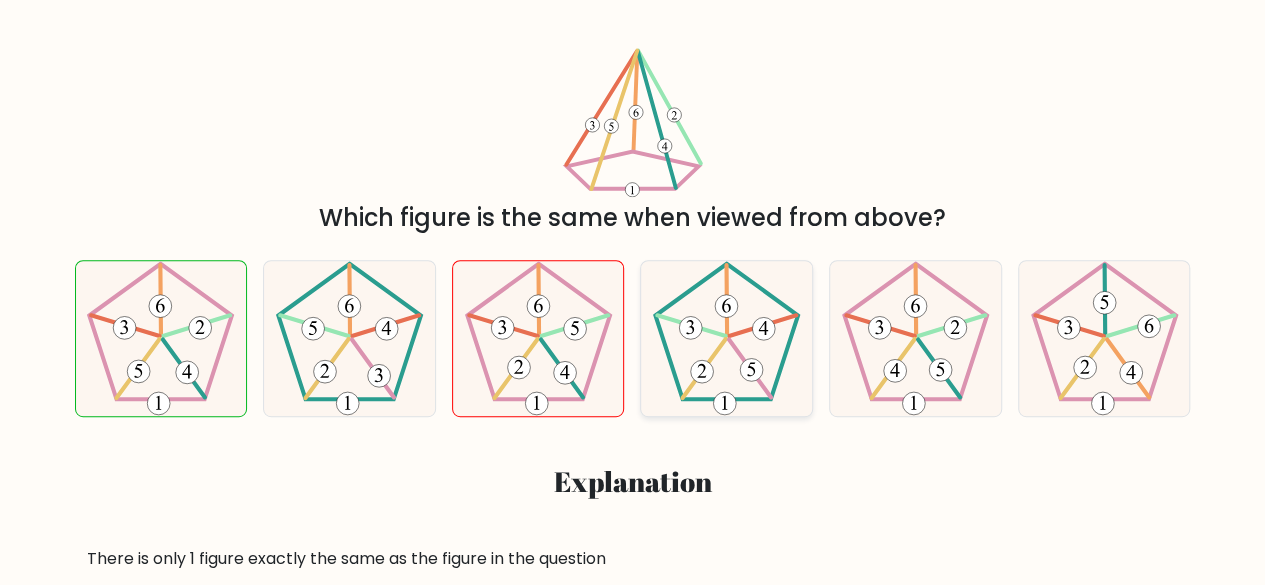 click 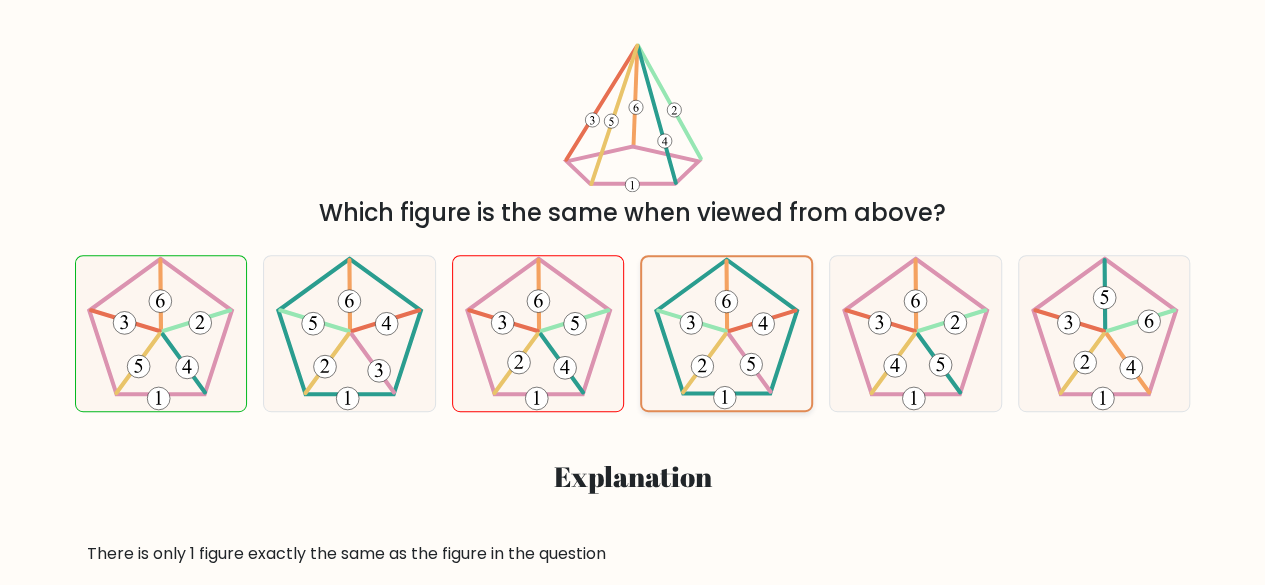 scroll, scrollTop: 338, scrollLeft: 0, axis: vertical 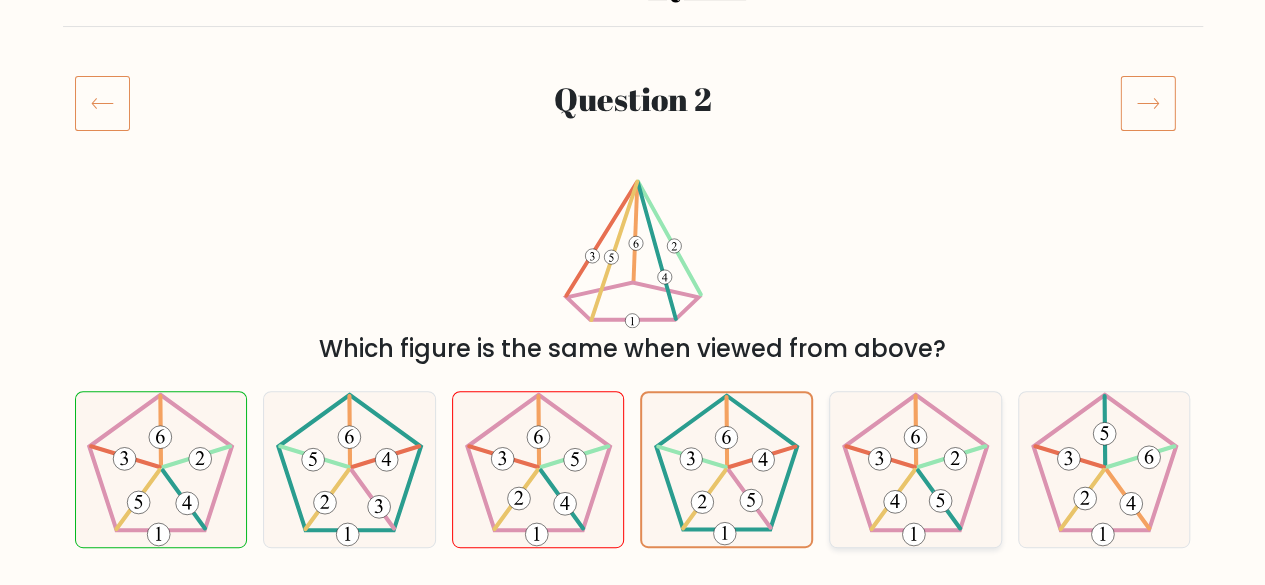 click 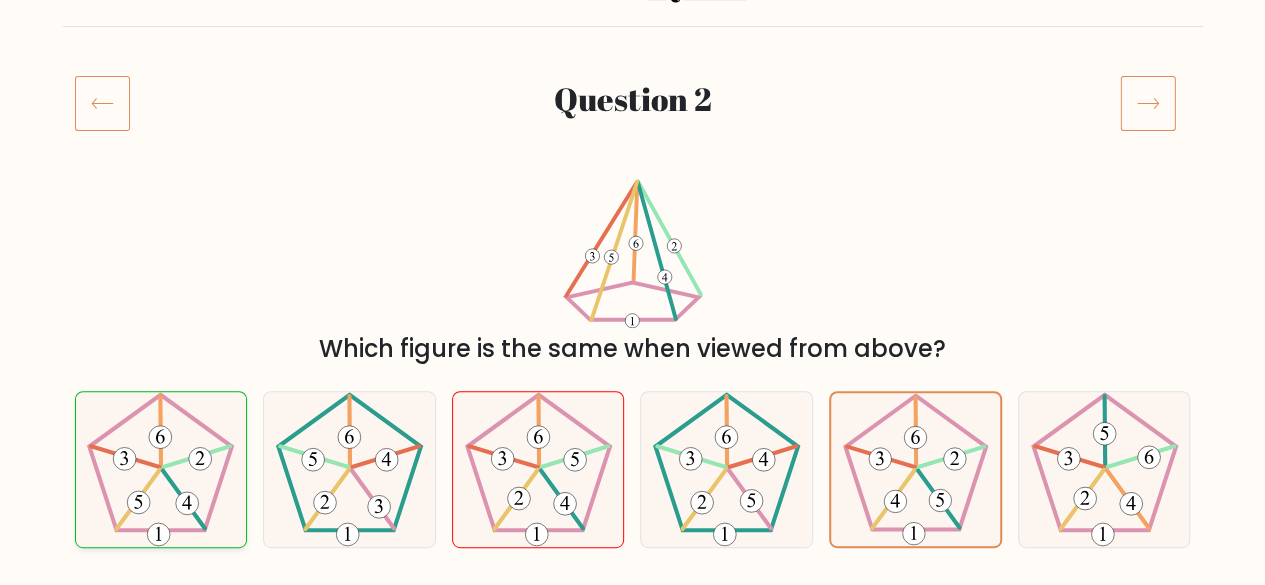 click 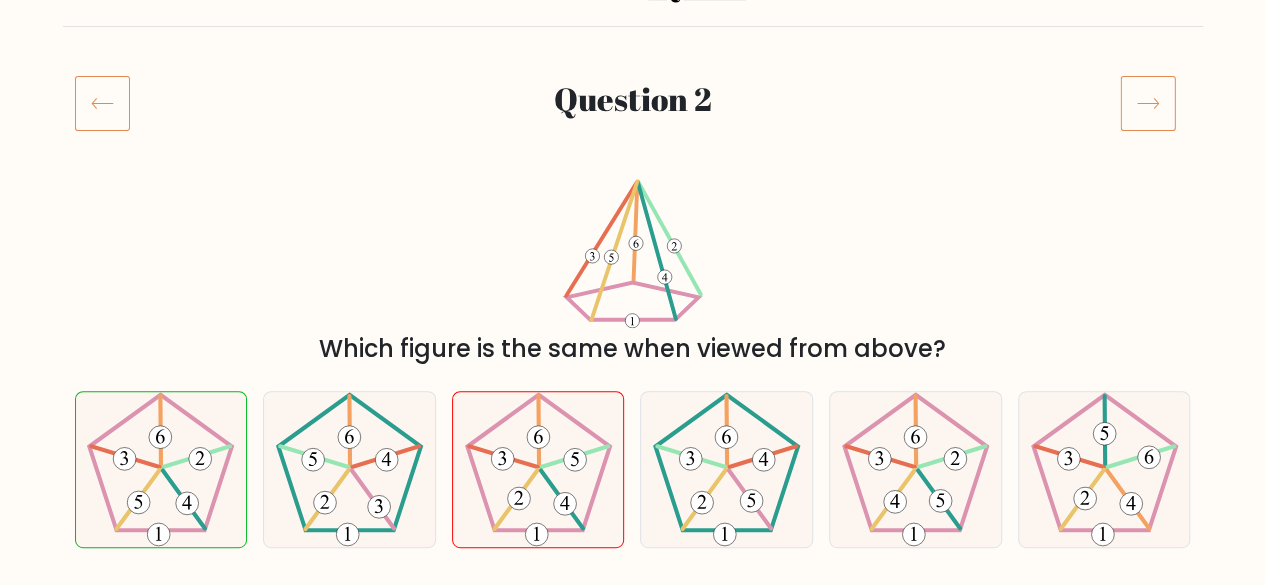 click 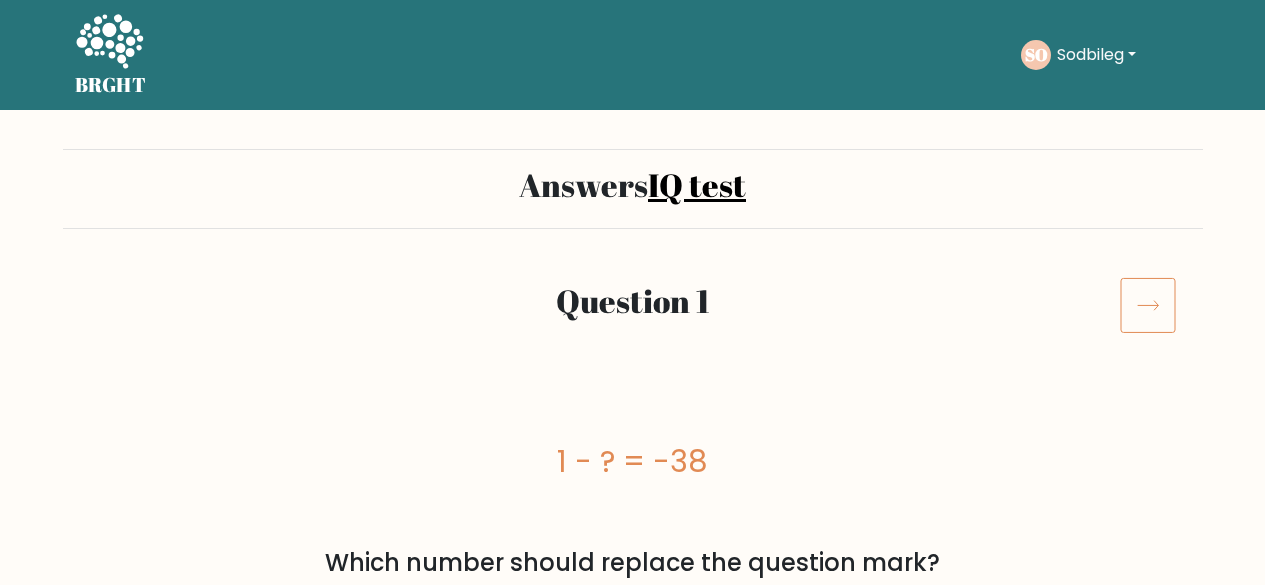 scroll, scrollTop: 0, scrollLeft: 0, axis: both 